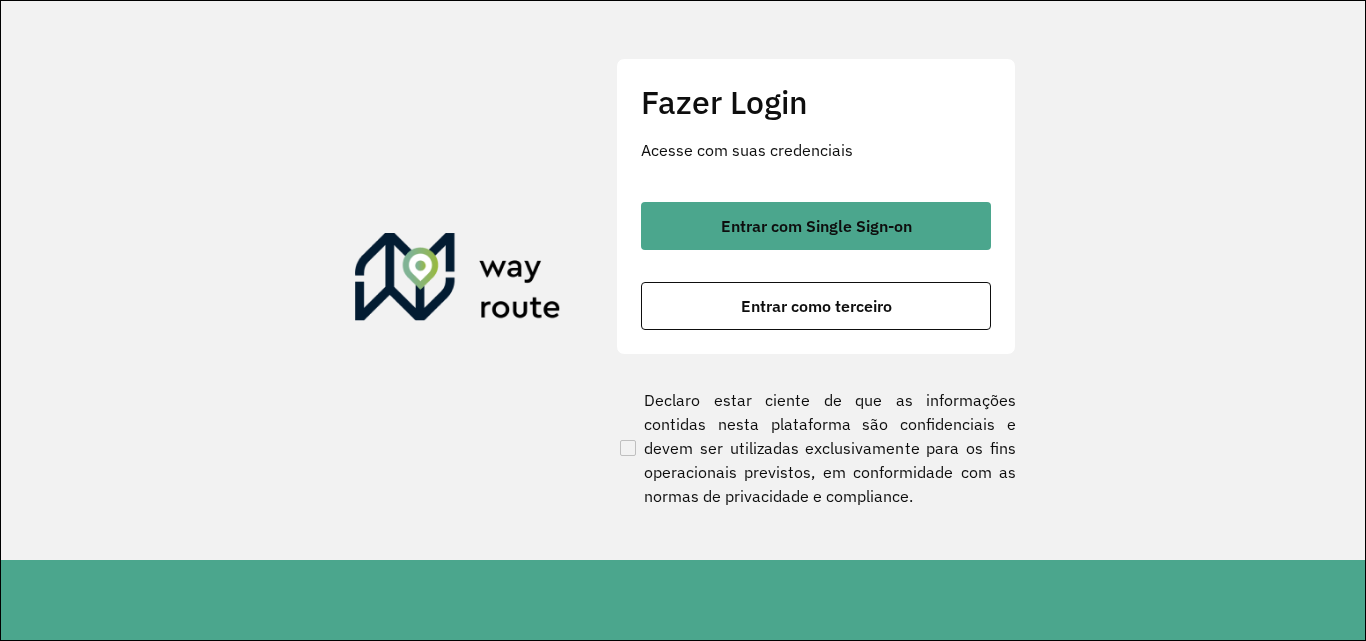 scroll, scrollTop: 0, scrollLeft: 0, axis: both 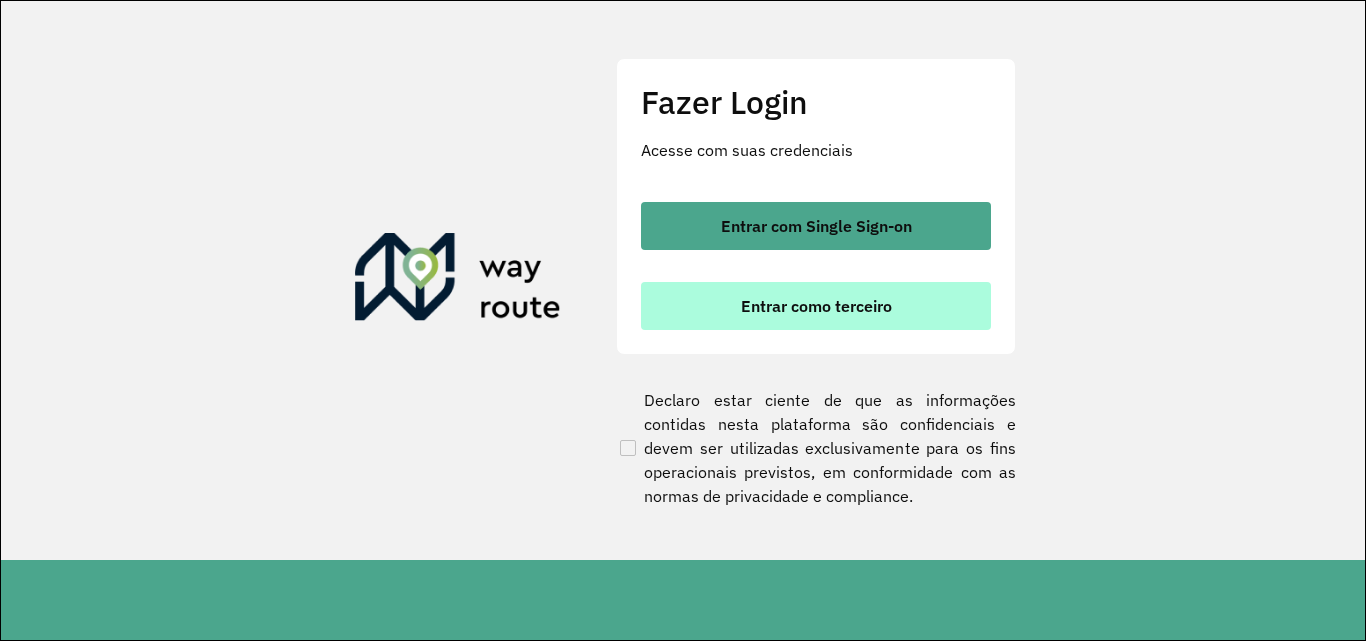 click on "Entrar como terceiro" at bounding box center (816, 306) 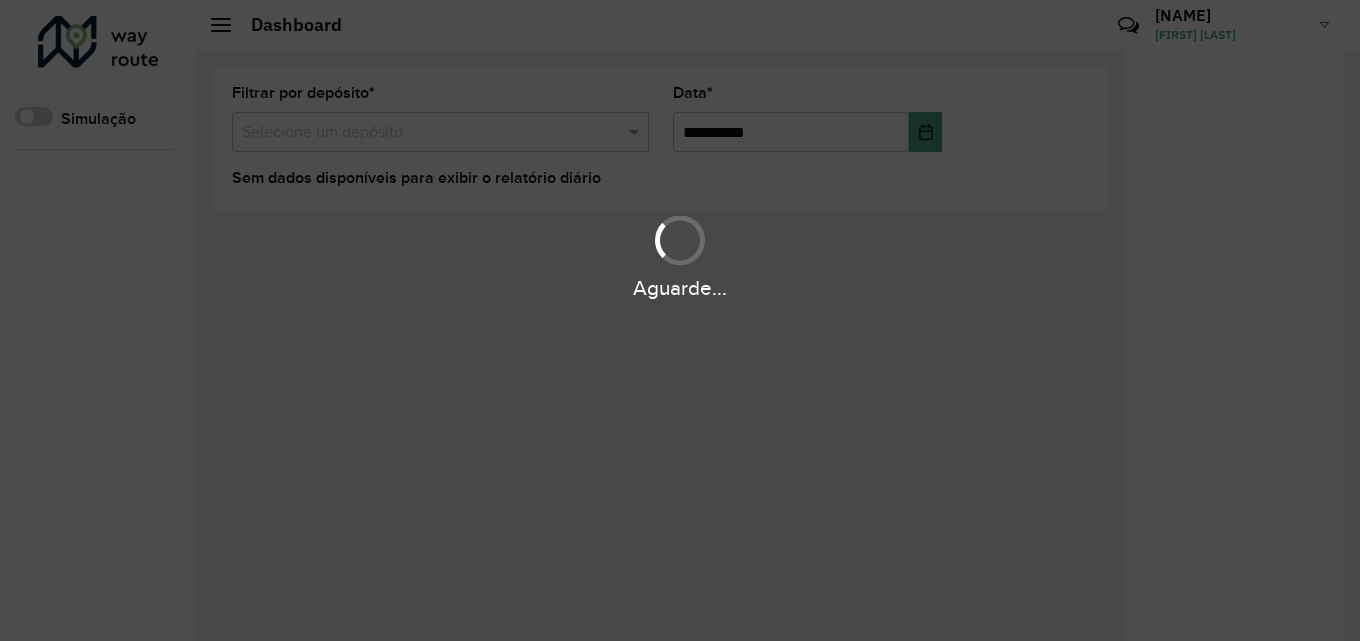 scroll, scrollTop: 0, scrollLeft: 0, axis: both 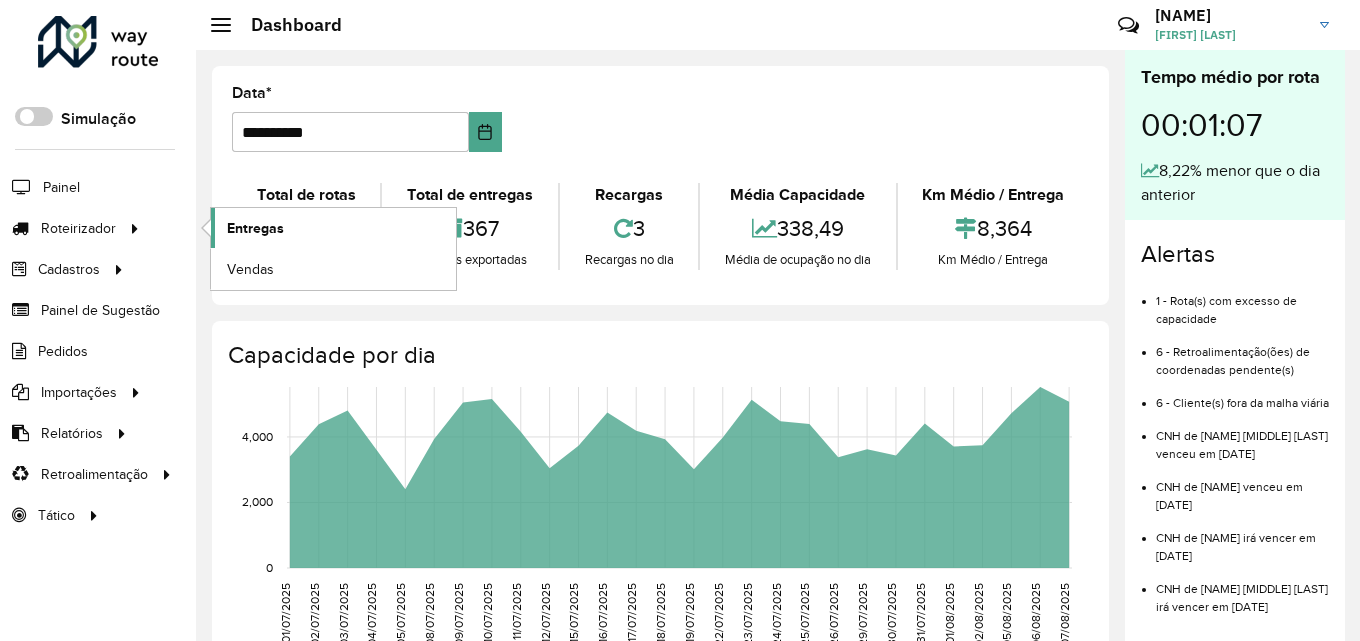 click on "Entregas" 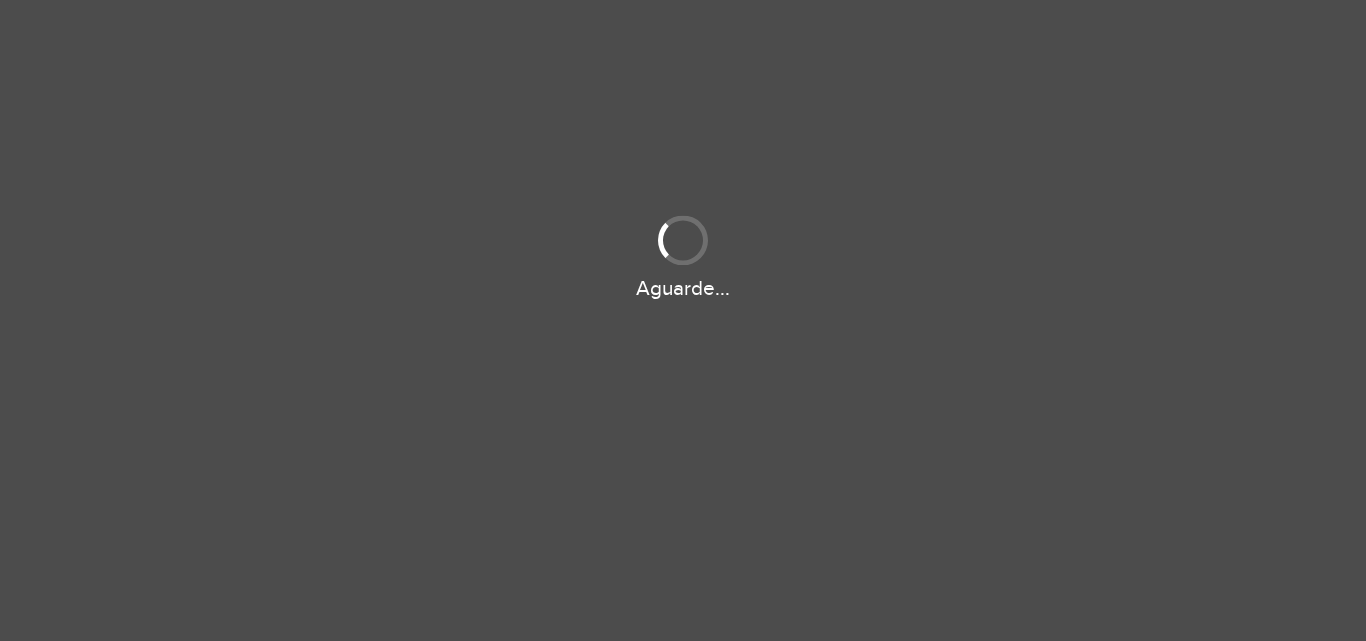 scroll, scrollTop: 0, scrollLeft: 0, axis: both 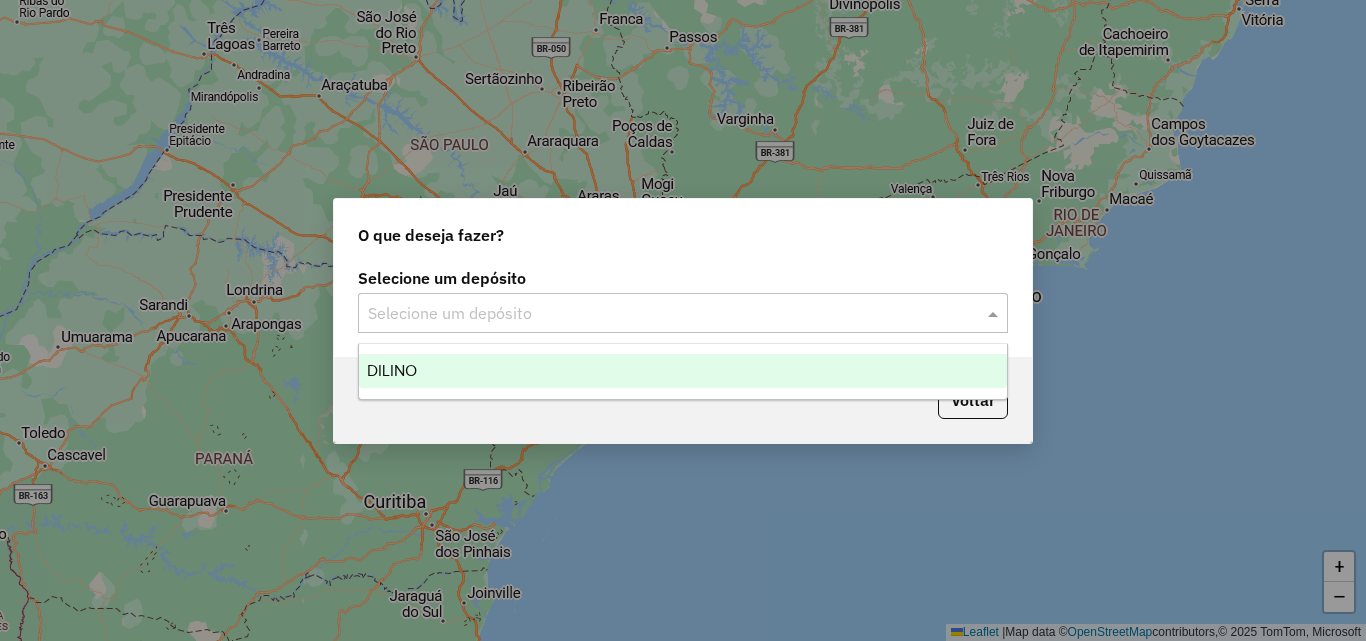 click 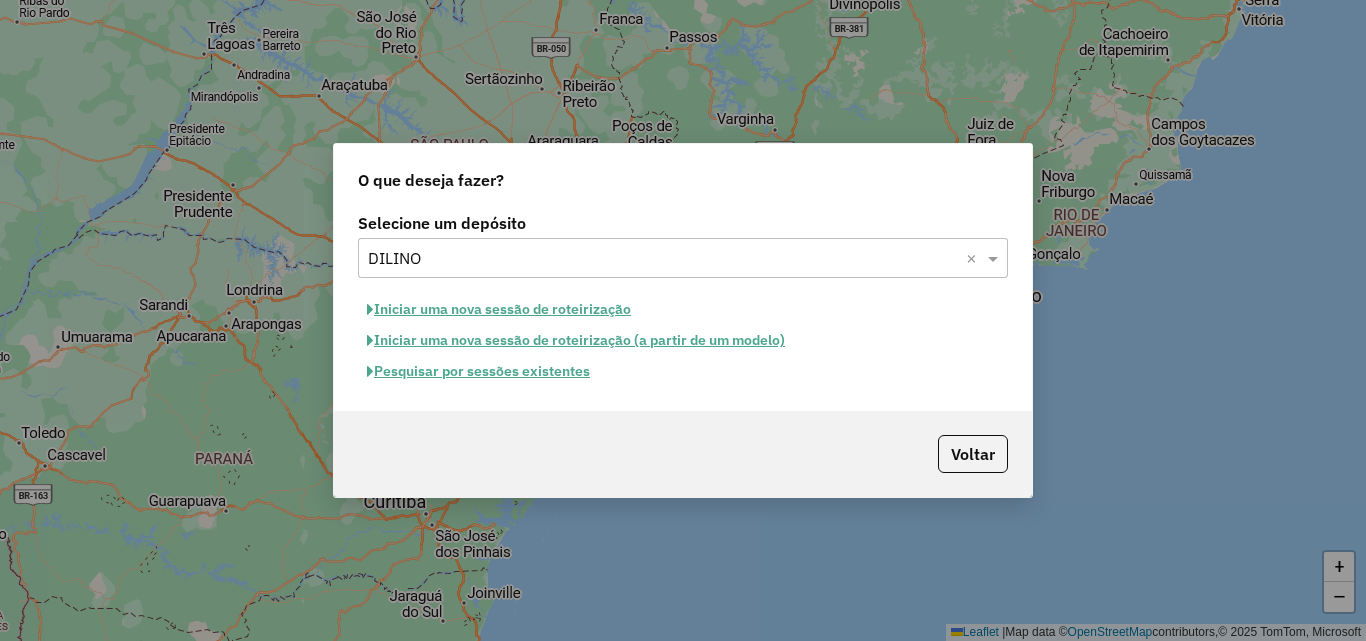 click on "Iniciar uma nova sessão de roteirização" 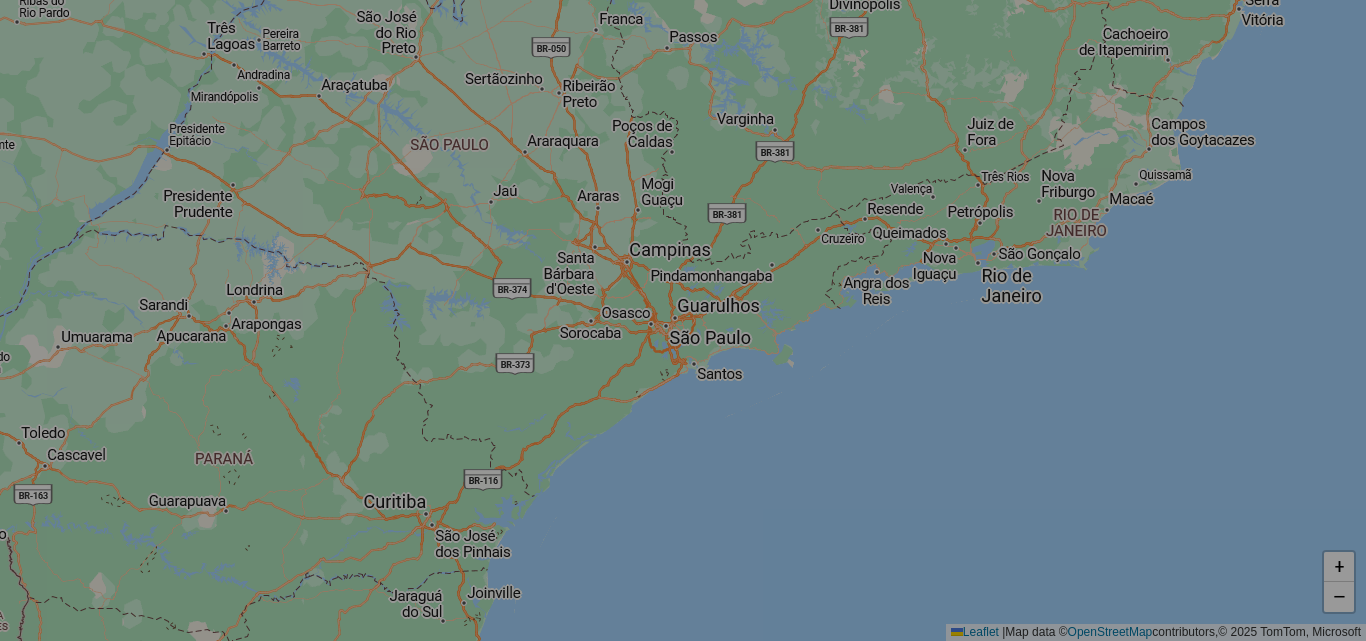 select on "*" 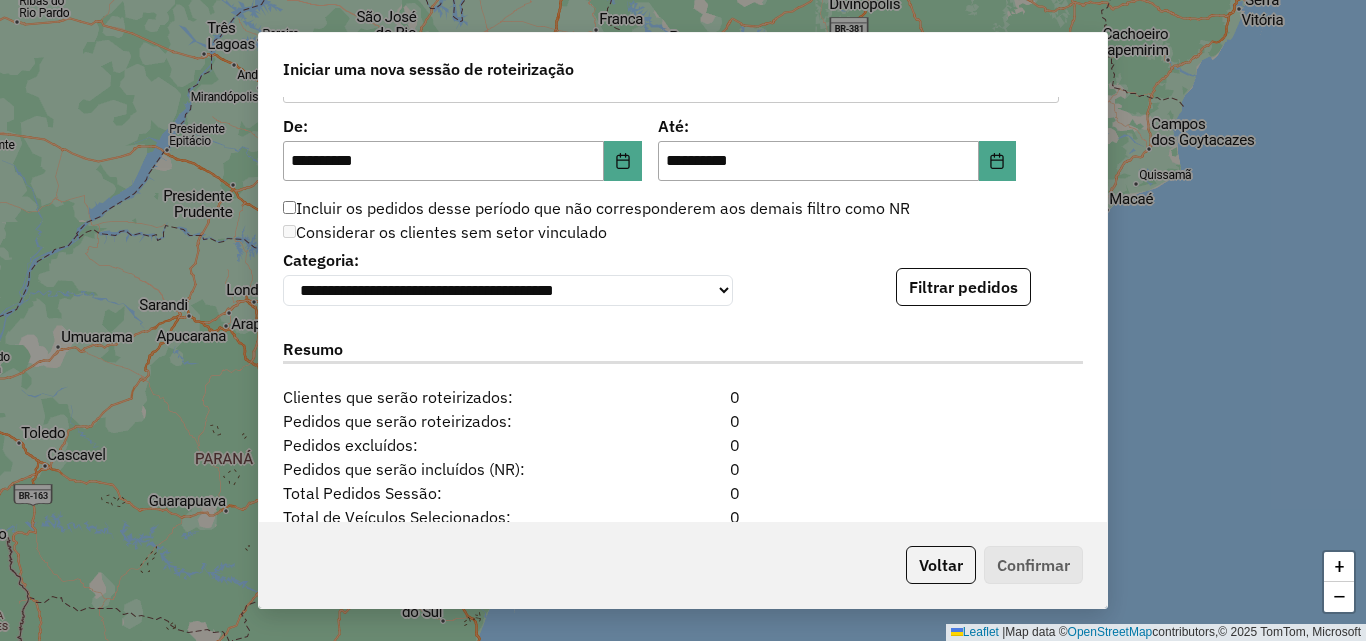 scroll, scrollTop: 1911, scrollLeft: 0, axis: vertical 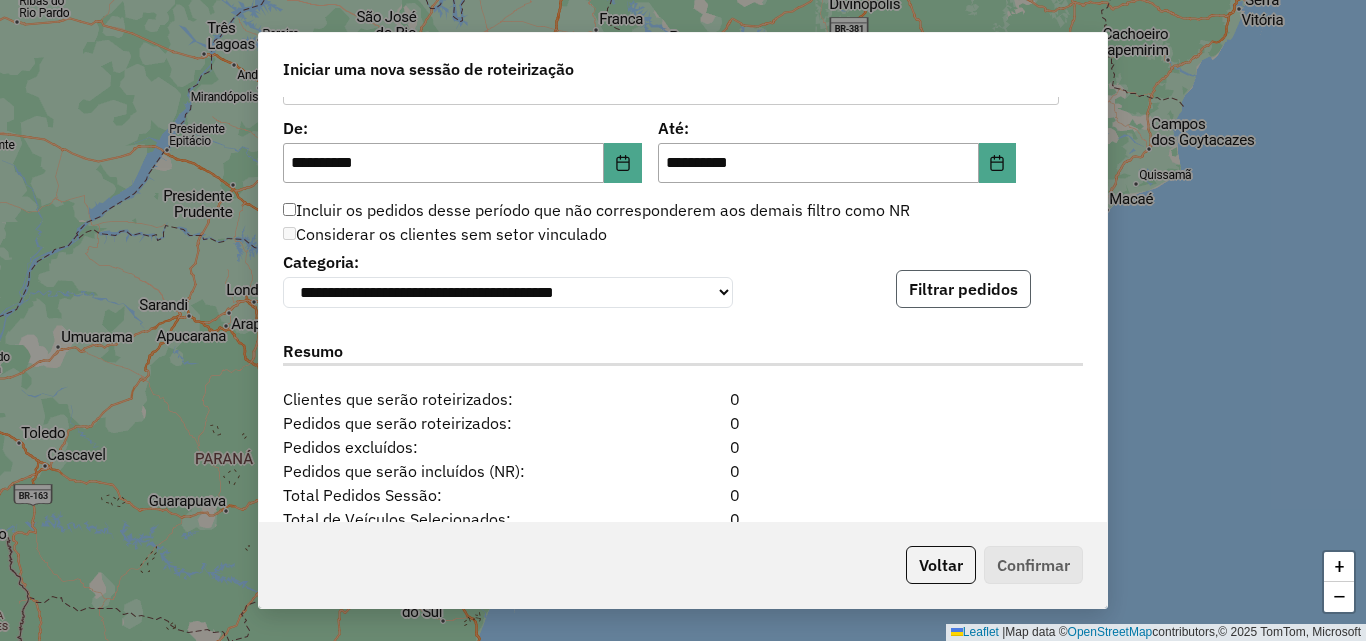 click on "Filtrar pedidos" 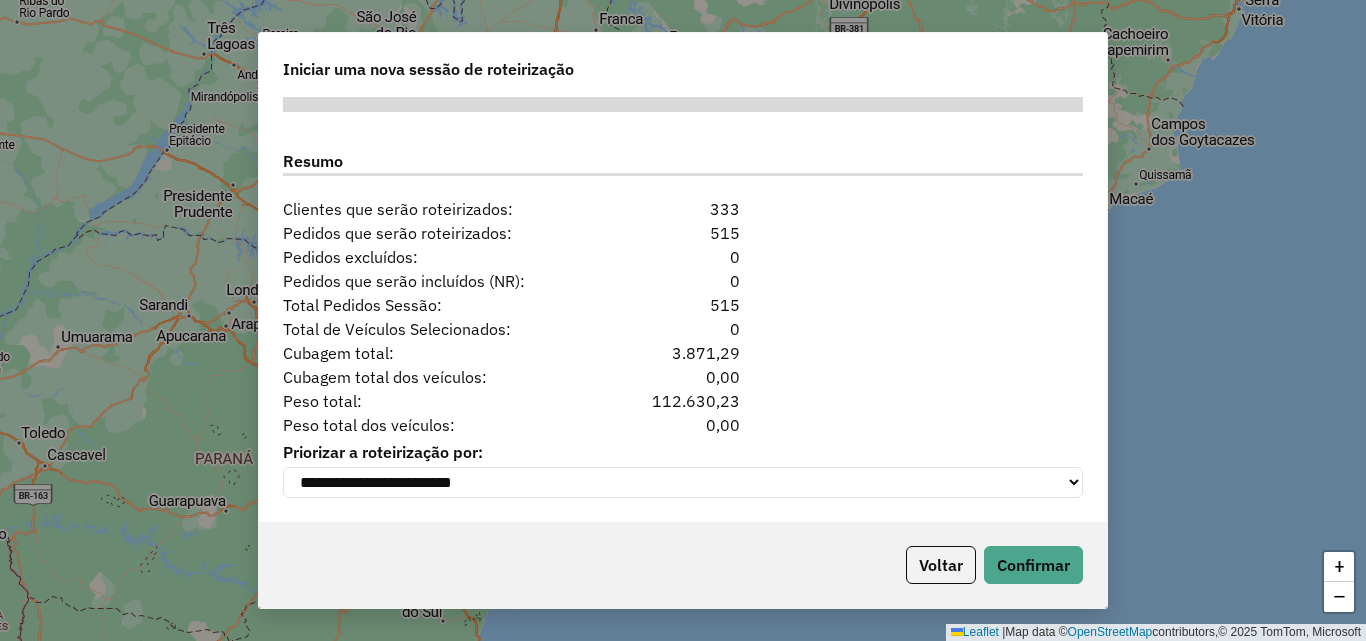 scroll, scrollTop: 2524, scrollLeft: 0, axis: vertical 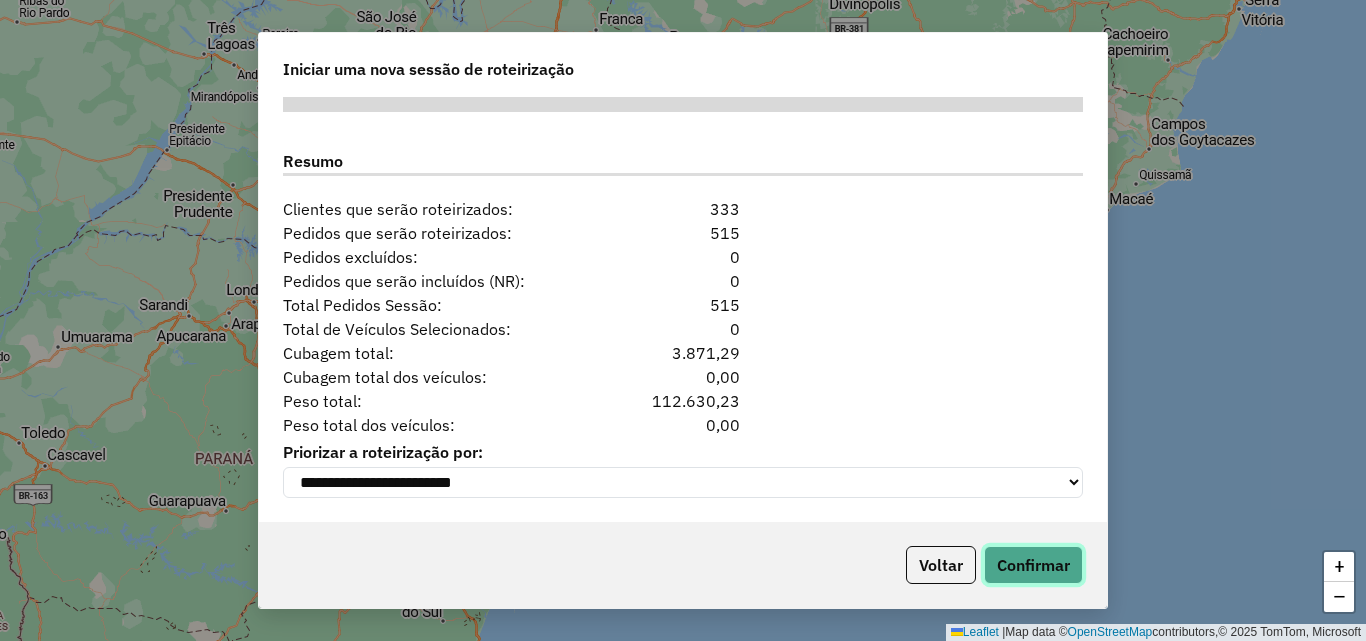 click on "Confirmar" 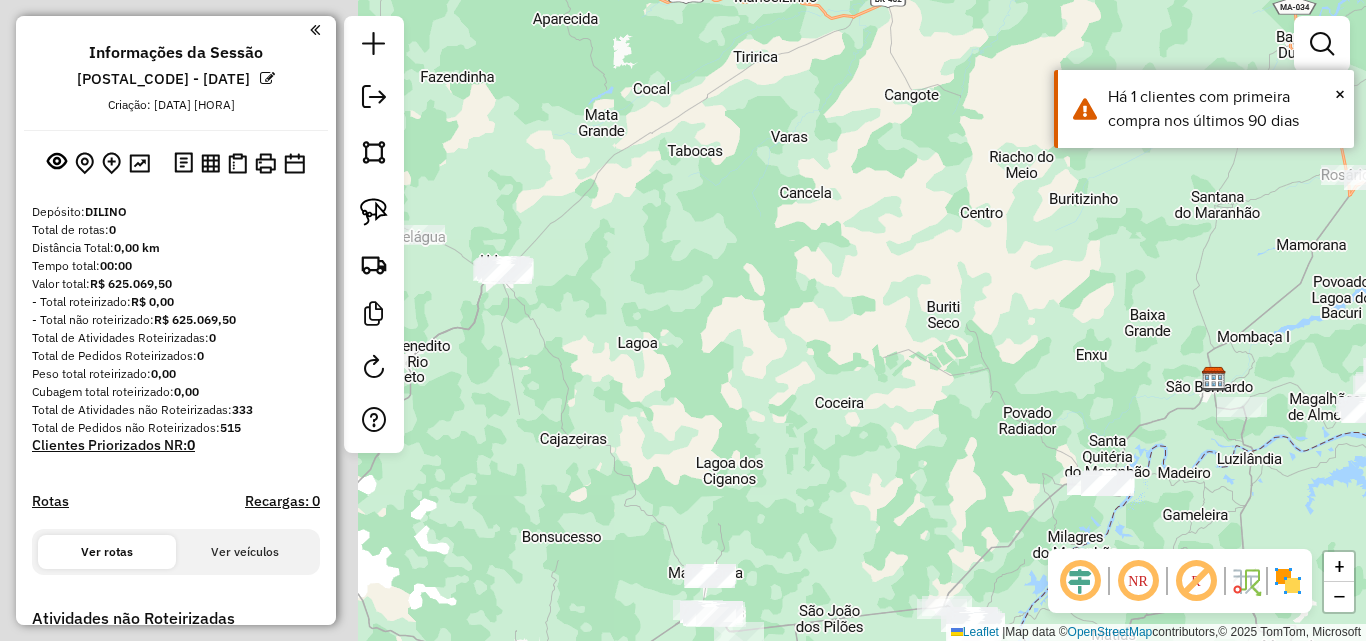 drag, startPoint x: 579, startPoint y: 316, endPoint x: 1110, endPoint y: 375, distance: 534.2677 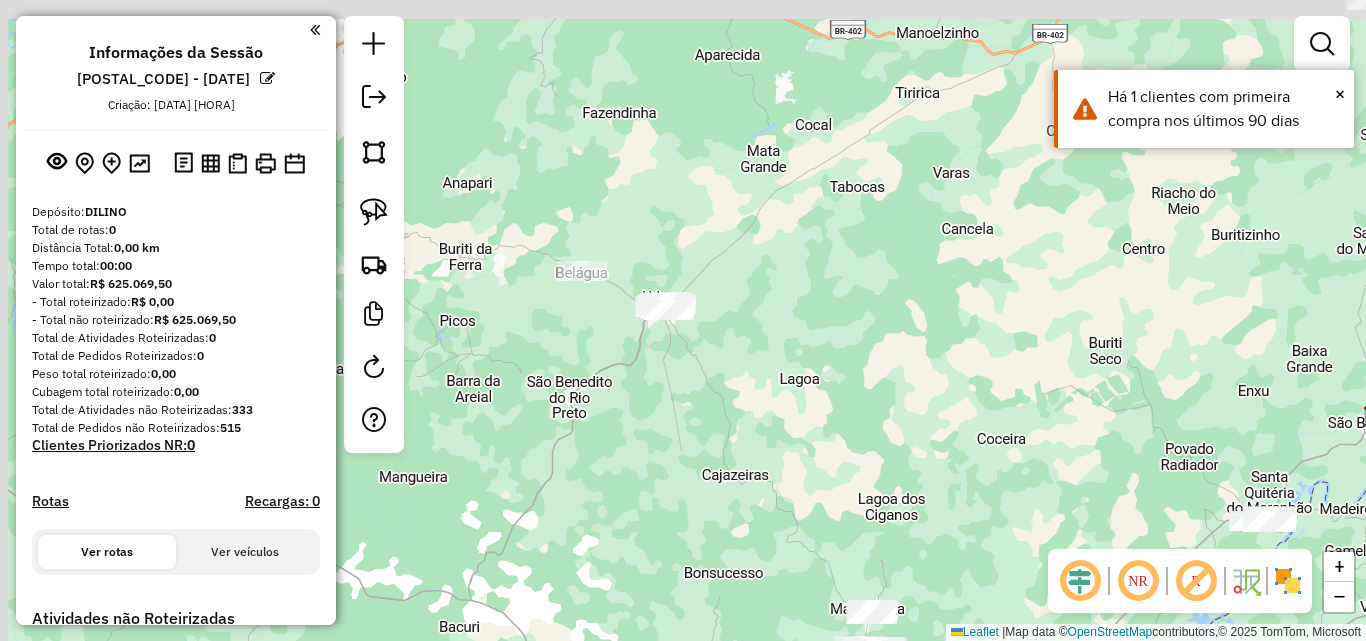 drag, startPoint x: 670, startPoint y: 388, endPoint x: 832, endPoint y: 424, distance: 165.9518 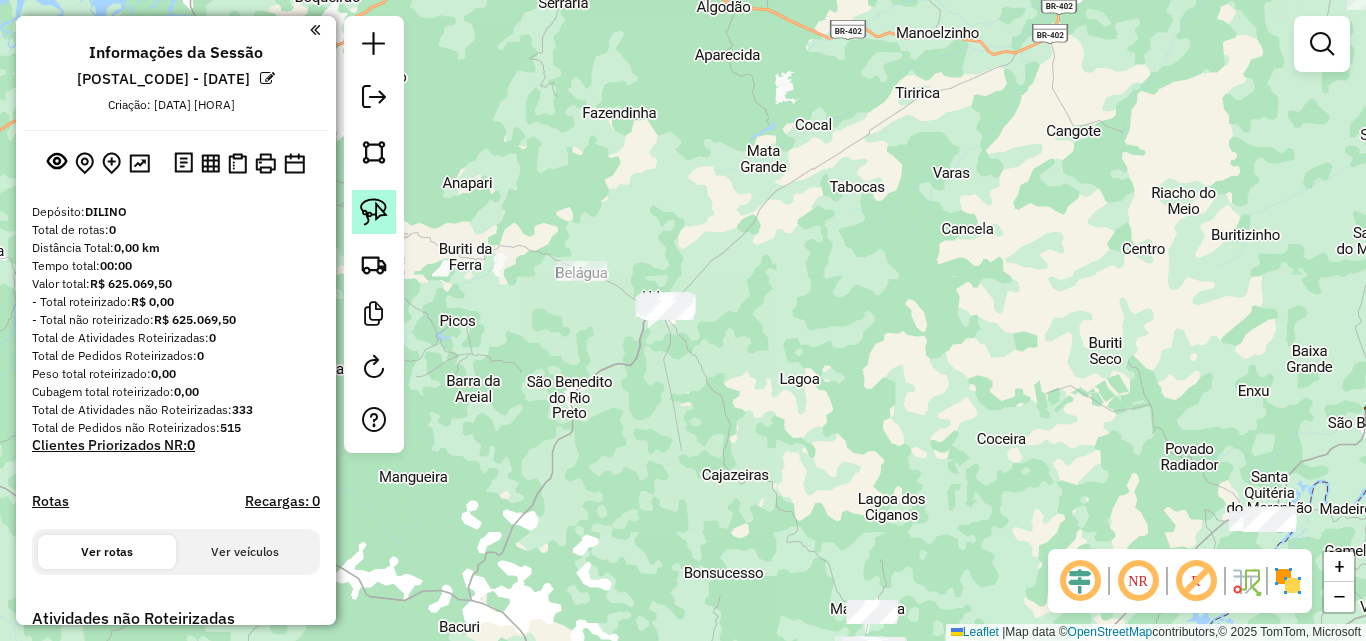 click 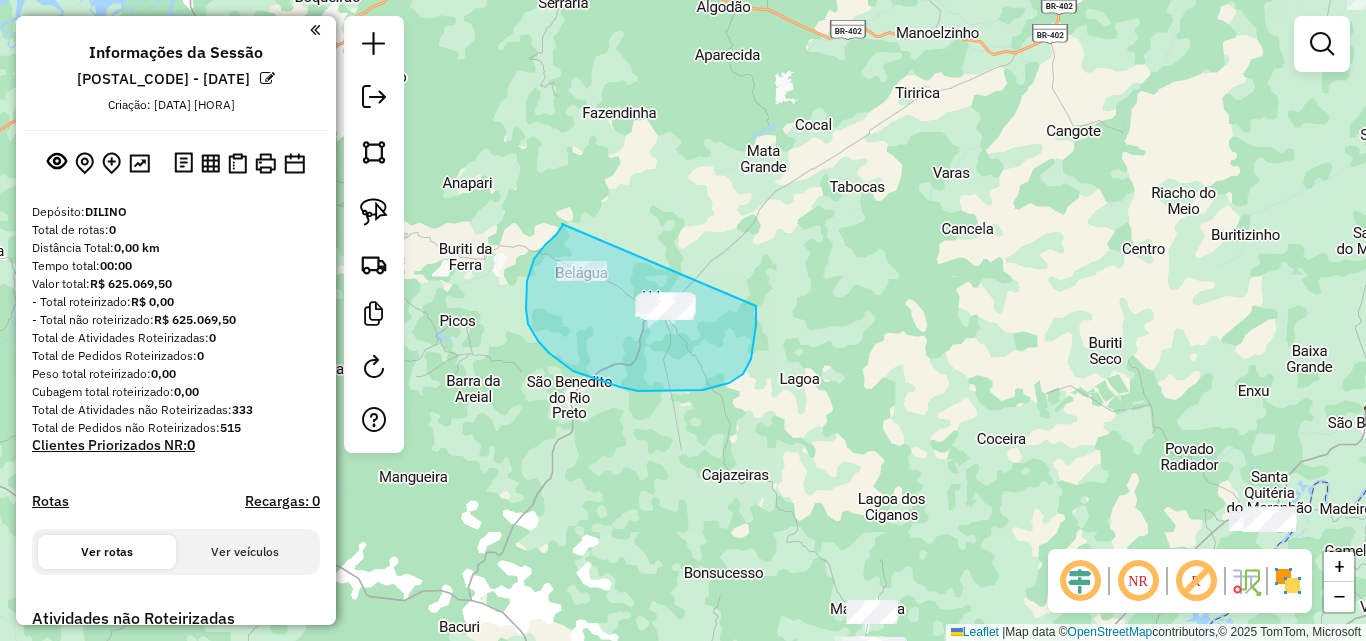 drag, startPoint x: 562, startPoint y: 224, endPoint x: 756, endPoint y: 306, distance: 210.61813 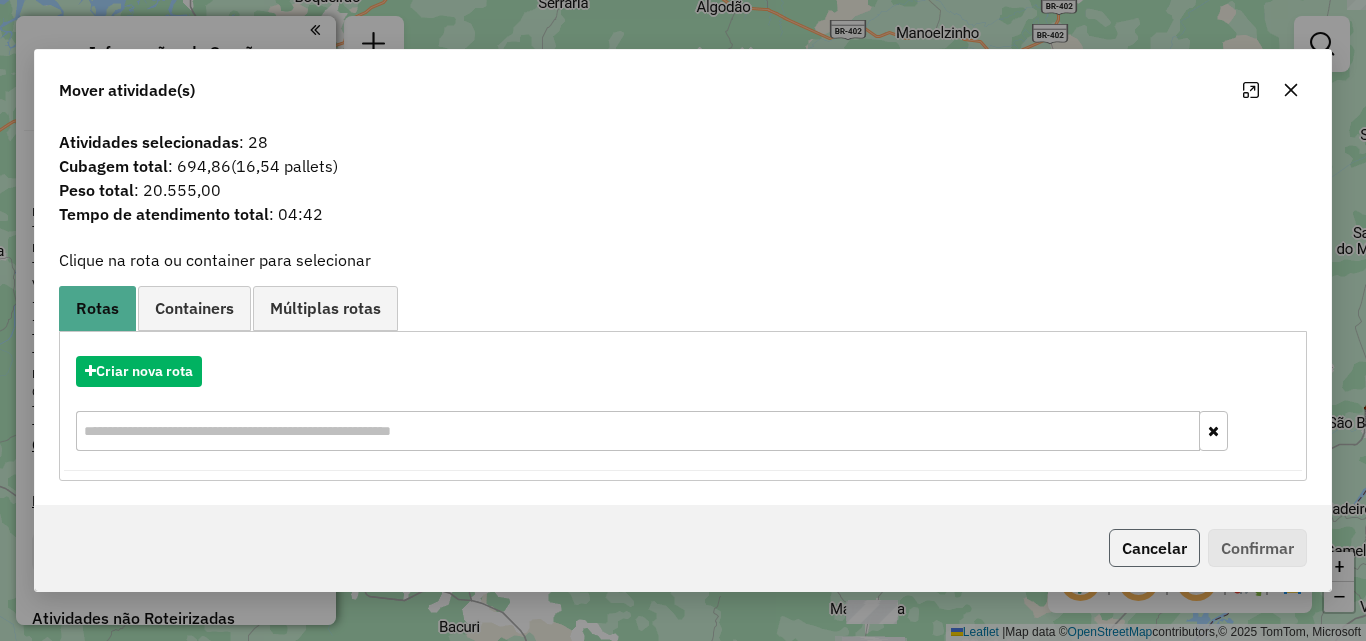 click on "Cancelar" 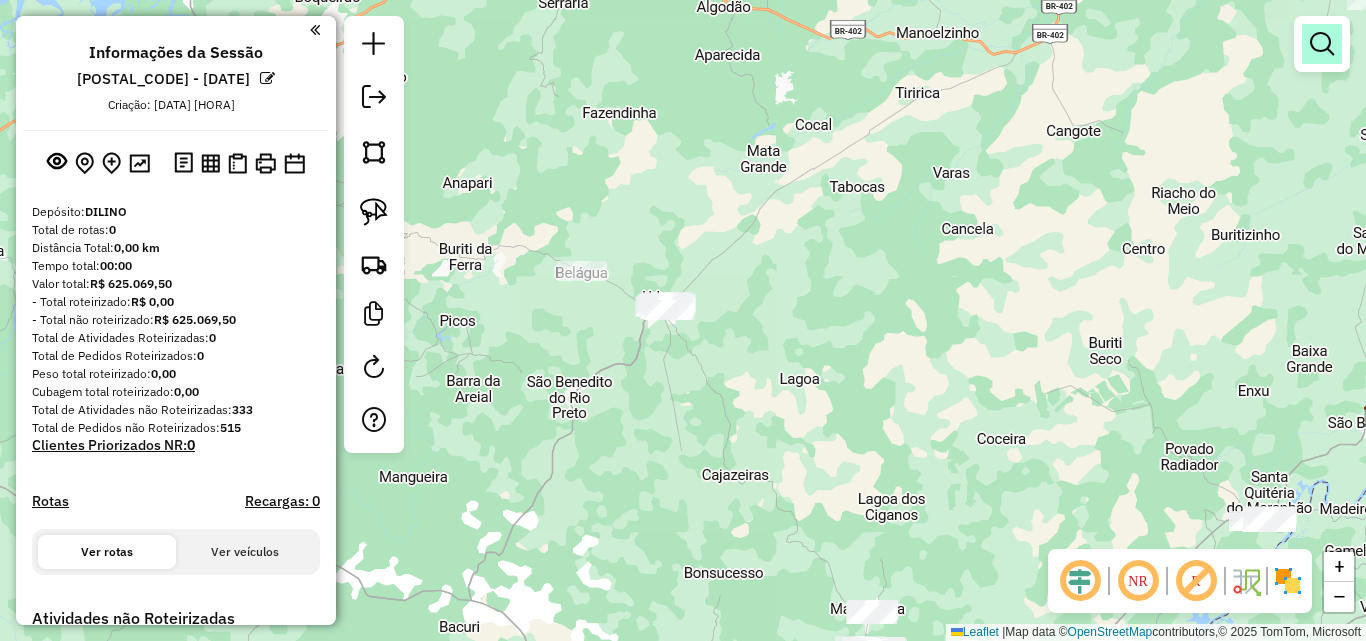 click at bounding box center [1322, 44] 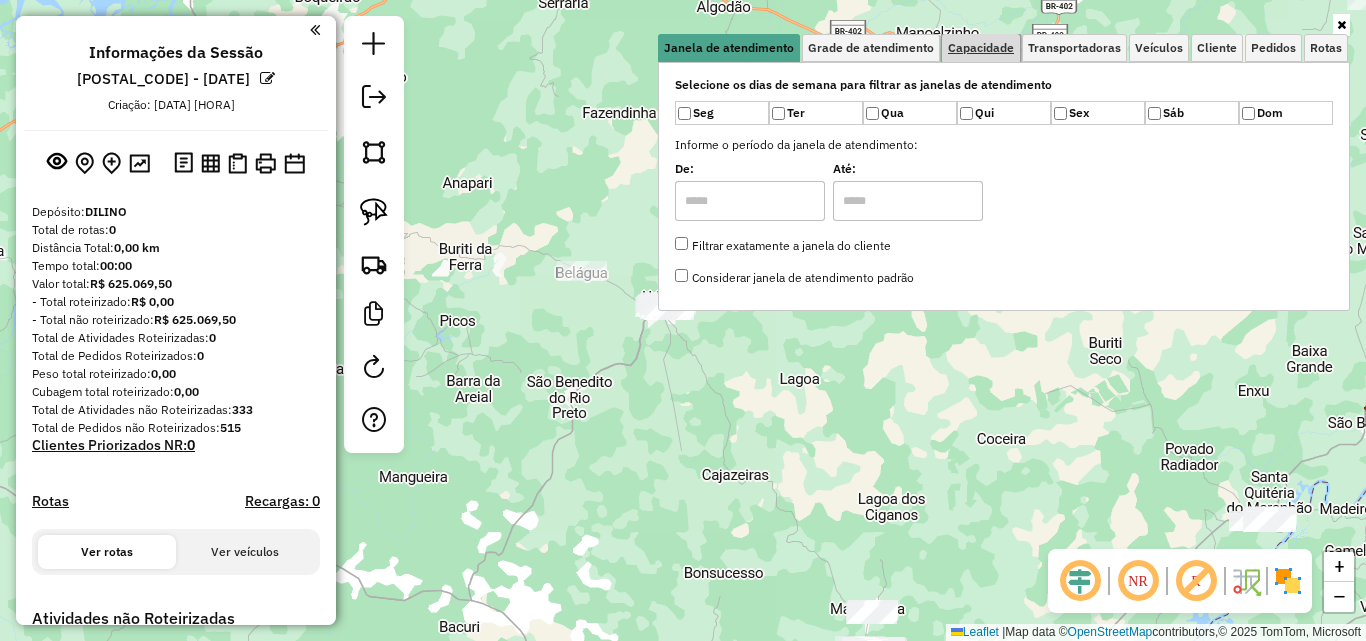 click on "Capacidade" at bounding box center (981, 48) 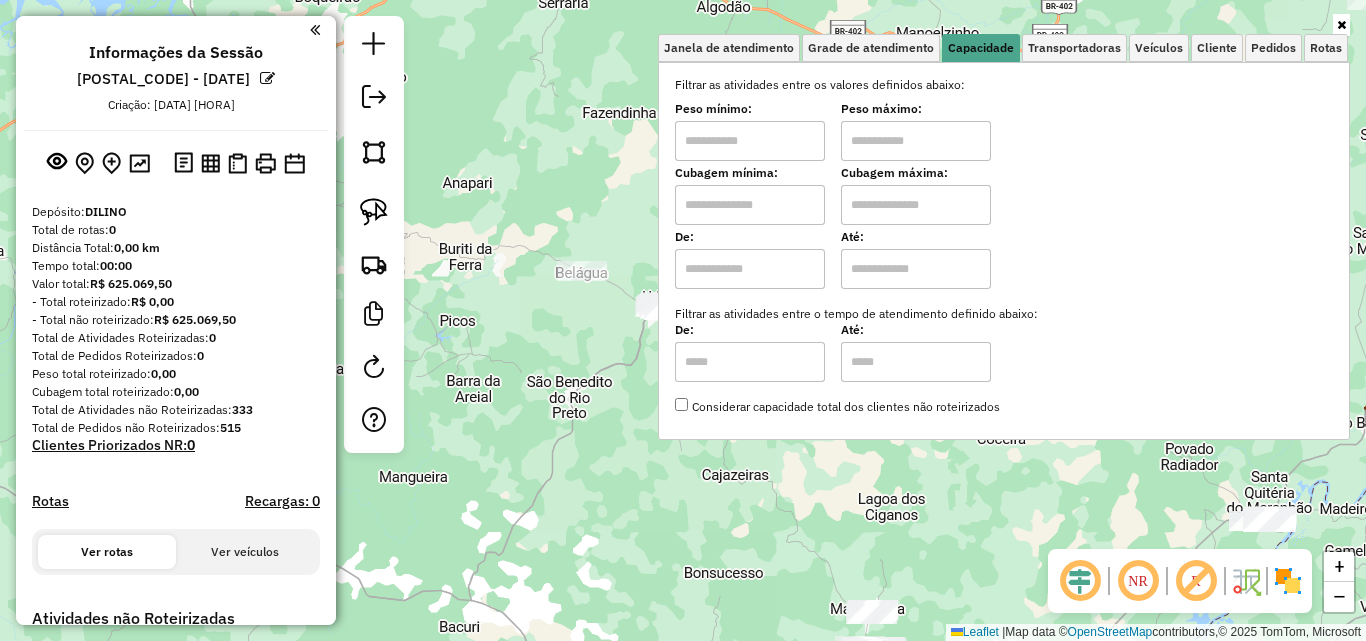 click at bounding box center (750, 205) 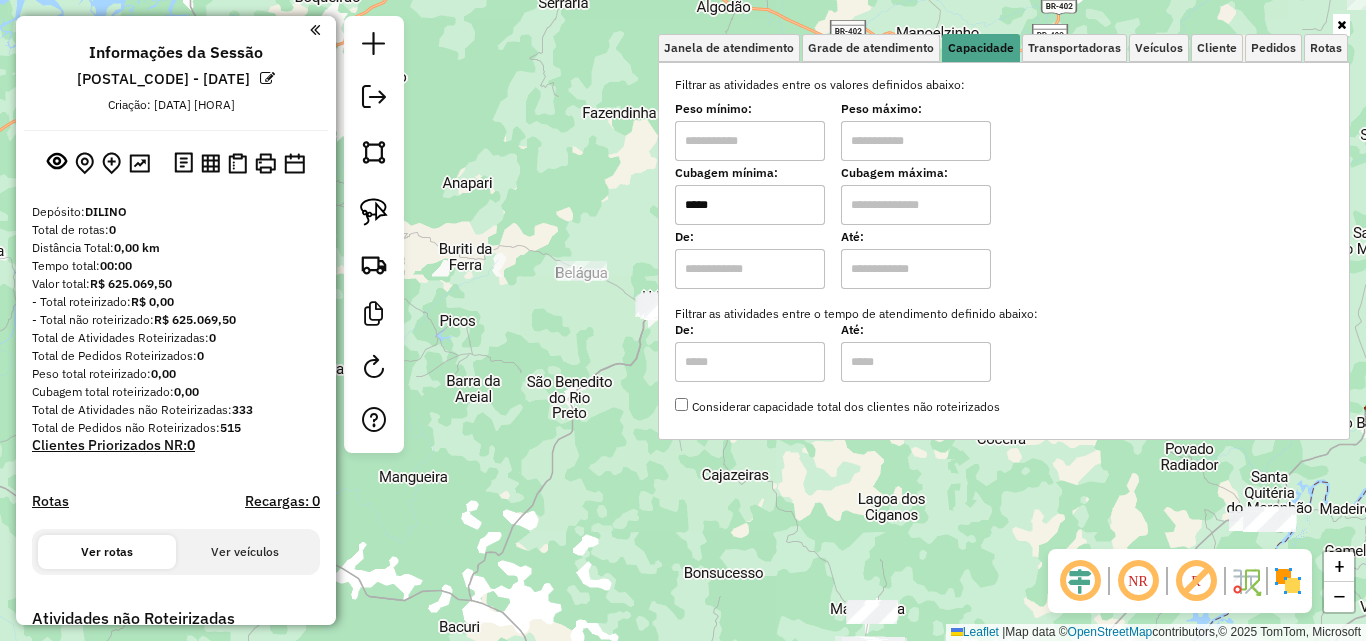 type on "*****" 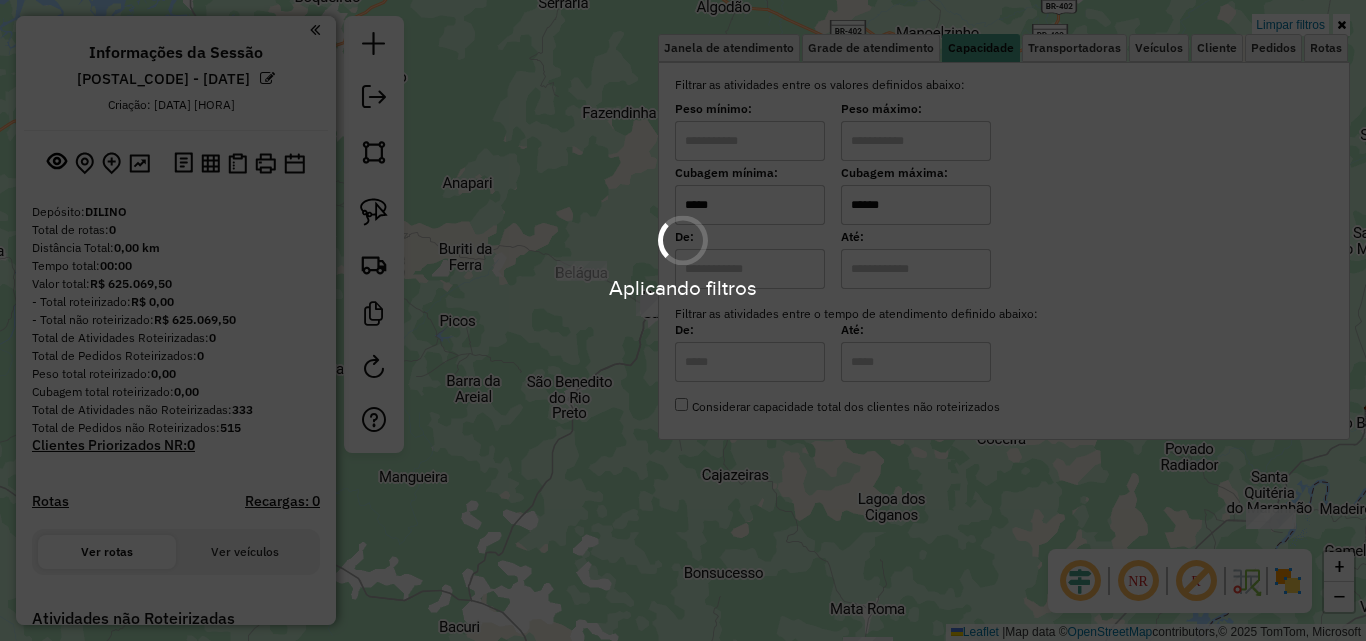 type on "******" 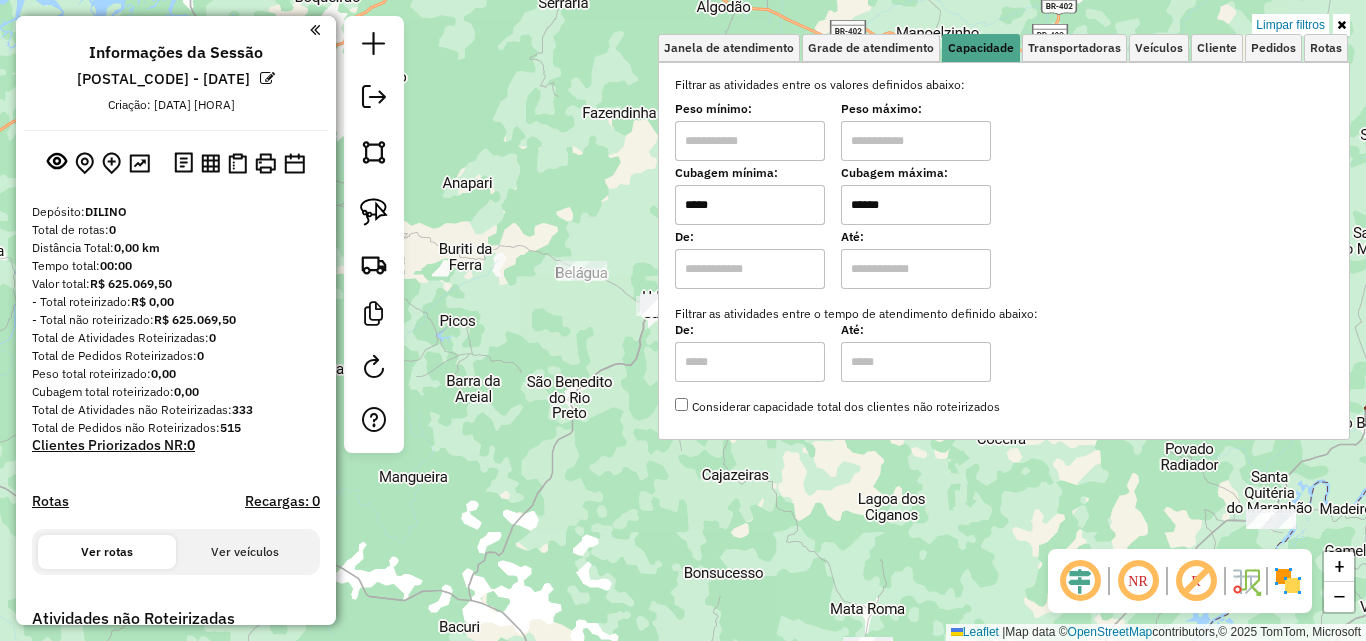 click on "Limpar filtros Janela de atendimento Grade de atendimento Capacidade Transportadoras Veículos Cliente Pedidos  Rotas Selecione os dias de semana para filtrar as janelas de atendimento  Seg   Ter   Qua   Qui   Sex   Sáb   Dom  Informe o período da janela de atendimento: De: Até:  Filtrar exatamente a janela do cliente  Considerar janela de atendimento padrão  Selecione os dias de semana para filtrar as grades de atendimento  Seg   Ter   Qua   Qui   Sex   Sáb   Dom   Considerar clientes sem dia de atendimento cadastrado  Clientes fora do dia de atendimento selecionado Filtrar as atividades entre os valores definidos abaixo:  Peso mínimo:   Peso máximo:   Cubagem mínima:  *****  Cubagem máxima:  ******  De:   Até:  Filtrar as atividades entre o tempo de atendimento definido abaixo:  De:   Até:   Considerar capacidade total dos clientes não roteirizados Transportadora: Selecione um ou mais itens Tipo de veículo: Selecione um ou mais itens Veículo: Selecione um ou mais itens Motorista: Nome: Setor:" 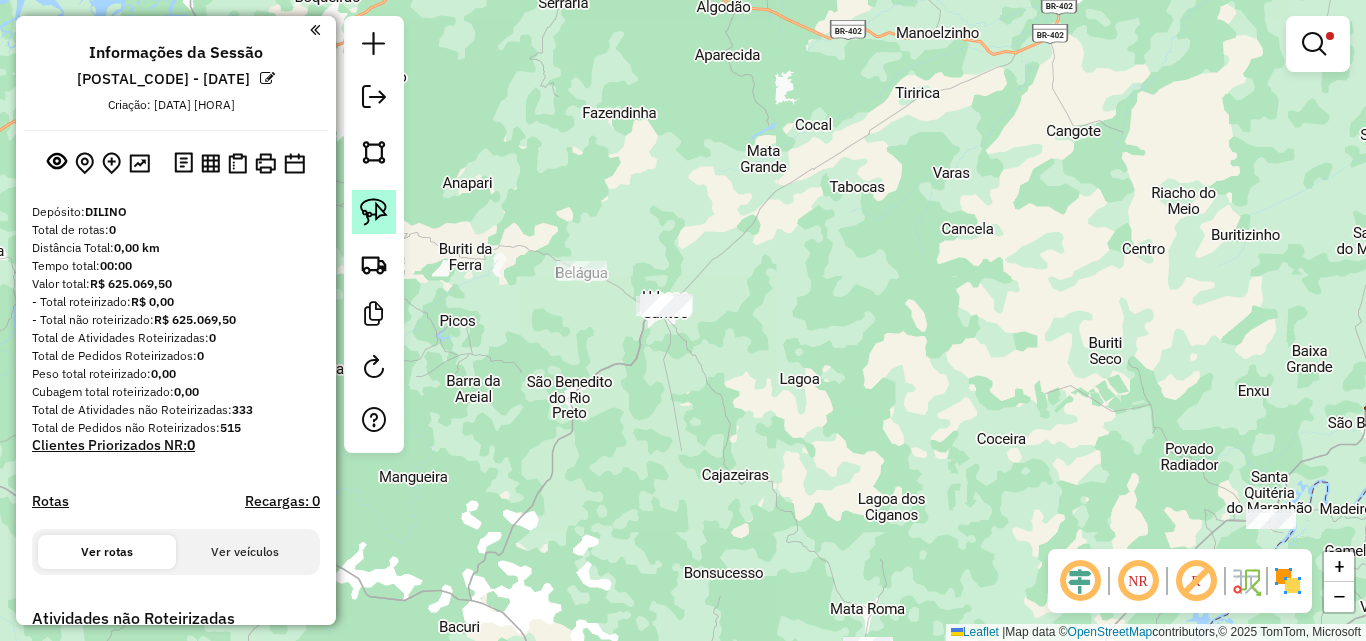 click 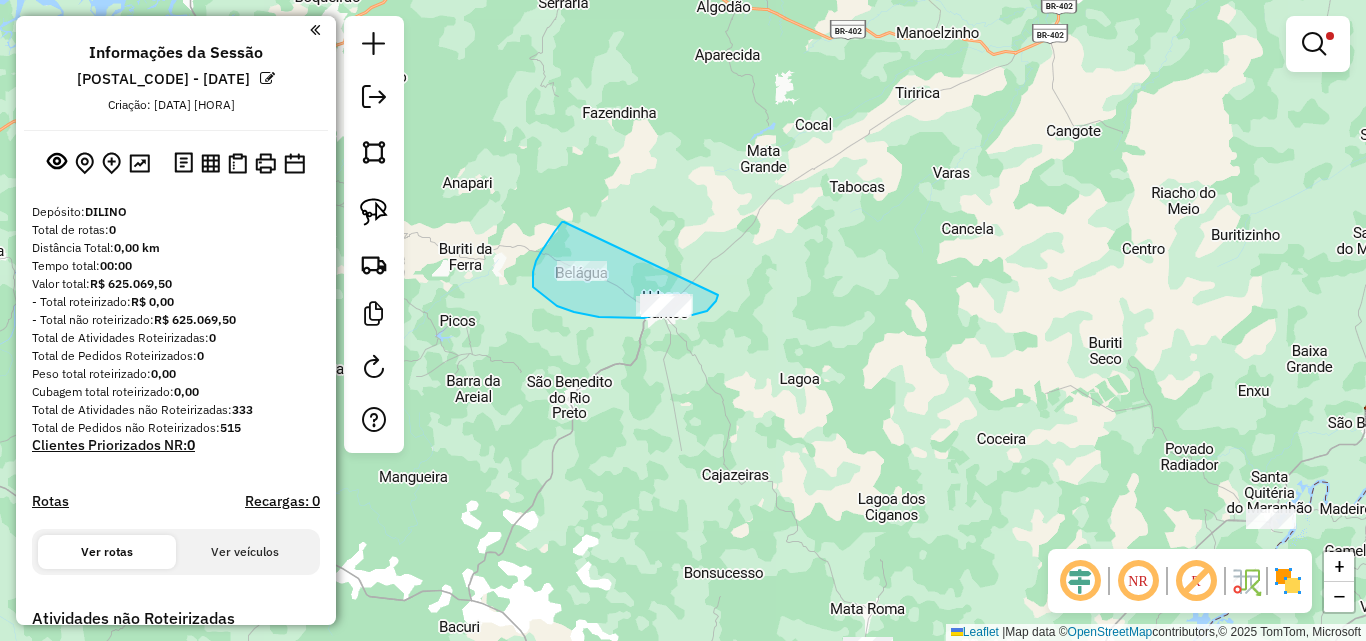 drag, startPoint x: 564, startPoint y: 222, endPoint x: 718, endPoint y: 294, distance: 170 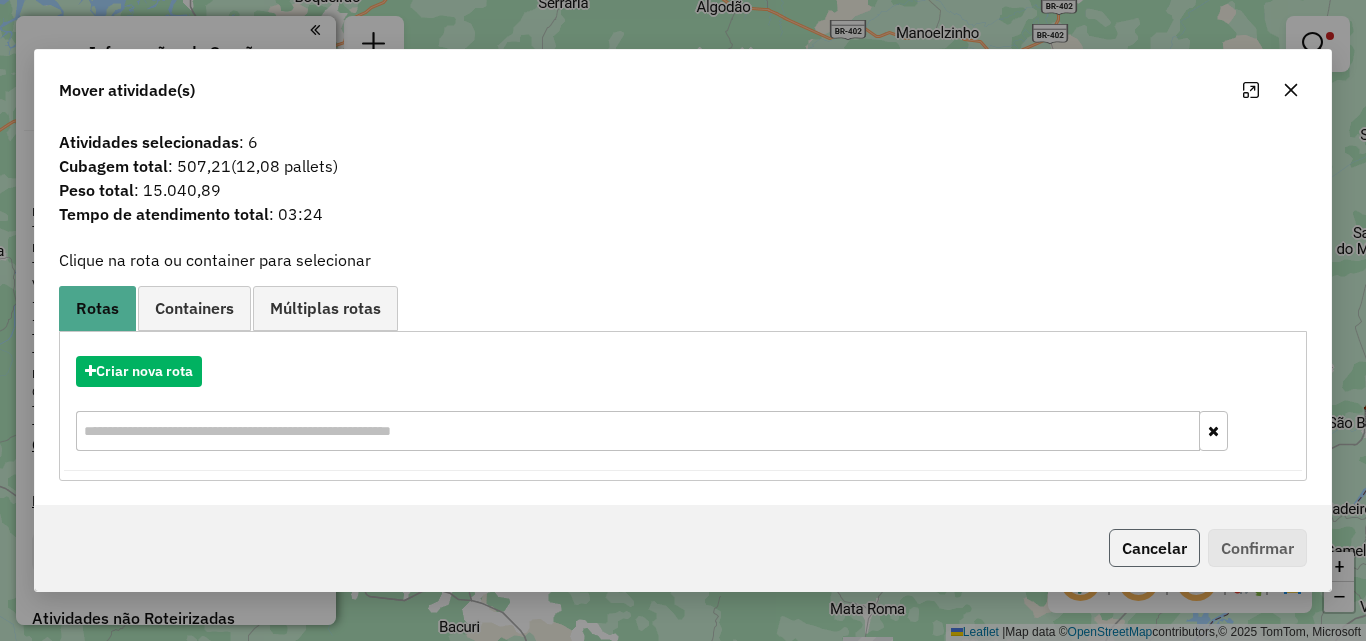 click on "Cancelar" 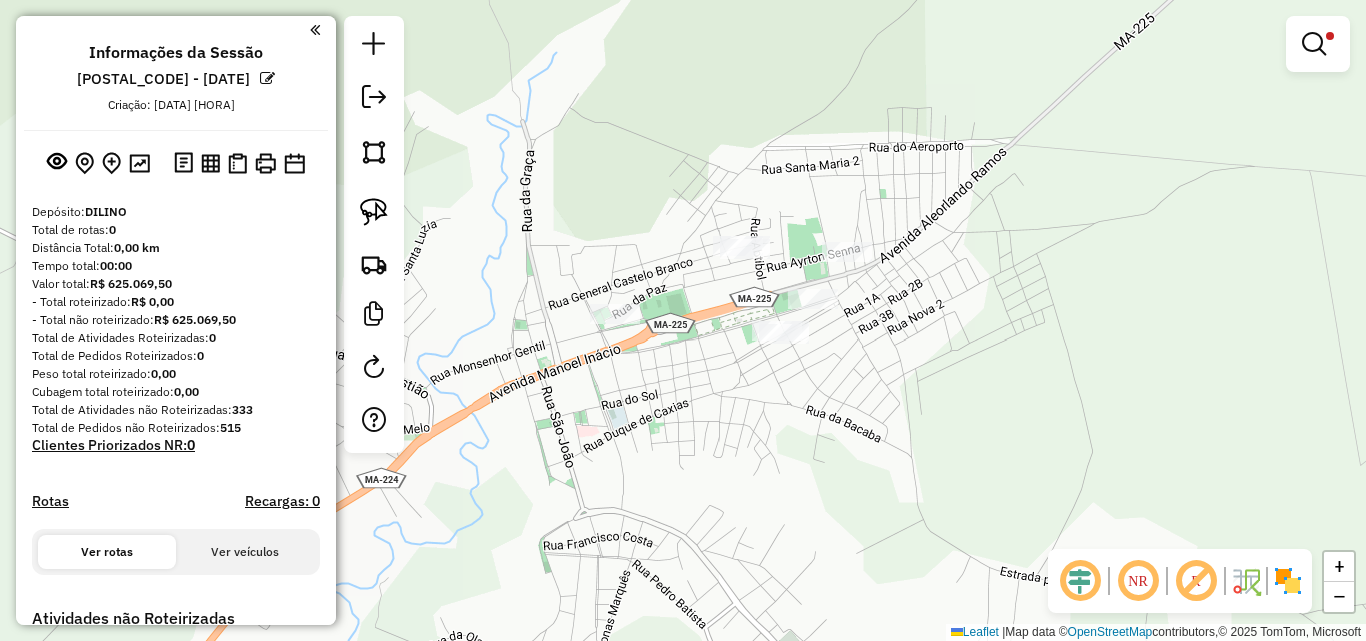 drag, startPoint x: 560, startPoint y: 356, endPoint x: 683, endPoint y: 390, distance: 127.61269 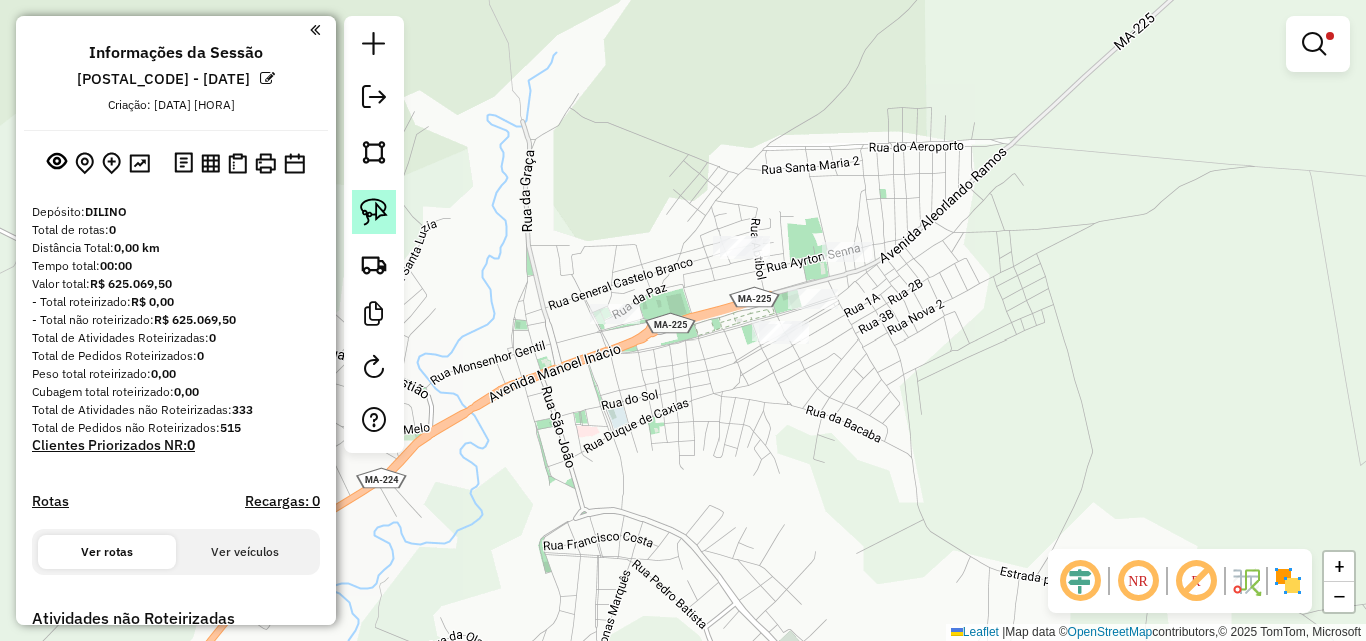 click 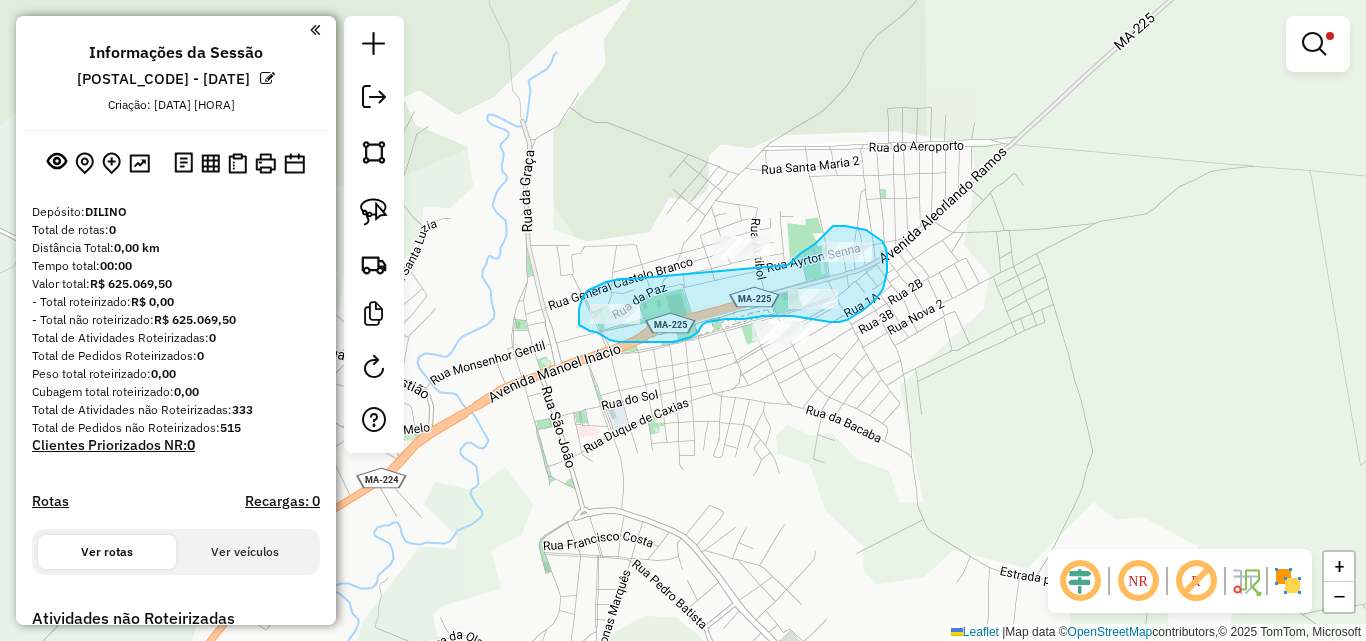 drag, startPoint x: 594, startPoint y: 287, endPoint x: 788, endPoint y: 265, distance: 195.24344 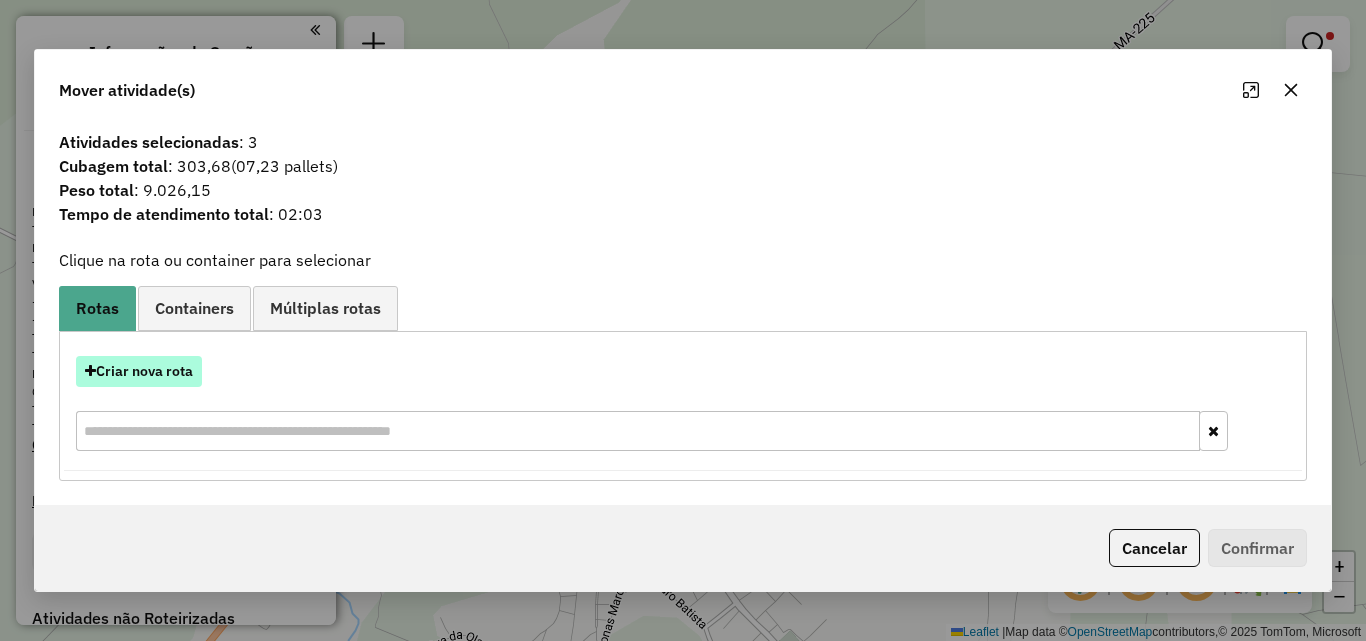 click on "Criar nova rota" at bounding box center (139, 371) 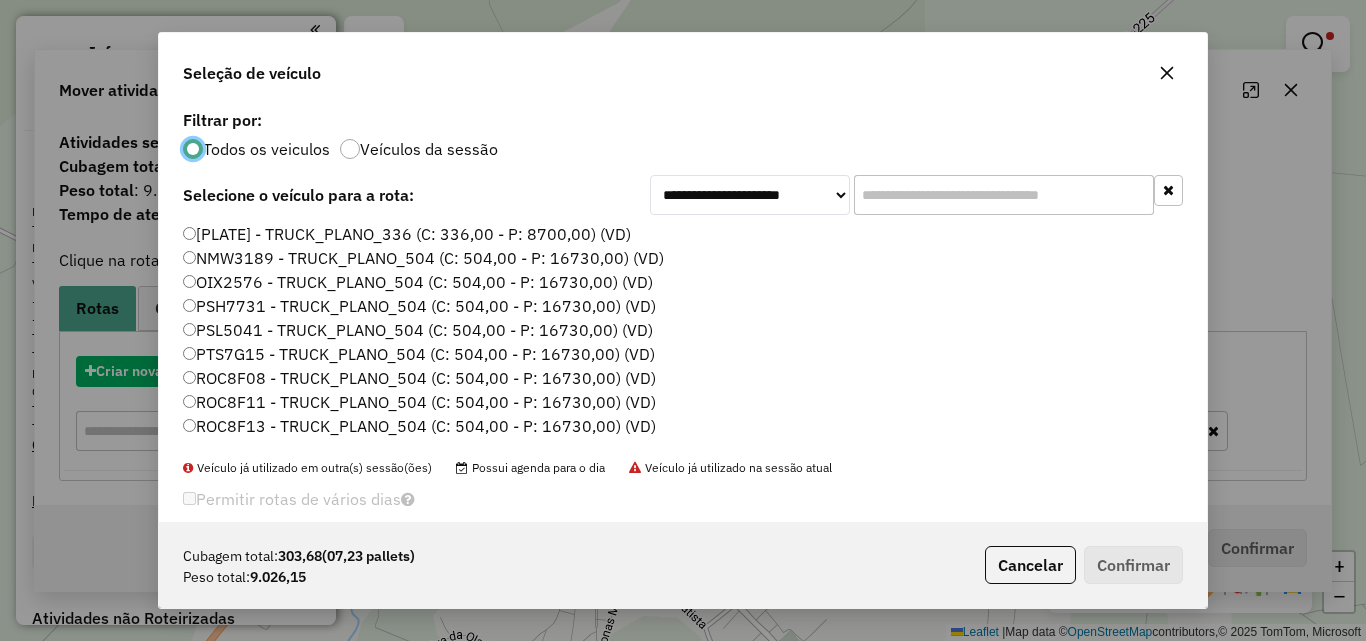 scroll, scrollTop: 11, scrollLeft: 6, axis: both 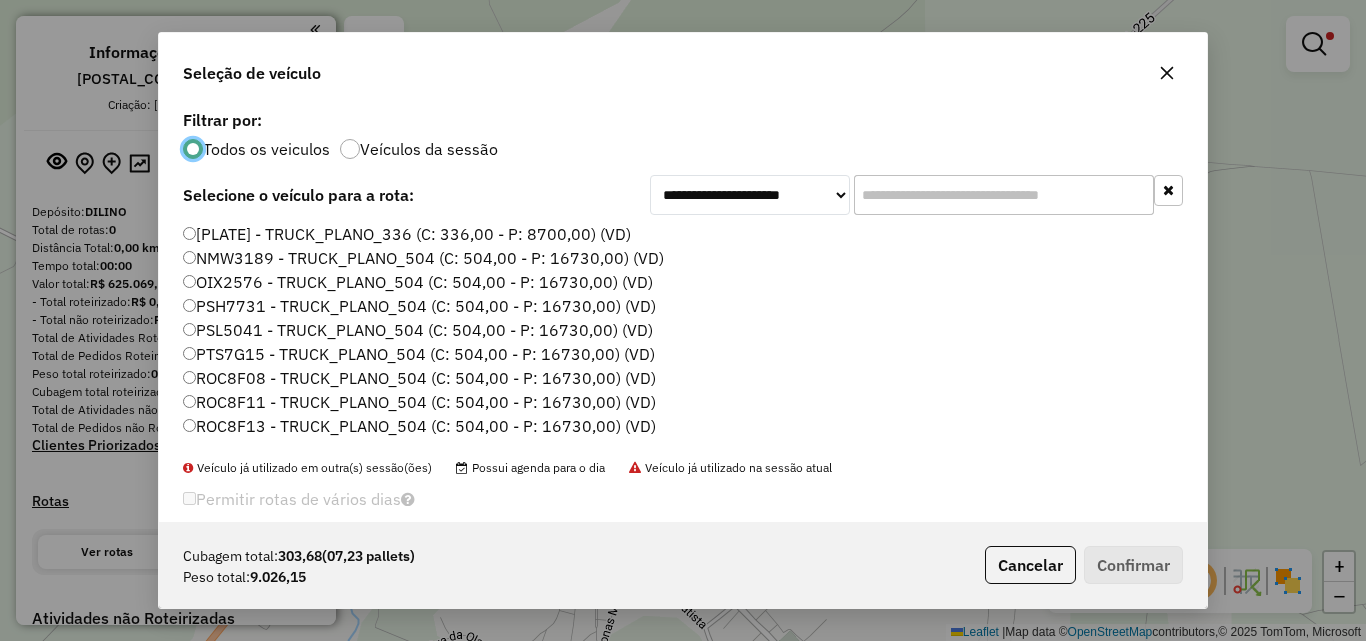 click on "NMW3189 - TRUCK_PLANO_504 (C: 504,00 - P: 16730,00) (VD)" 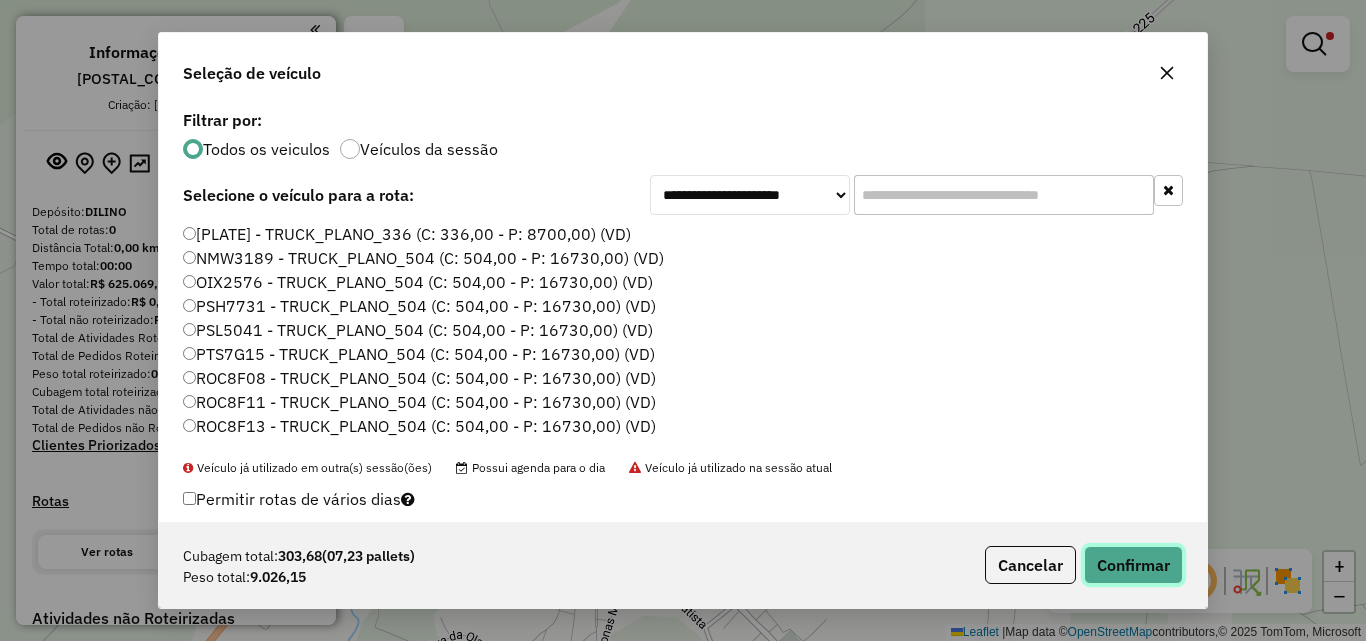 click on "Confirmar" 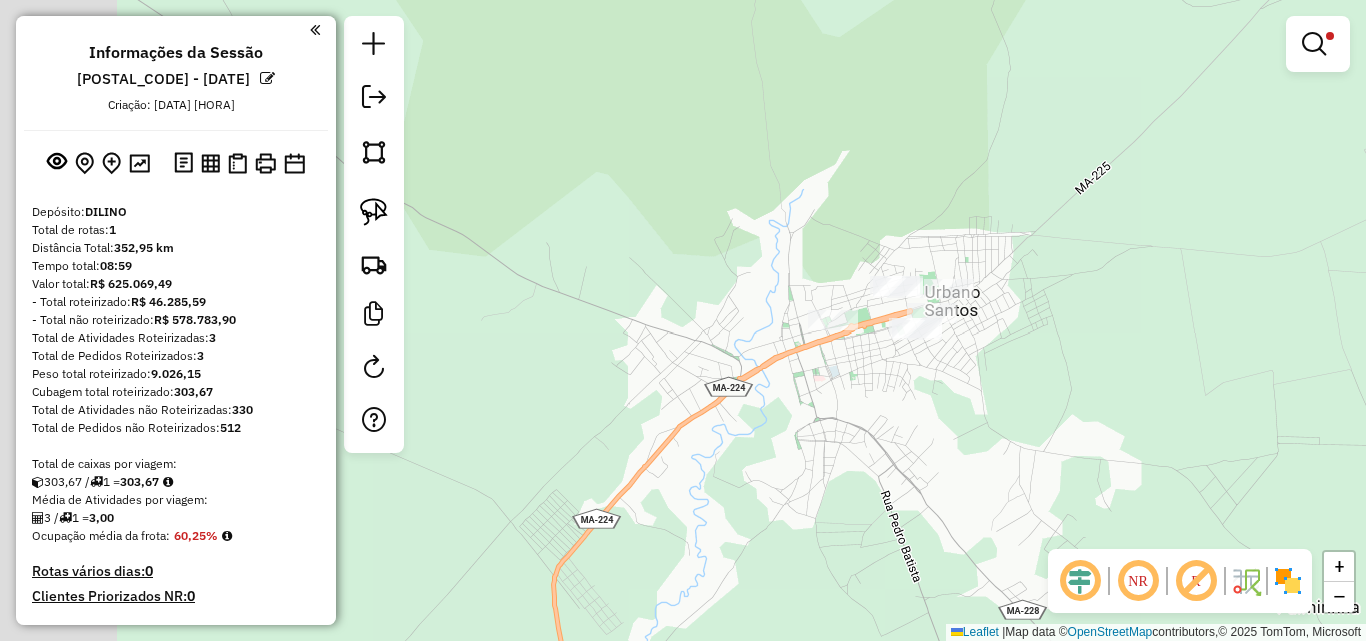 drag, startPoint x: 470, startPoint y: 369, endPoint x: 763, endPoint y: 376, distance: 293.08362 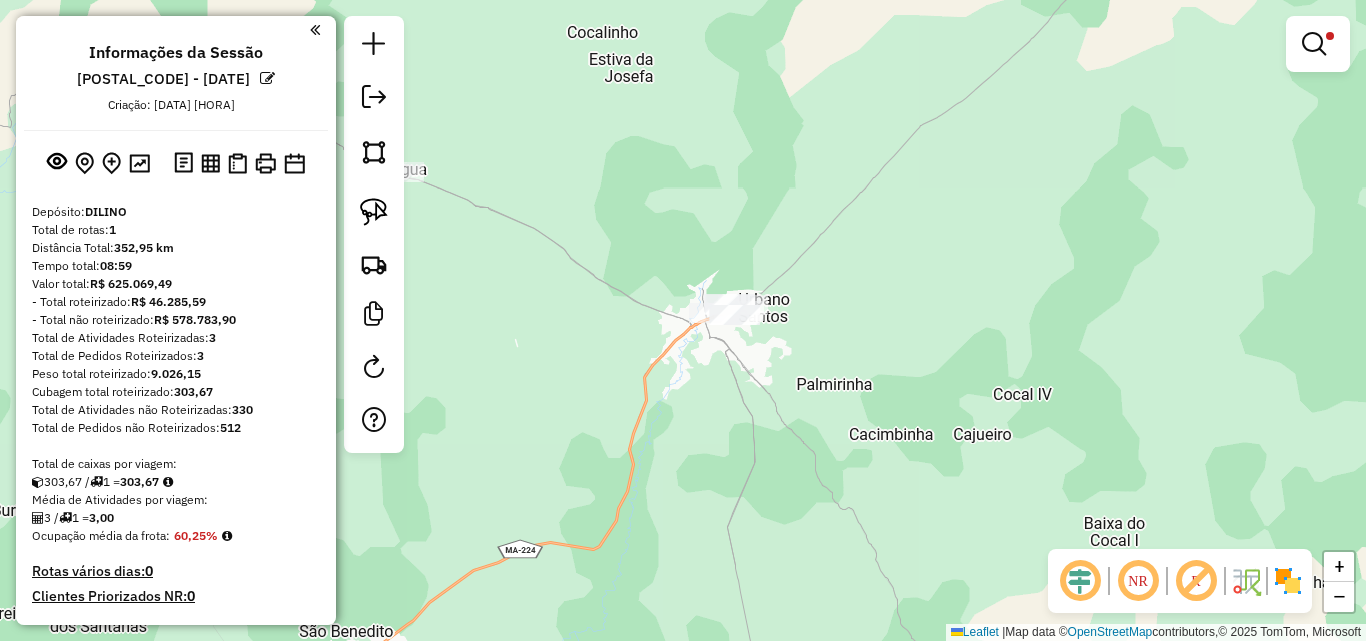 drag, startPoint x: 551, startPoint y: 267, endPoint x: 638, endPoint y: 327, distance: 105.68349 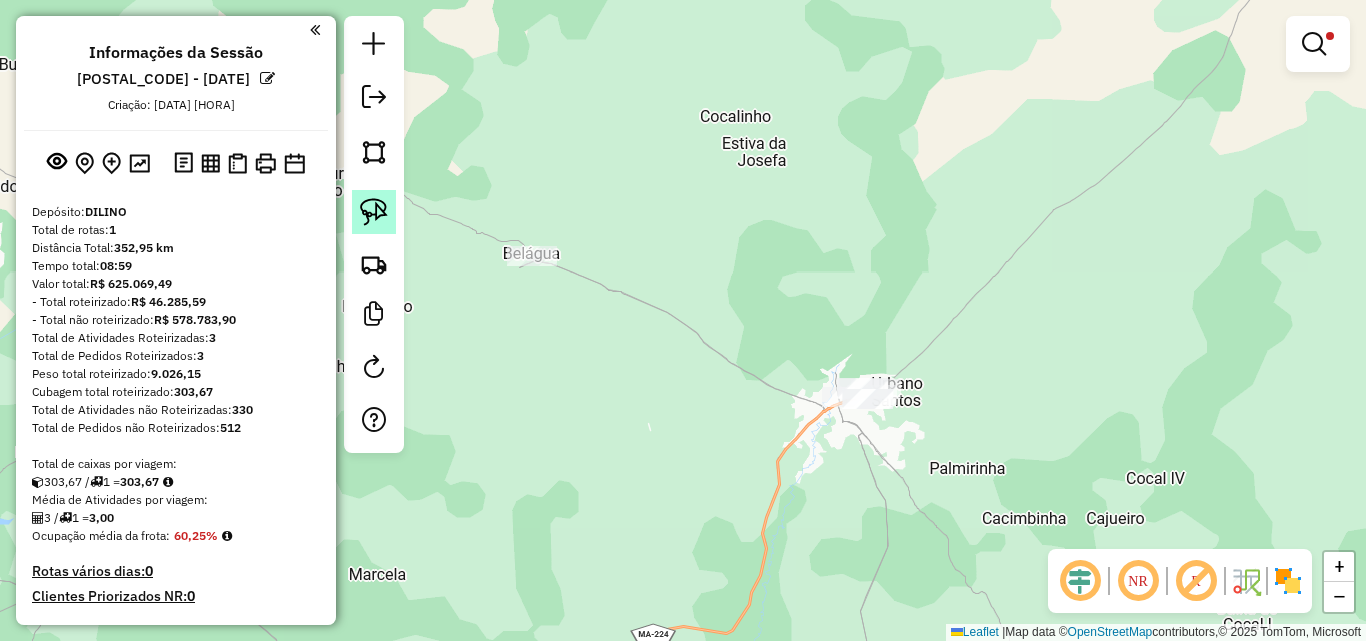 click 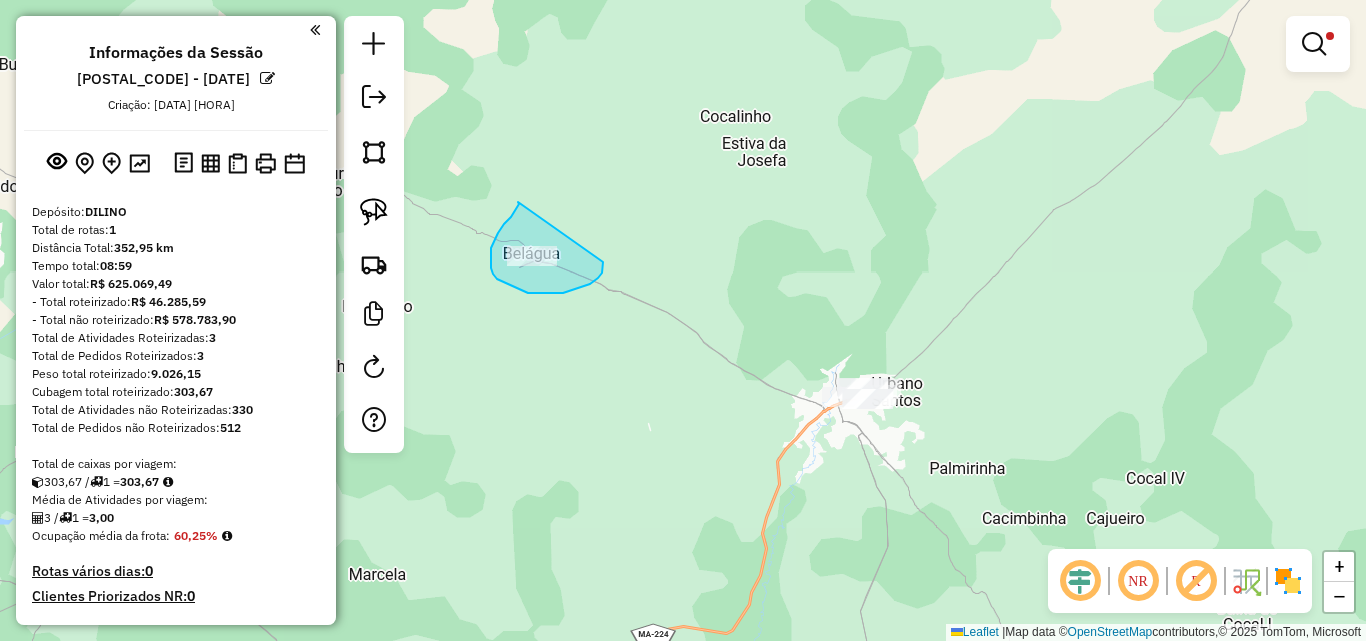 drag, startPoint x: 518, startPoint y: 202, endPoint x: 603, endPoint y: 262, distance: 104.04326 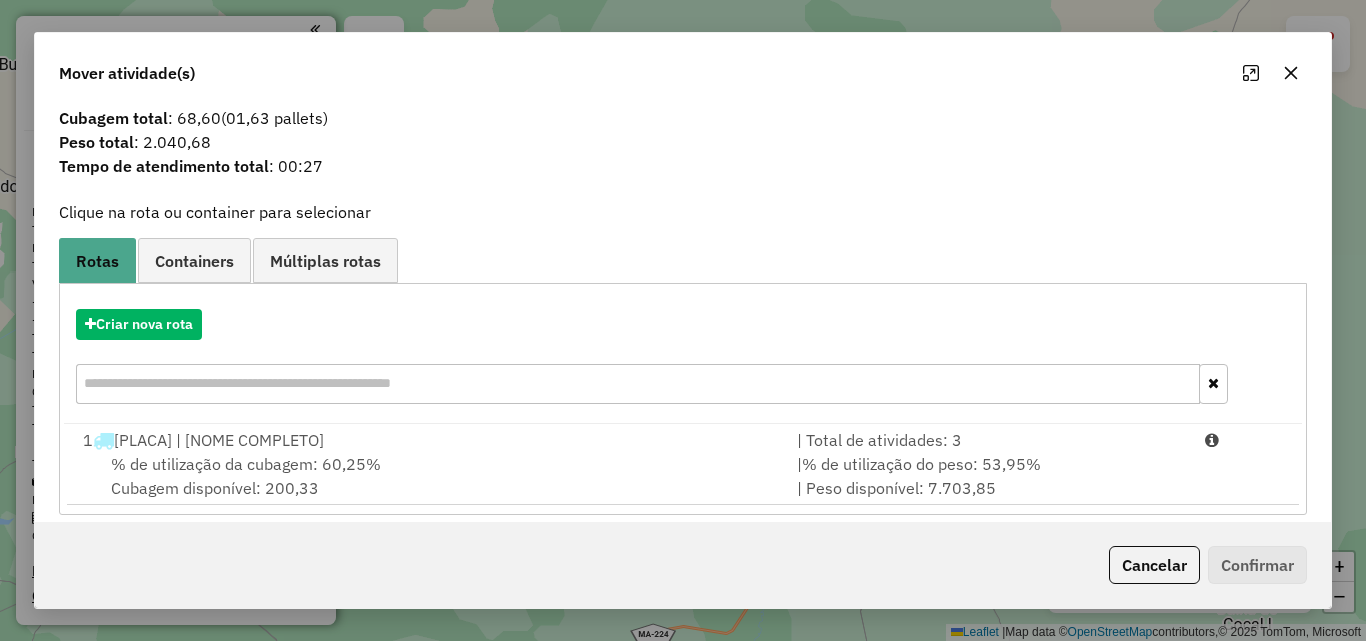 scroll, scrollTop: 48, scrollLeft: 0, axis: vertical 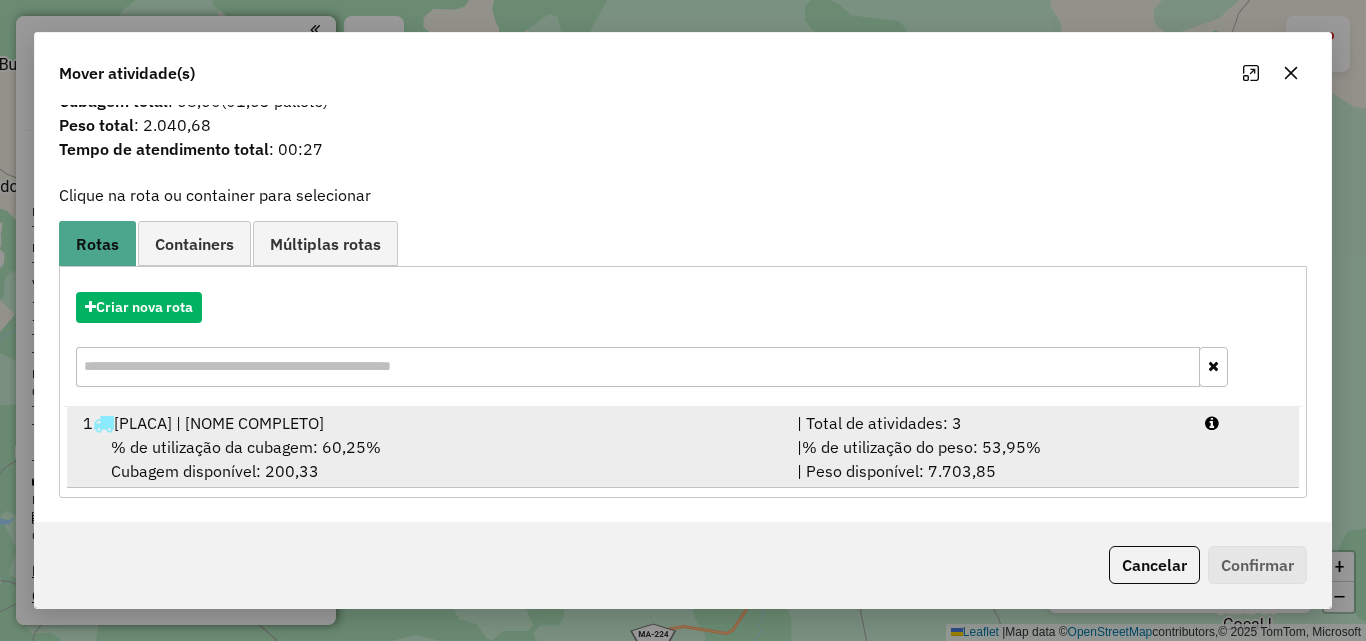 click on "[NUMERO] [PLACA] | [NOME COMPLETO]" at bounding box center (428, 423) 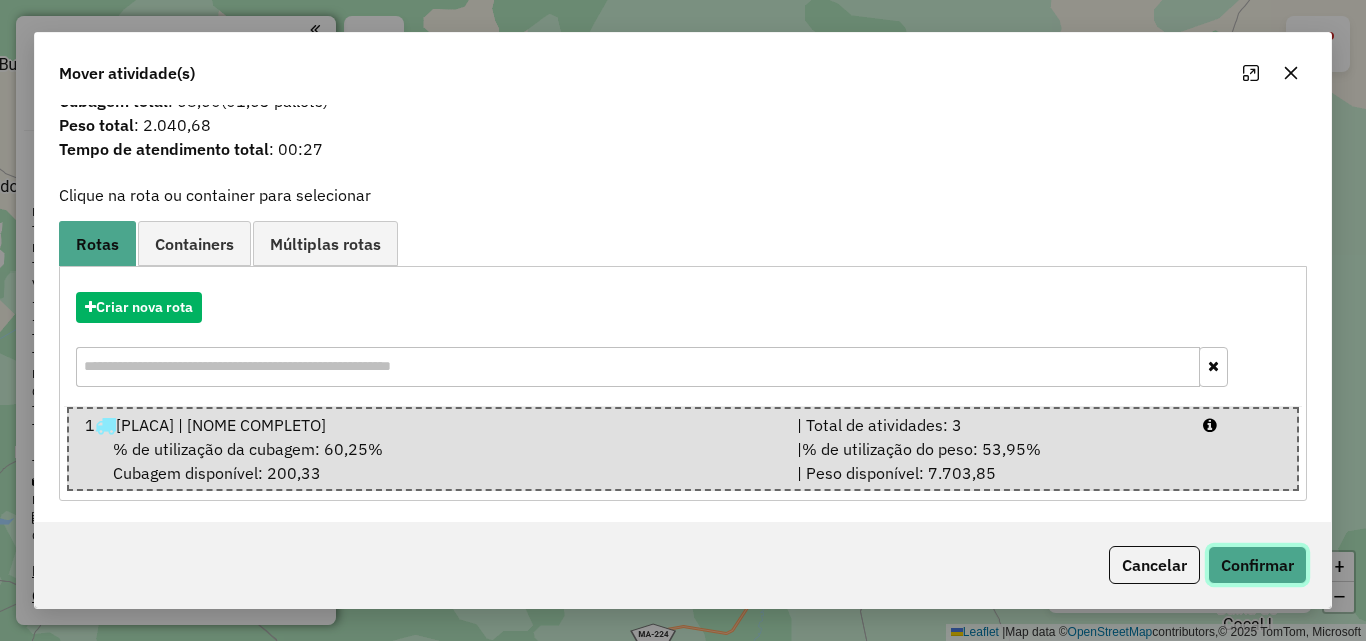click on "Confirmar" 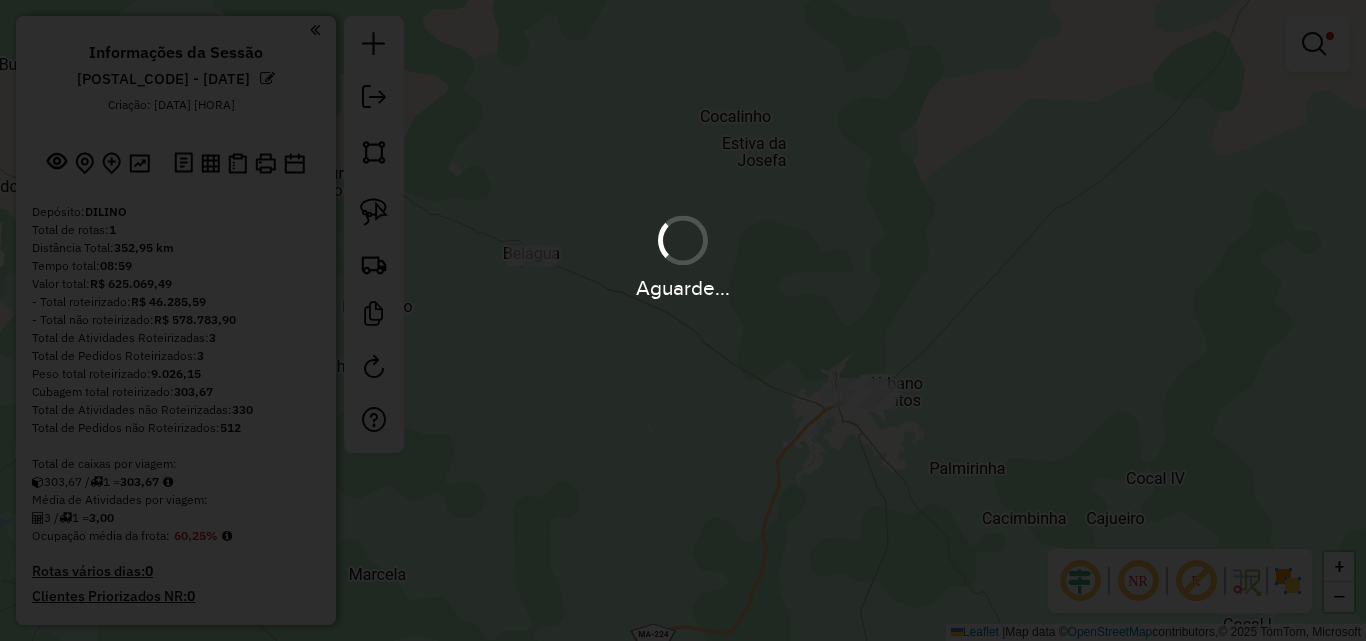 scroll, scrollTop: 0, scrollLeft: 0, axis: both 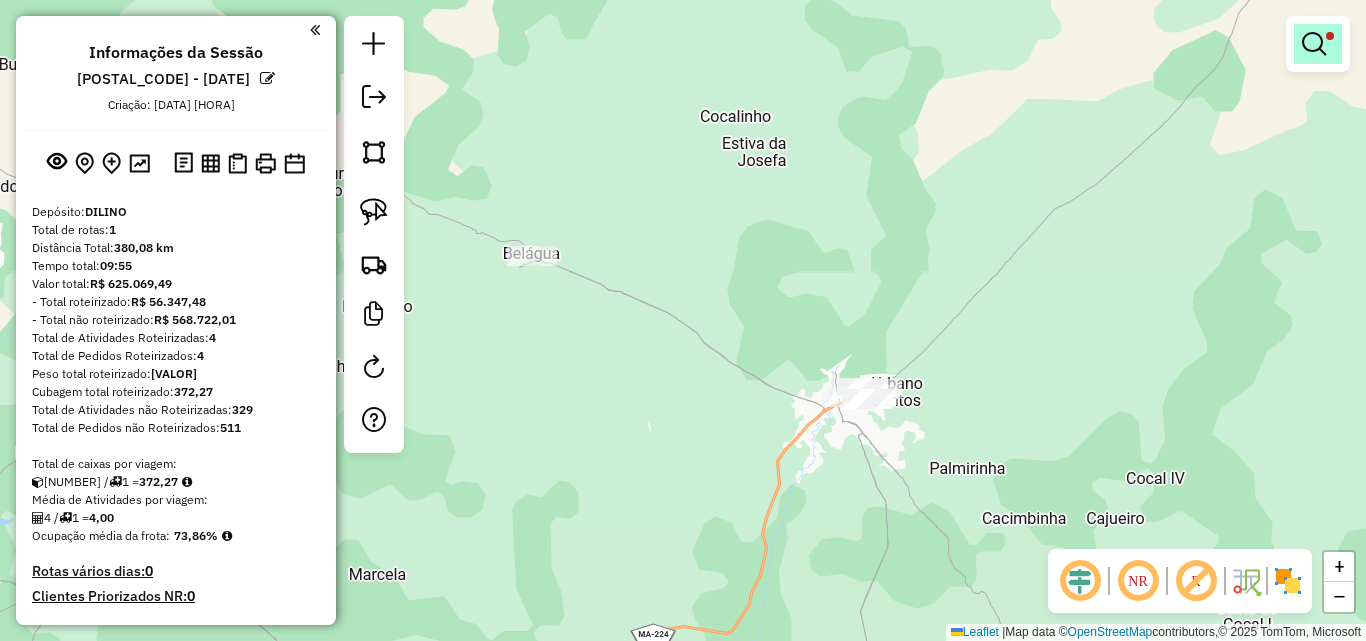click at bounding box center [1314, 44] 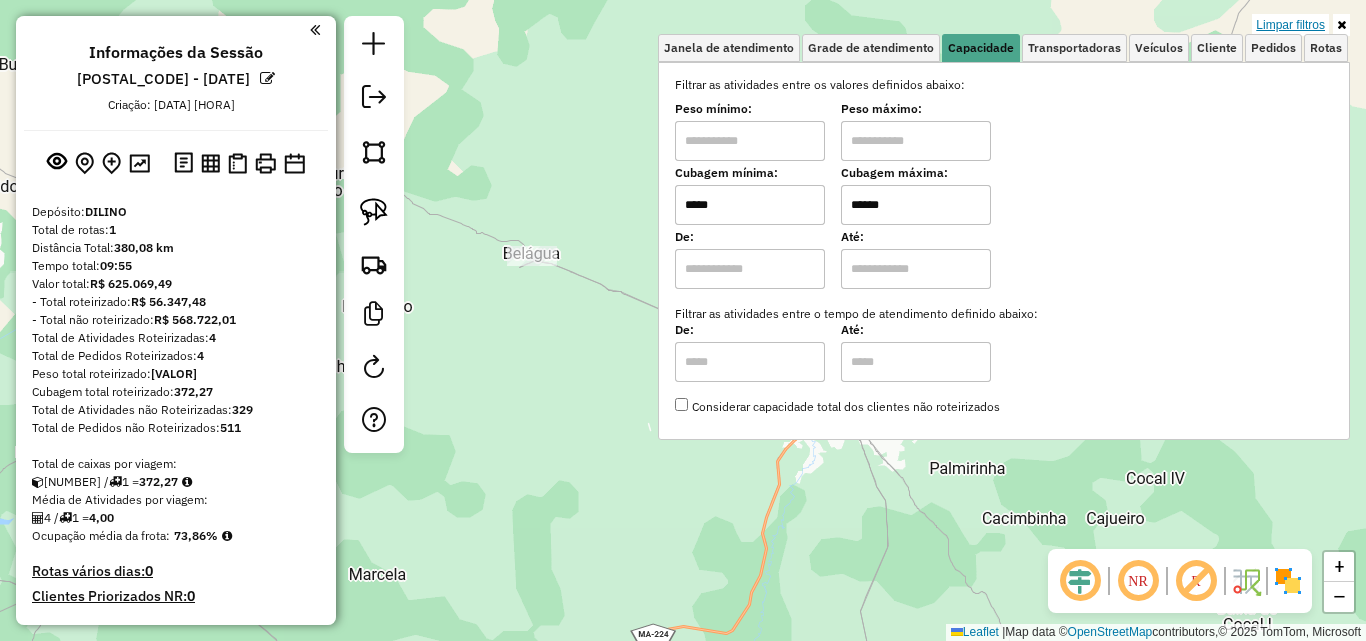 click on "Limpar filtros" at bounding box center (1290, 25) 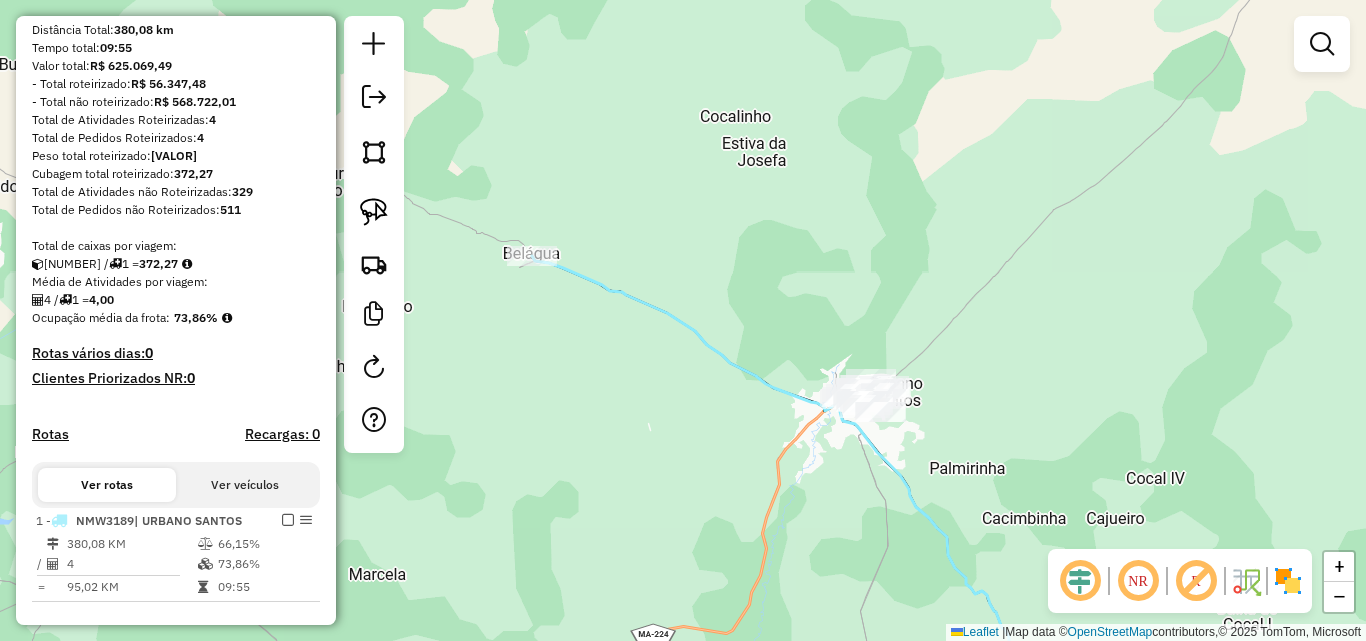 scroll, scrollTop: 400, scrollLeft: 0, axis: vertical 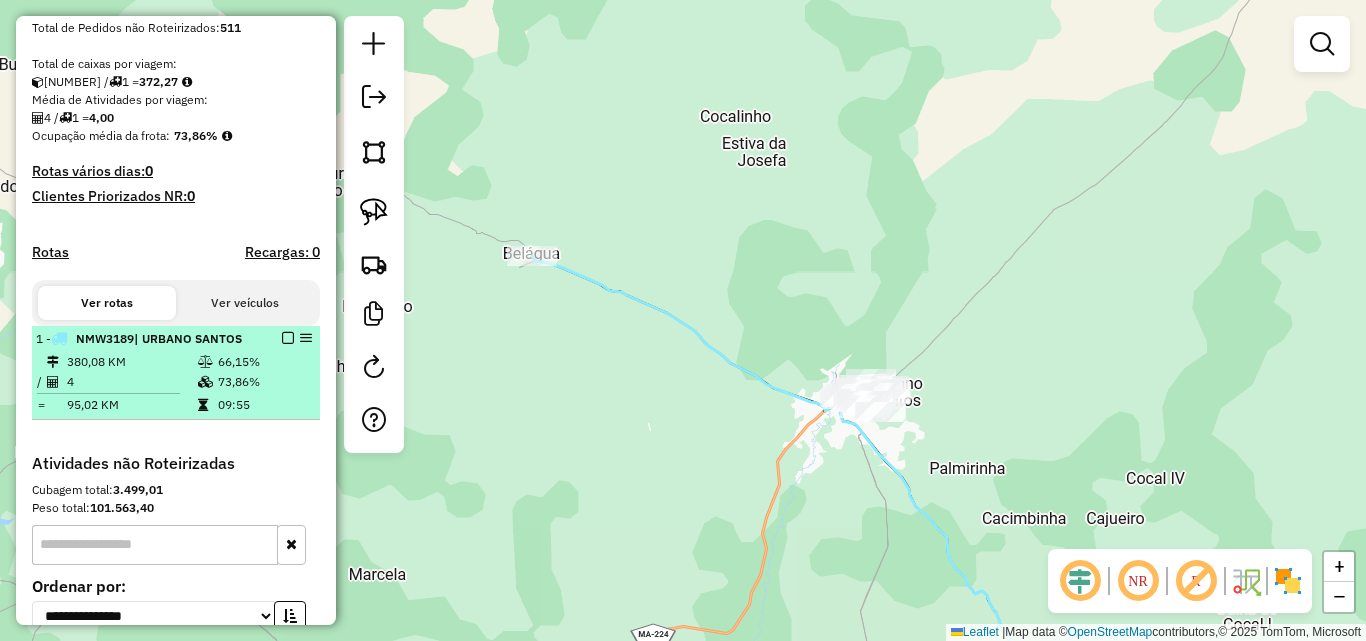 click at bounding box center (288, 338) 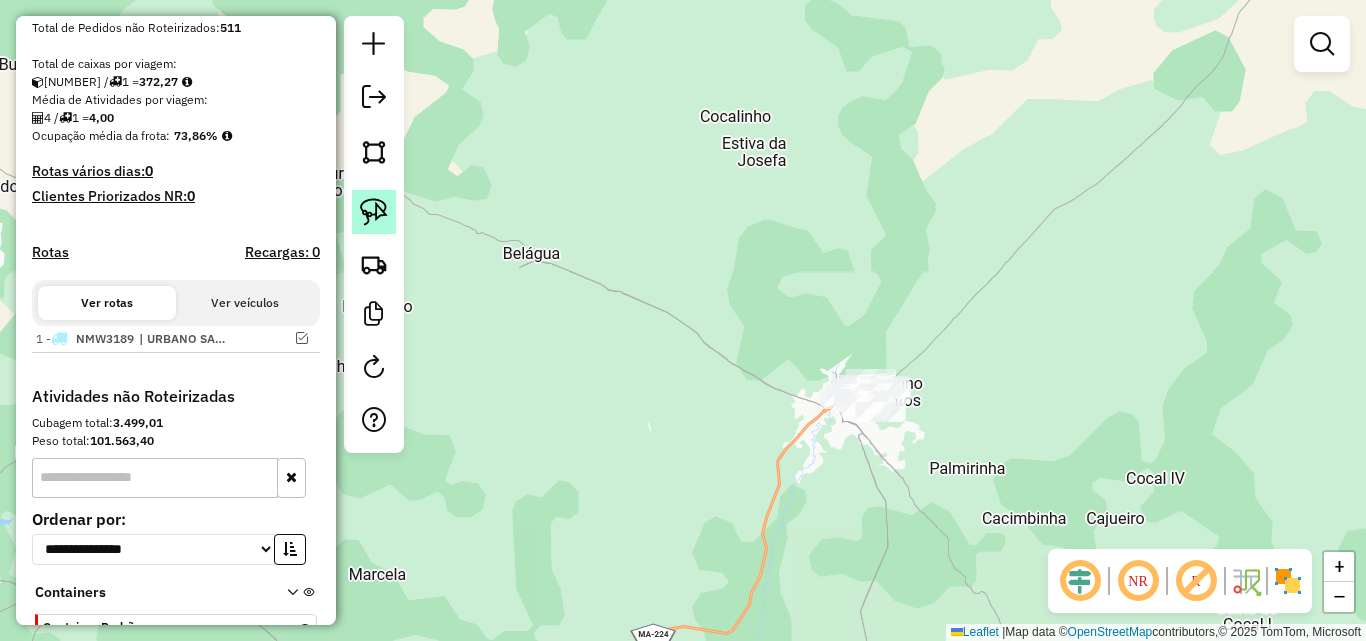click 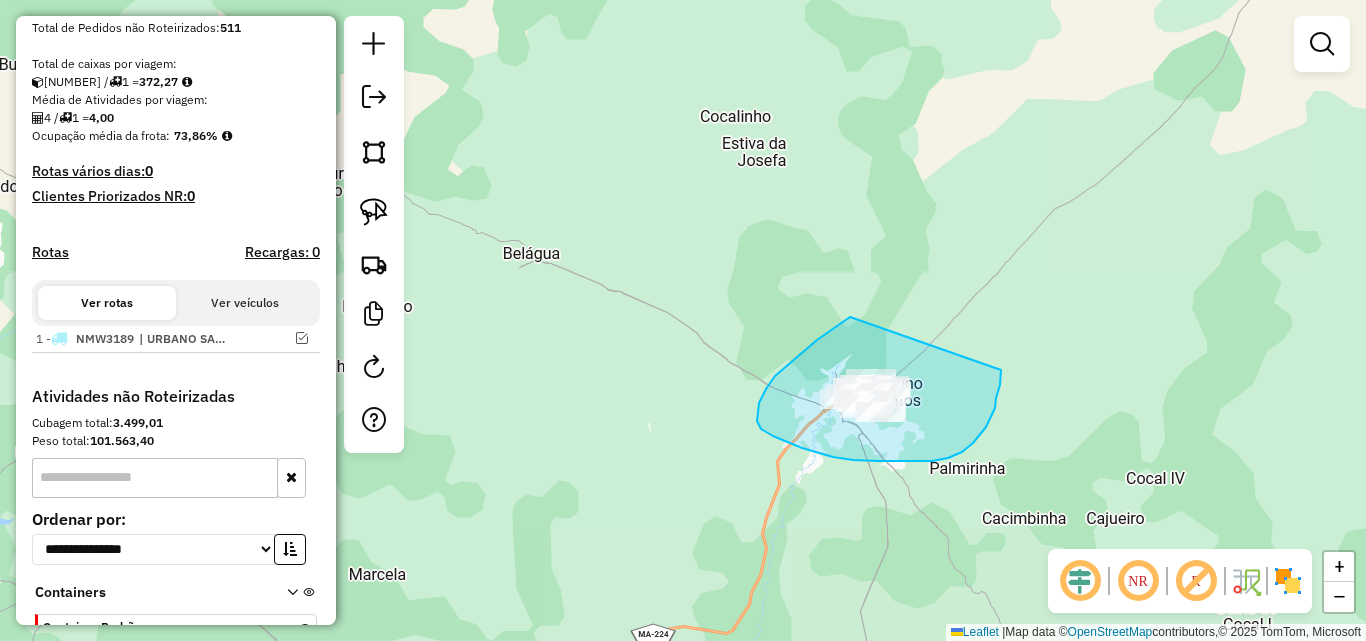 drag, startPoint x: 850, startPoint y: 317, endPoint x: 1001, endPoint y: 364, distance: 158.14551 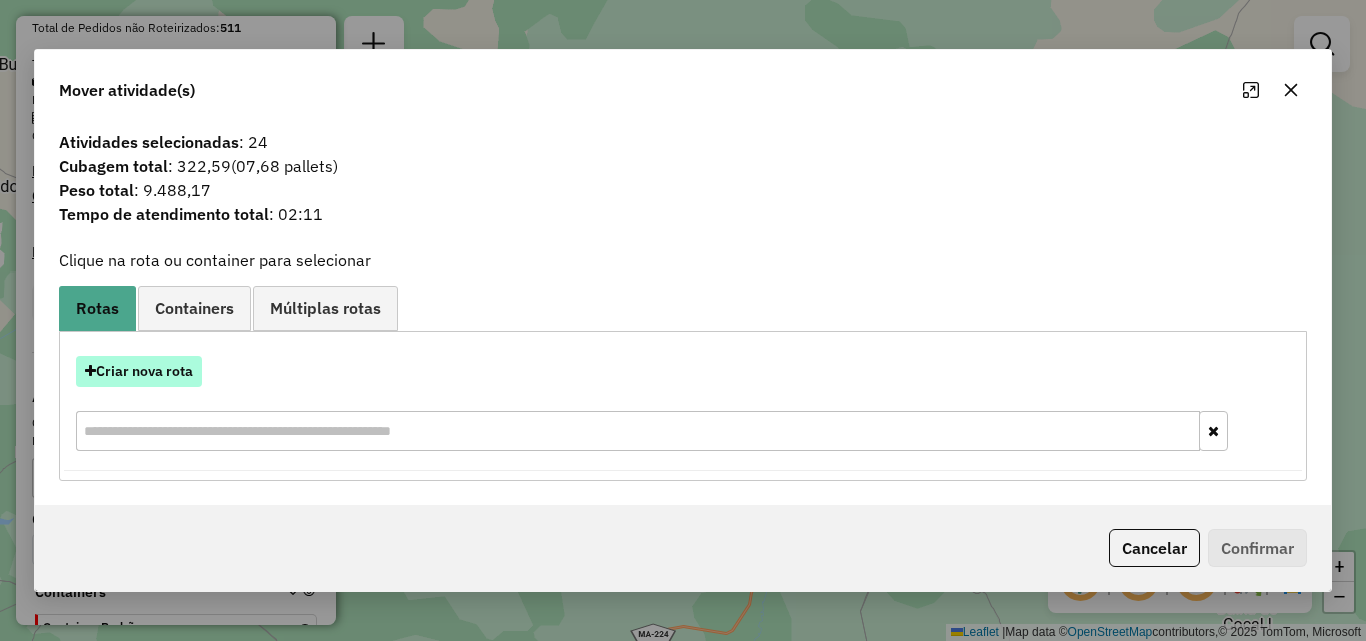 click on "Criar nova rota" at bounding box center (139, 371) 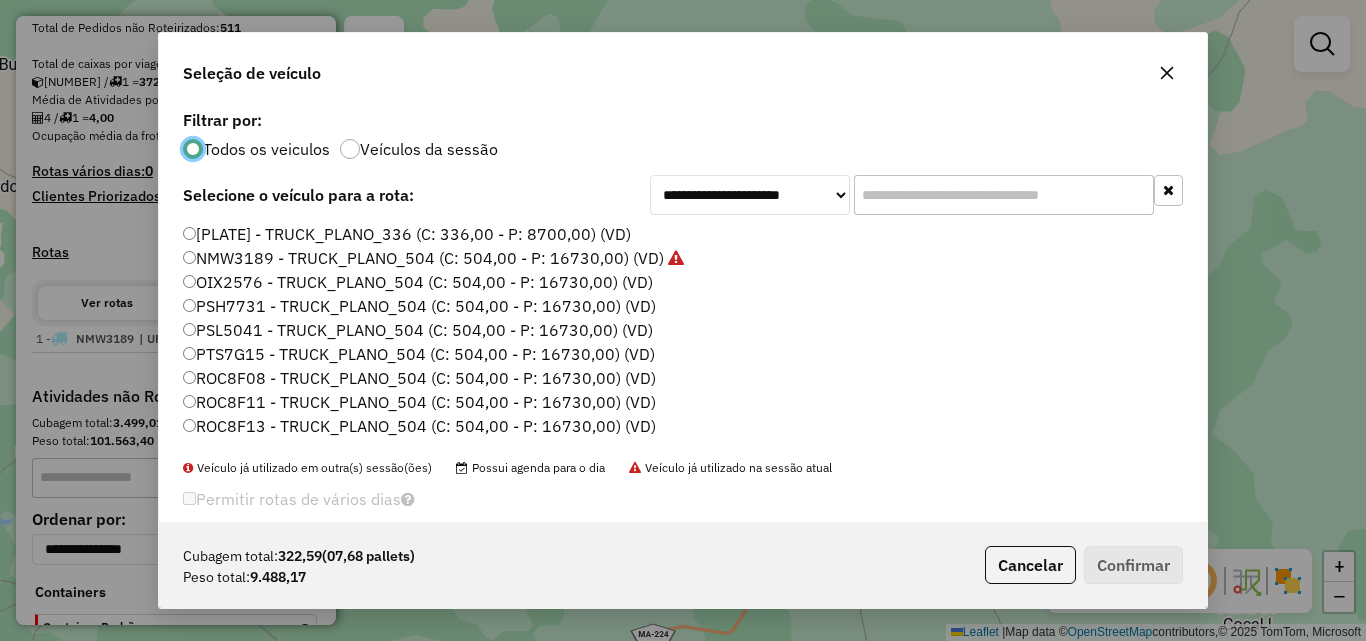 scroll, scrollTop: 11, scrollLeft: 6, axis: both 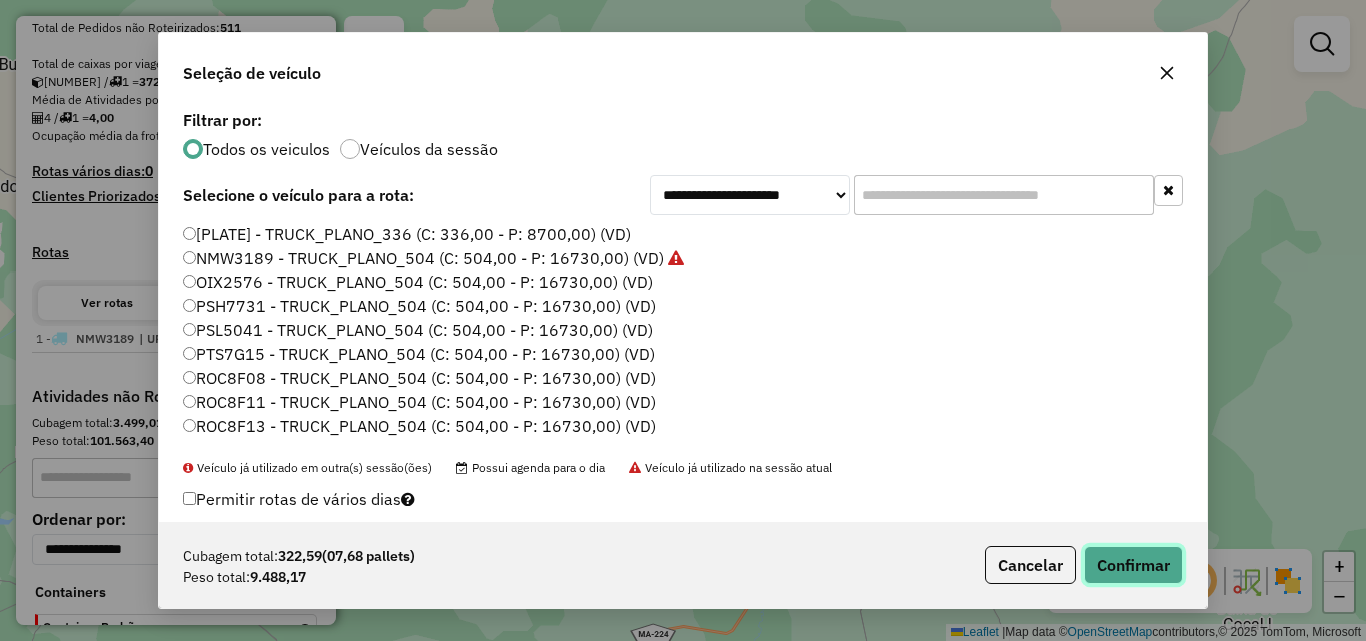 click on "Confirmar" 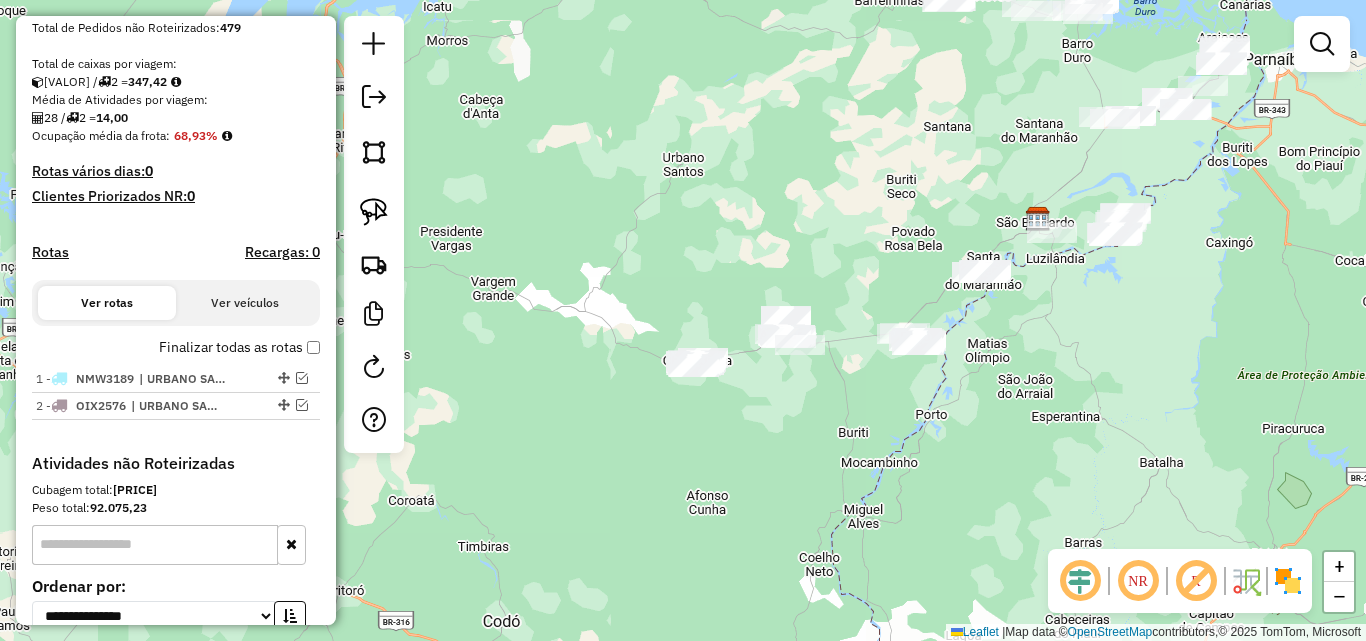 drag, startPoint x: 756, startPoint y: 476, endPoint x: 871, endPoint y: 412, distance: 131.60927 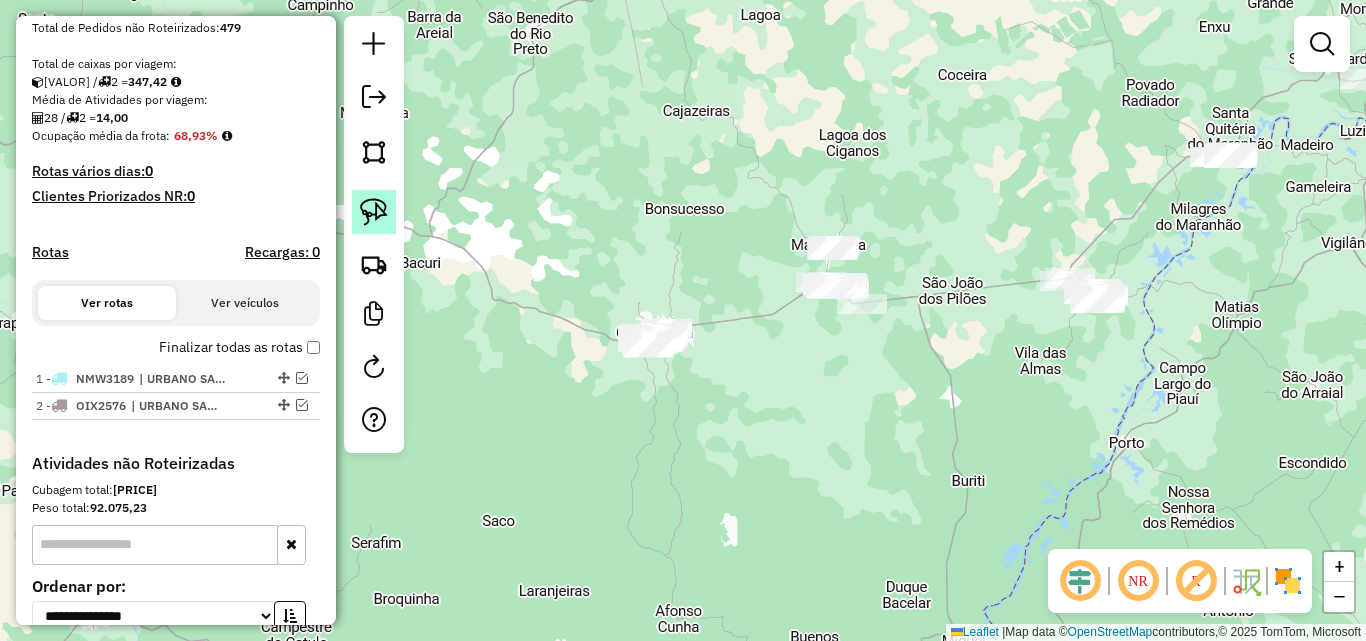 click 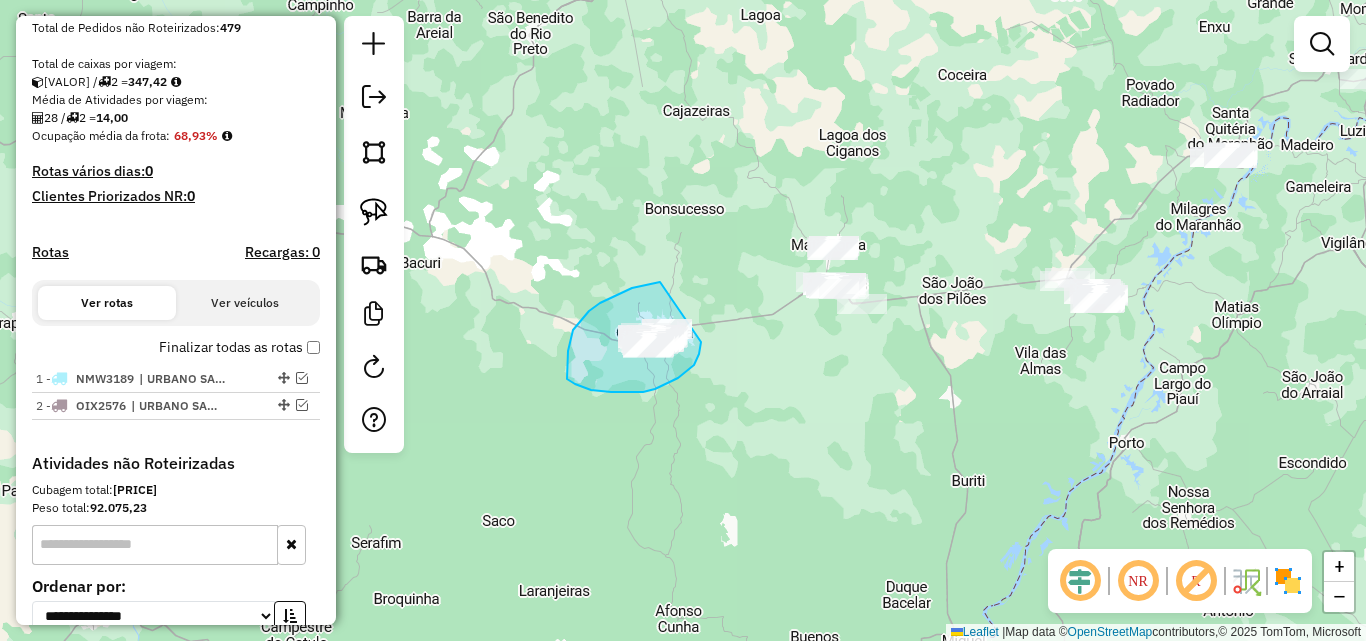 drag, startPoint x: 660, startPoint y: 282, endPoint x: 701, endPoint y: 342, distance: 72.67049 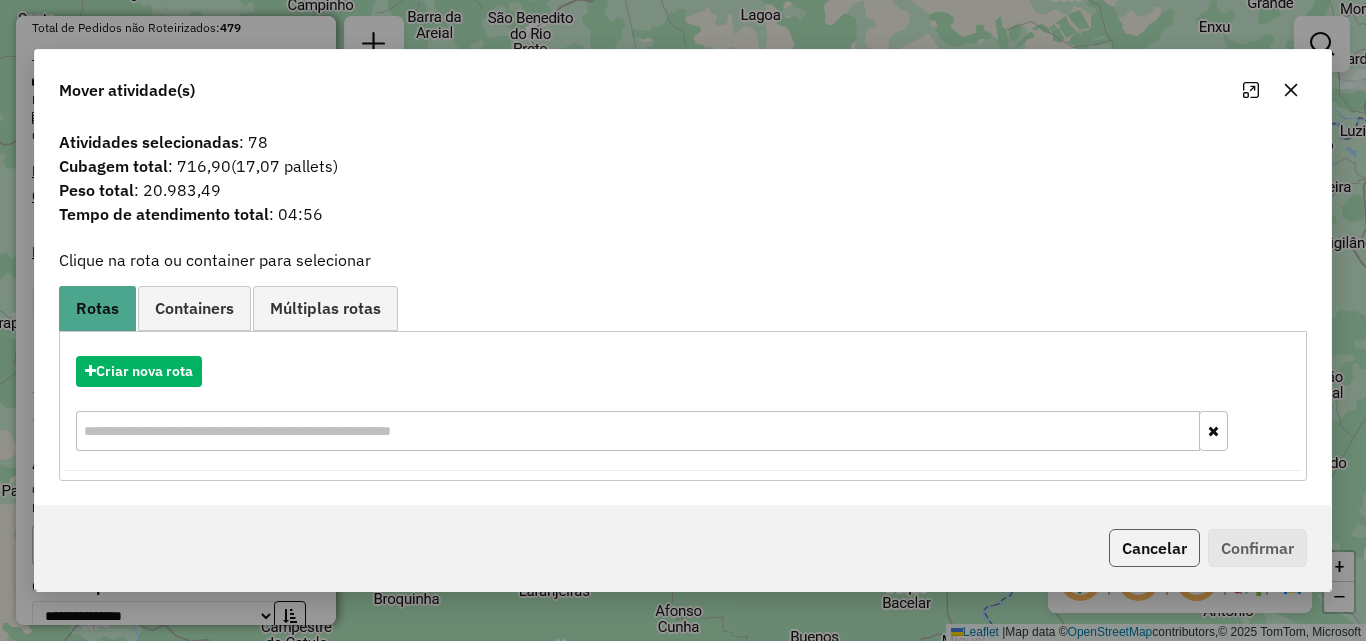 click on "Cancelar" 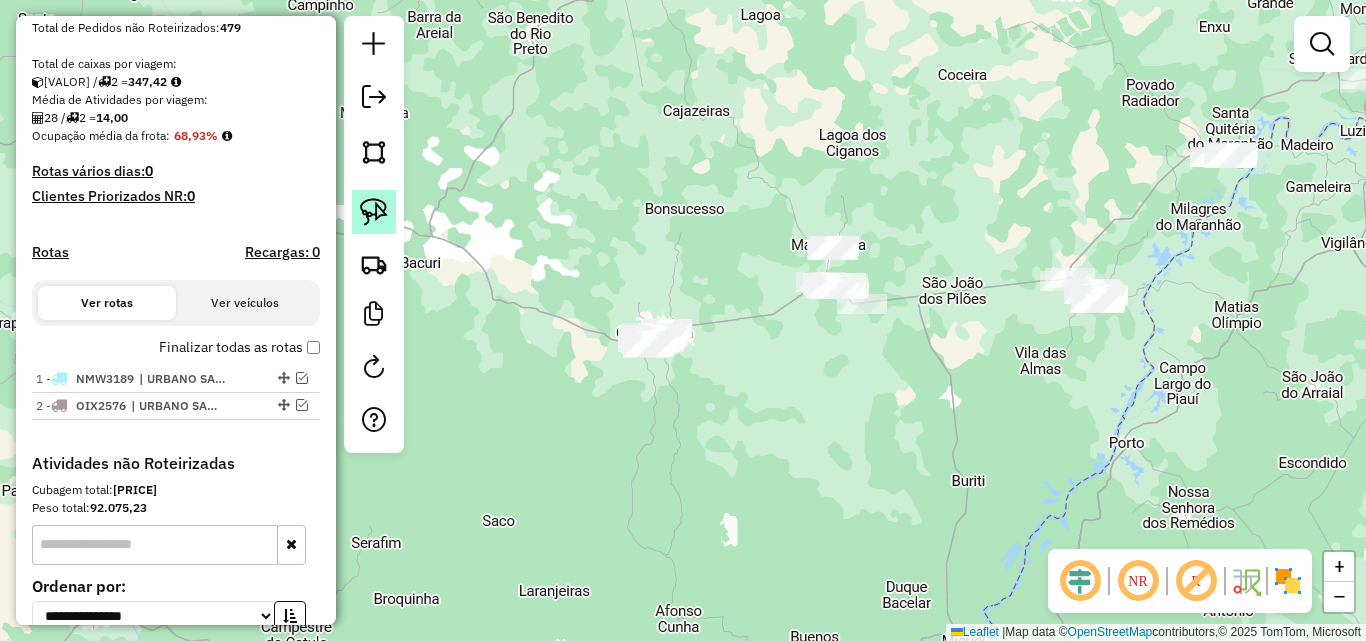 click 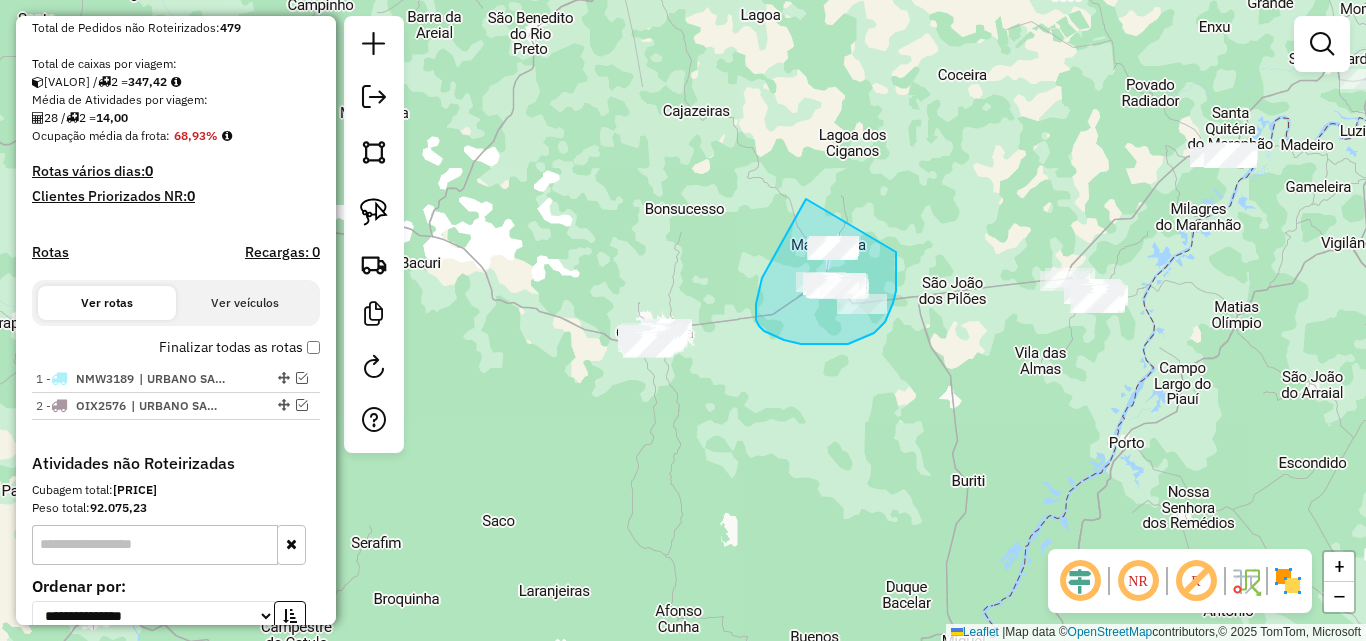 drag, startPoint x: 806, startPoint y: 199, endPoint x: 896, endPoint y: 252, distance: 104.44616 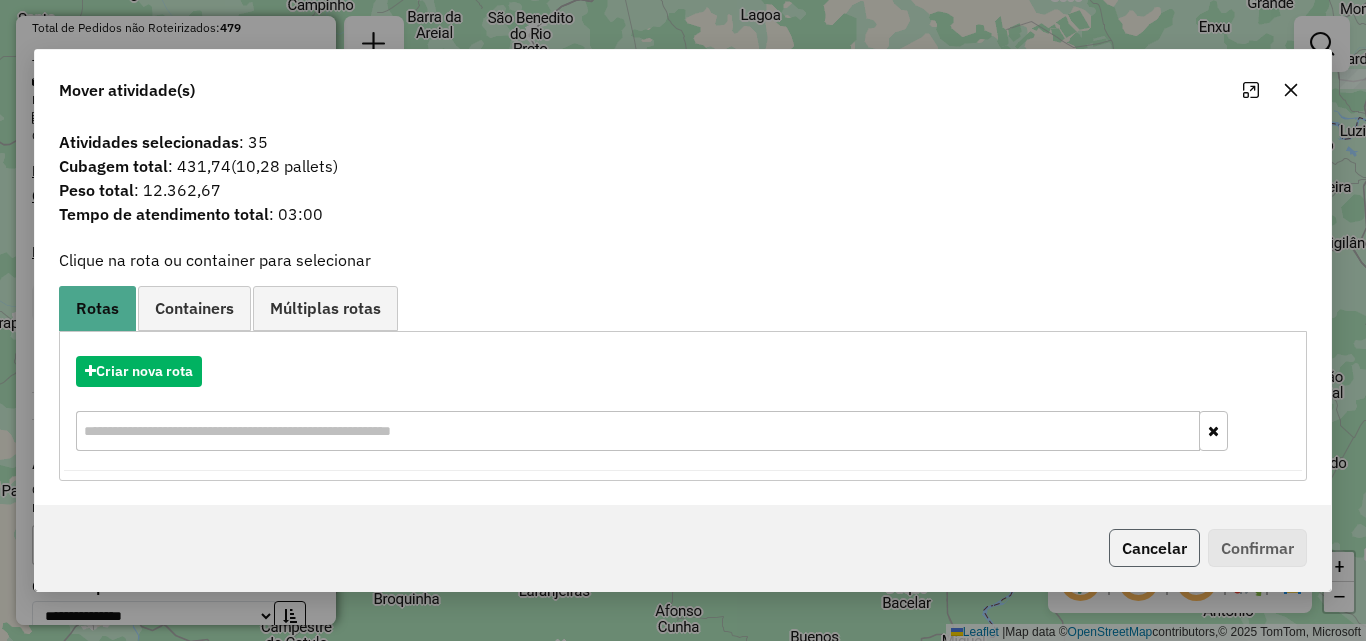 click on "Cancelar" 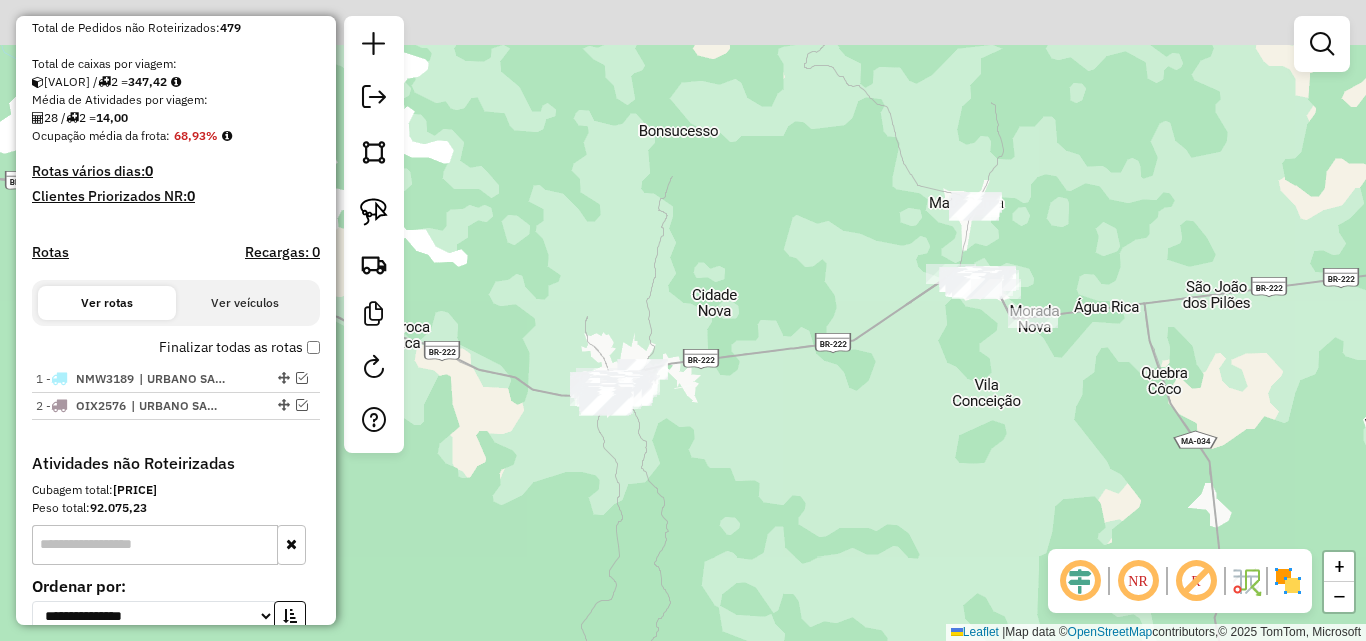 drag, startPoint x: 898, startPoint y: 301, endPoint x: 860, endPoint y: 358, distance: 68.50548 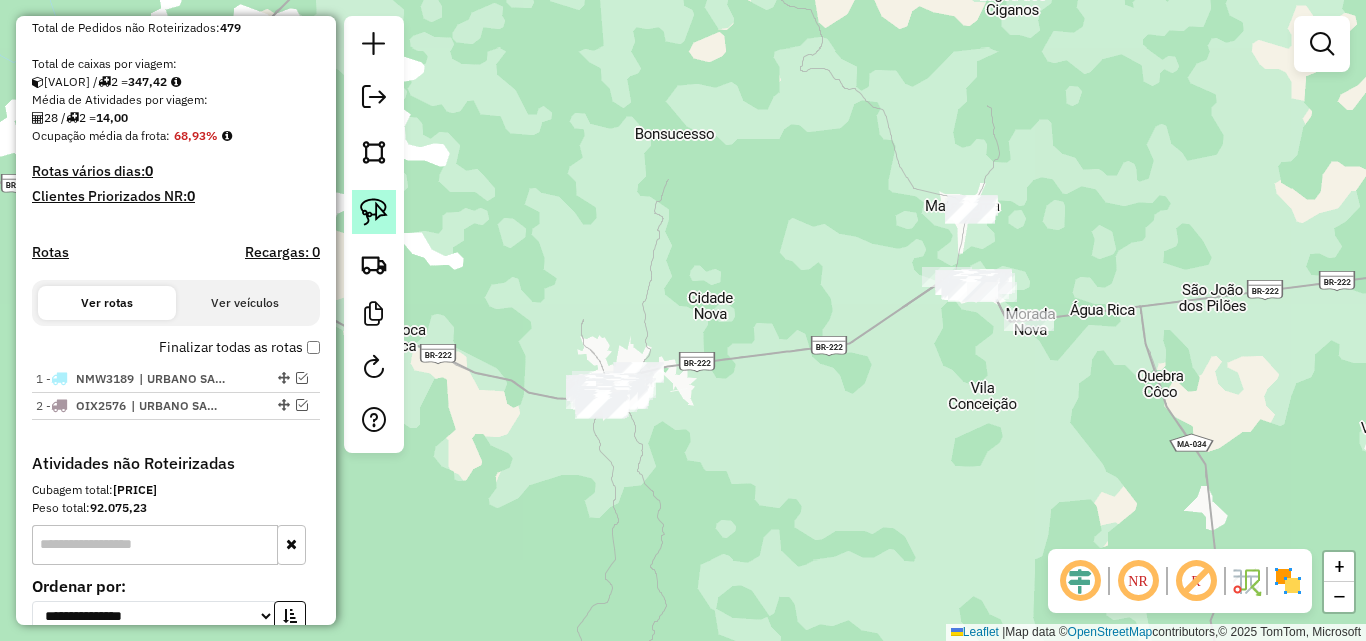 click 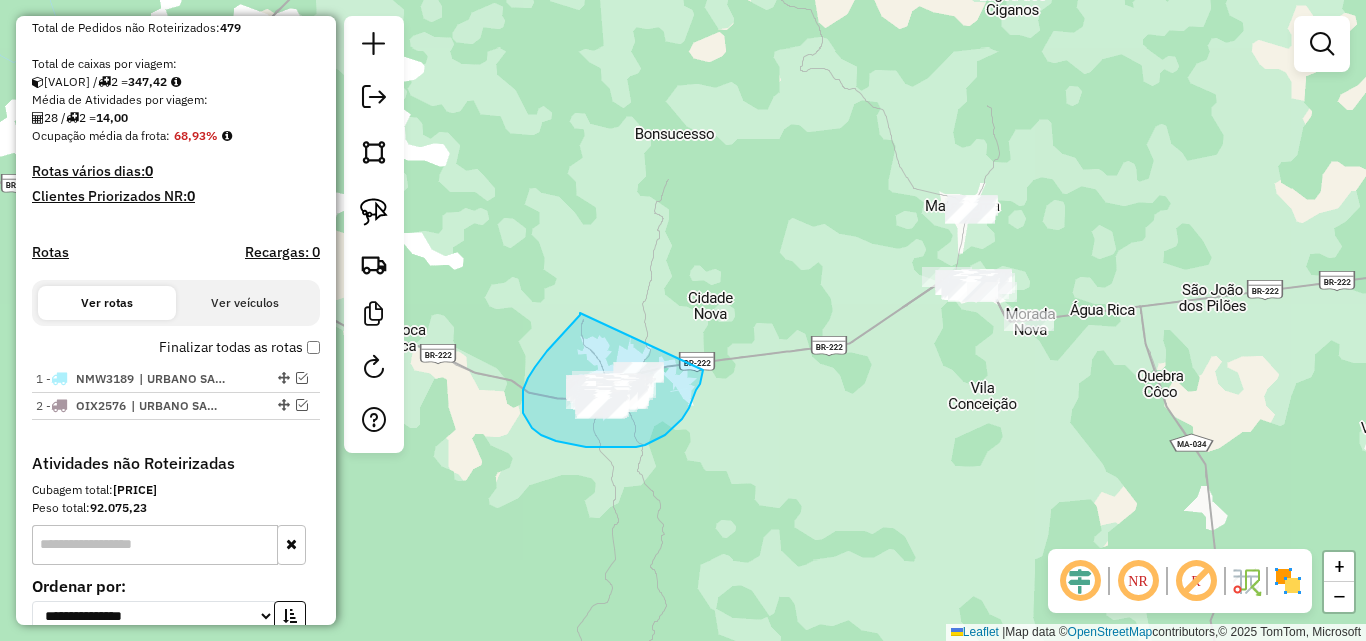 drag, startPoint x: 580, startPoint y: 313, endPoint x: 703, endPoint y: 367, distance: 134.33168 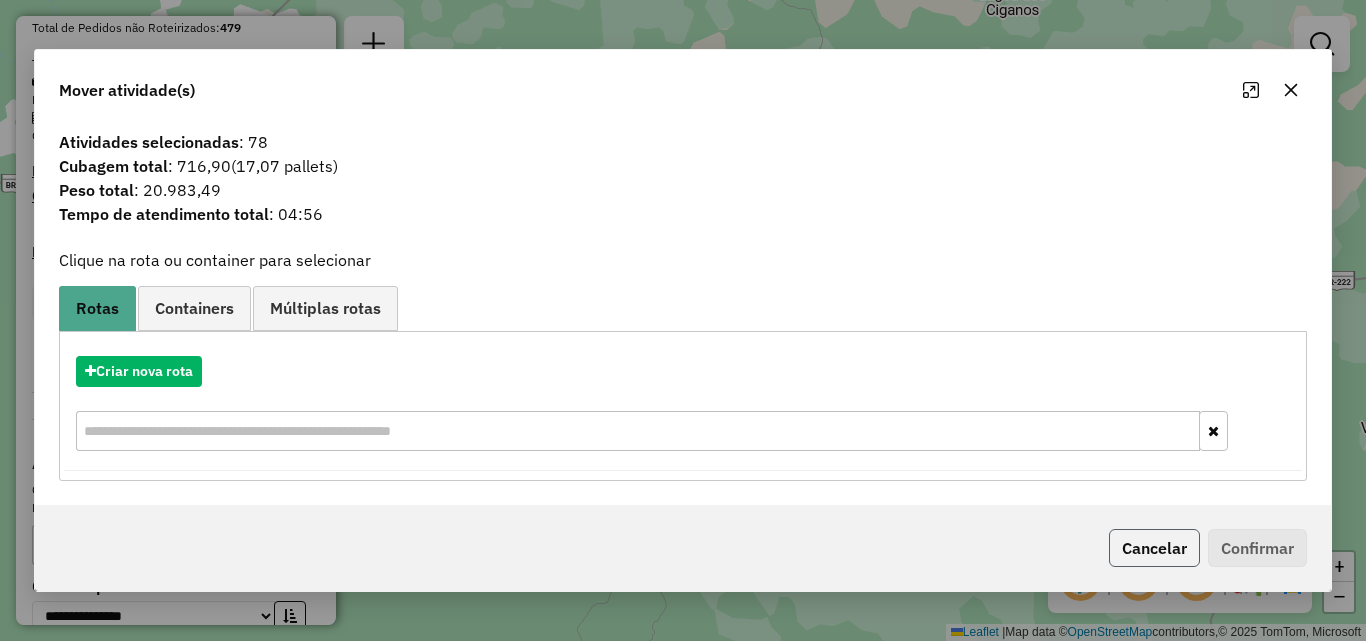 click on "Cancelar" 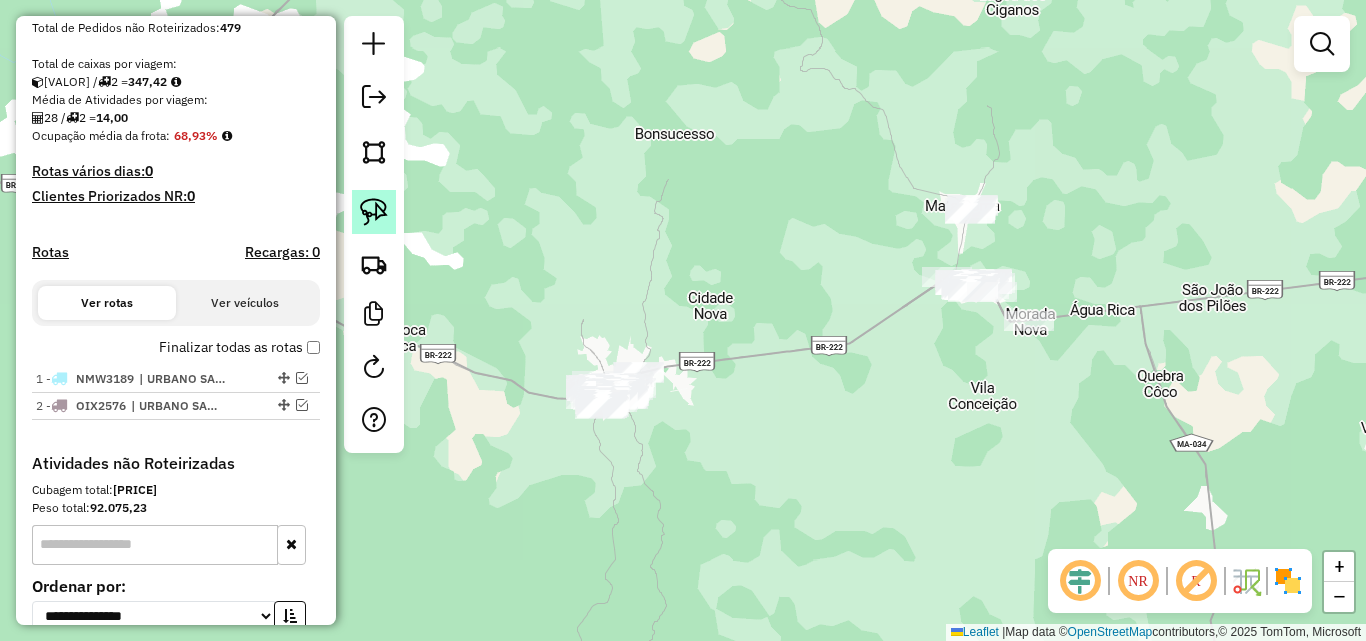 click 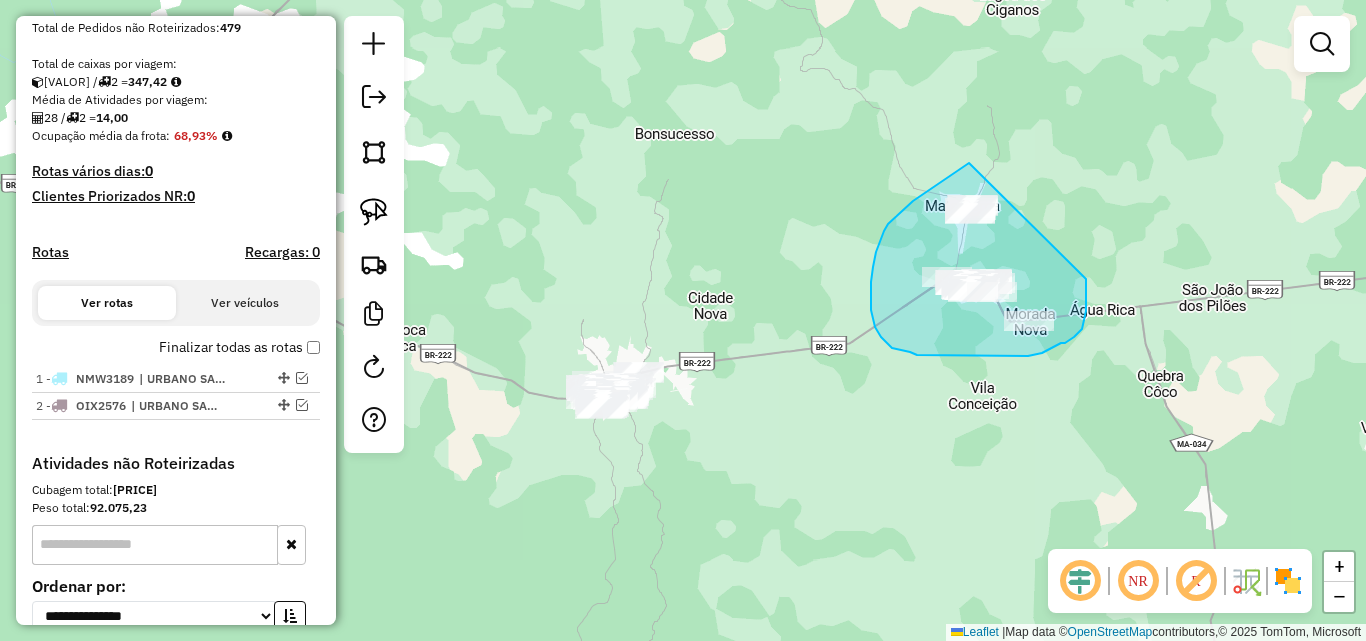 drag, startPoint x: 969, startPoint y: 163, endPoint x: 1086, endPoint y: 279, distance: 164.7574 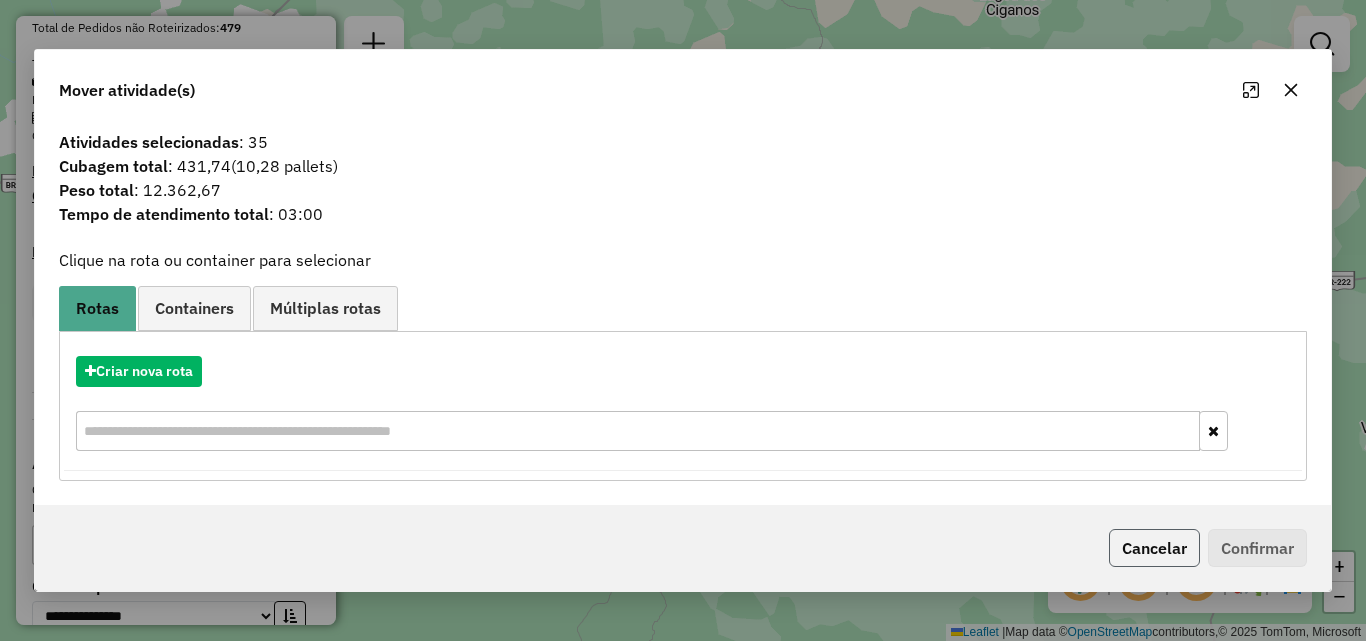 click on "Cancelar" 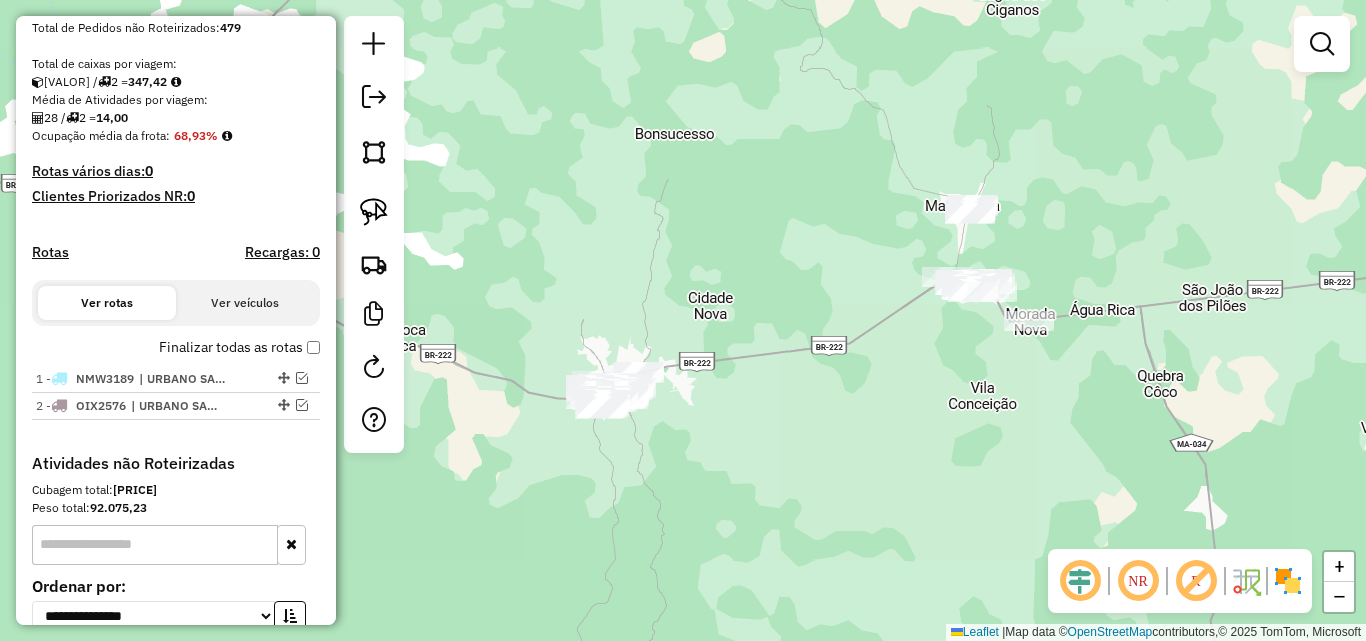 click on "Janela de atendimento Grade de atendimento Capacidade Transportadoras Veículos Cliente Pedidos  Rotas Selecione os dias de semana para filtrar as janelas de atendimento  Seg   Ter   Qua   Qui   Sex   Sáb   Dom  Informe o período da janela de atendimento: De: Até:  Filtrar exatamente a janela do cliente  Considerar janela de atendimento padrão  Selecione os dias de semana para filtrar as grades de atendimento  Seg   Ter   Qua   Qui   Sex   Sáb   Dom   Considerar clientes sem dia de atendimento cadastrado  Clientes fora do dia de atendimento selecionado Filtrar as atividades entre os valores definidos abaixo:  Peso mínimo:   Peso máximo:   Cubagem mínima:   Cubagem máxima:   De:   Até:  Filtrar as atividades entre o tempo de atendimento definido abaixo:  De:   Até:   Considerar capacidade total dos clientes não roteirizados Transportadora: Selecione um ou mais itens Tipo de veículo: Selecione um ou mais itens Veículo: Selecione um ou mais itens Motorista: Selecione um ou mais itens Nome: Rótulo:" 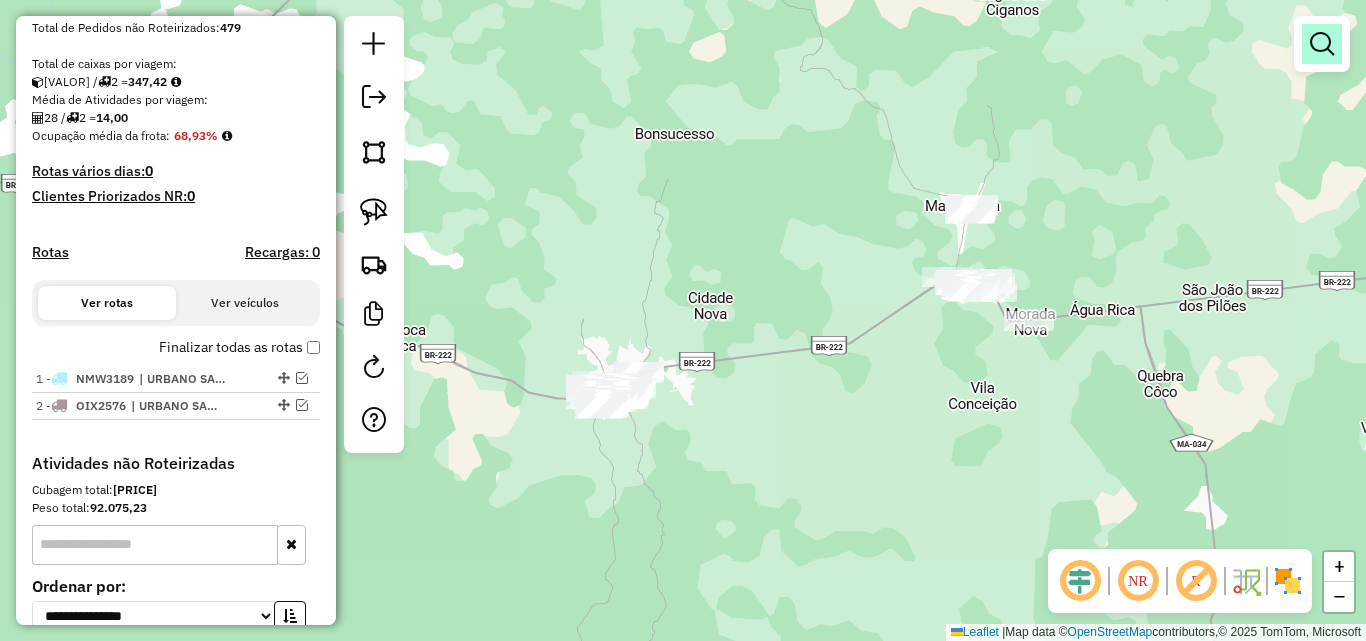 click at bounding box center (1322, 44) 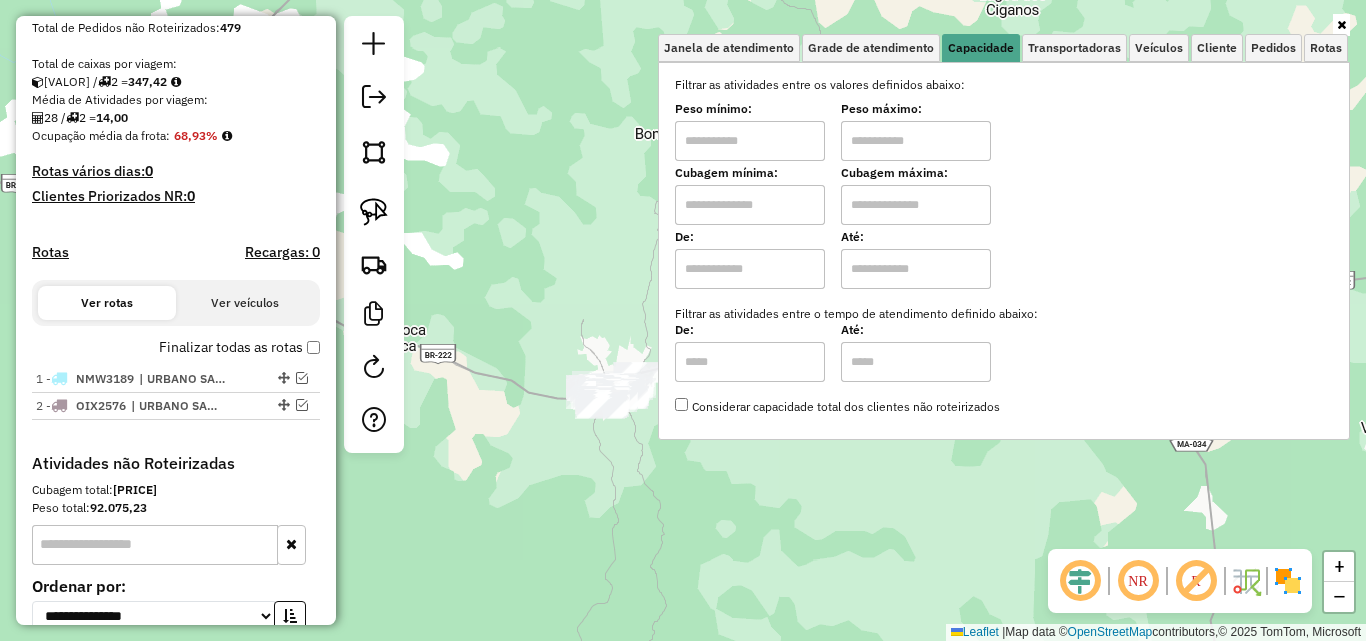 click at bounding box center [750, 205] 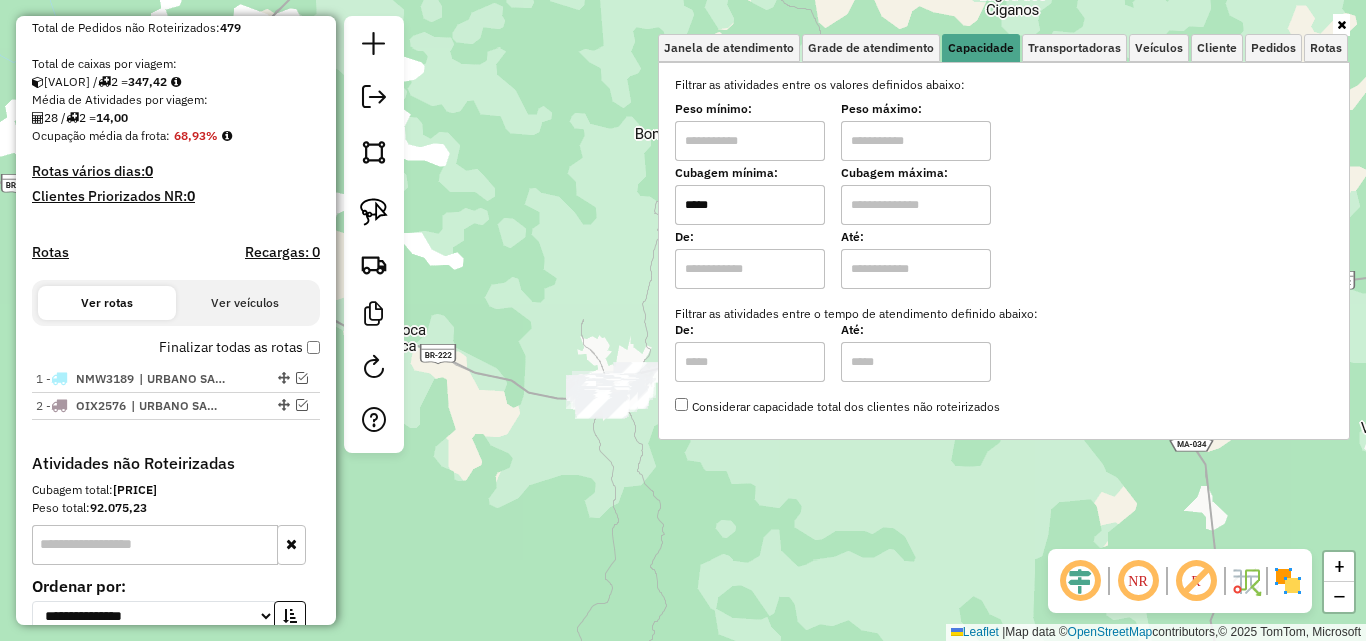 type on "*****" 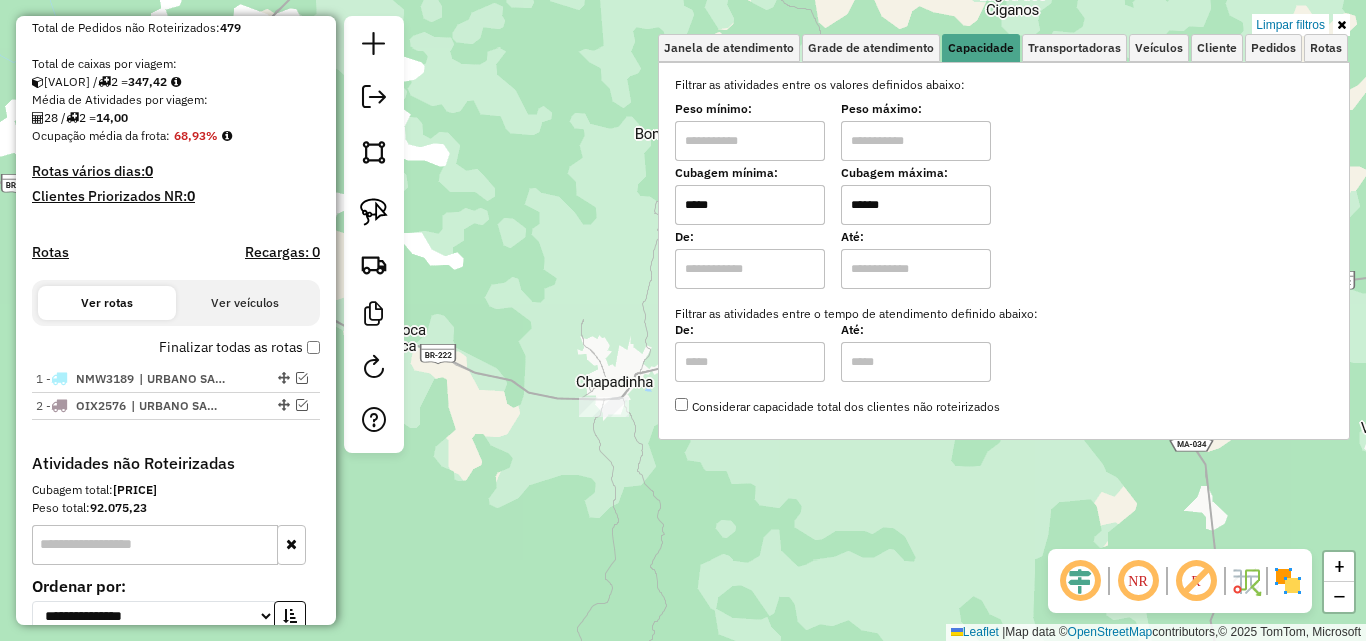 type on "******" 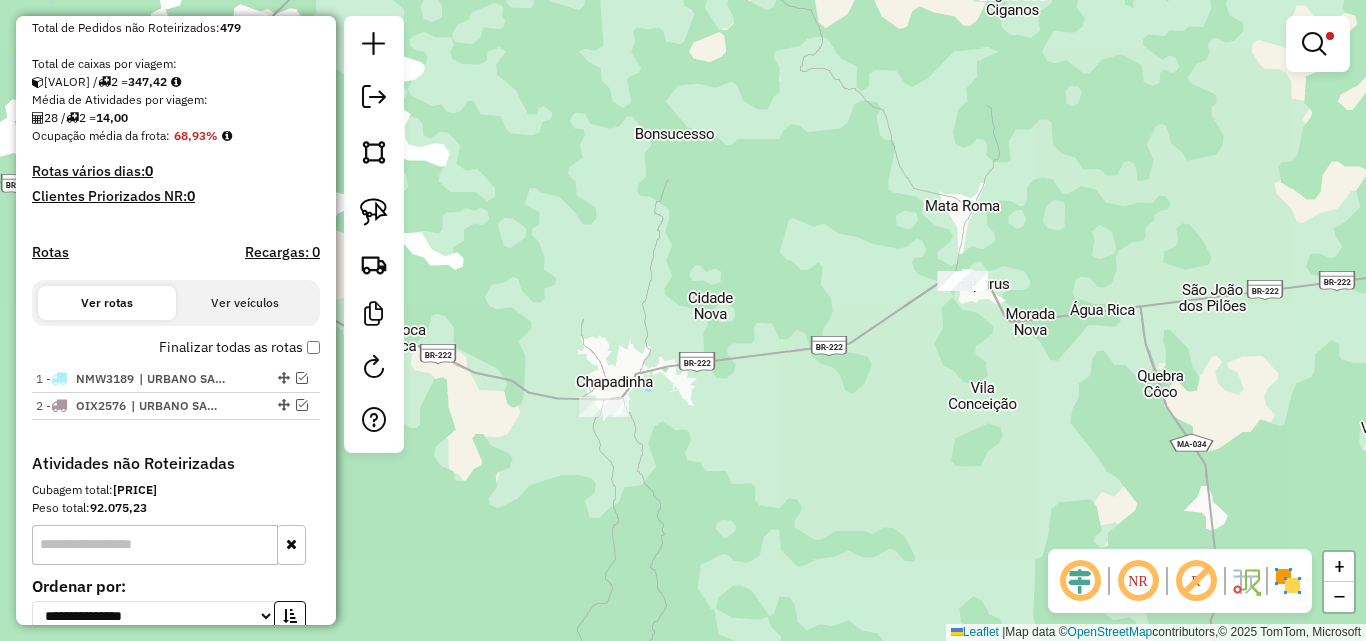 click on "Limpar filtros Janela de atendimento Grade de atendimento Capacidade Transportadoras Veículos Cliente Pedidos  Rotas Selecione os dias de semana para filtrar as janelas de atendimento  Seg   Ter   Qua   Qui   Sex   Sáb   Dom  Informe o período da janela de atendimento: De: Até:  Filtrar exatamente a janela do cliente  Considerar janela de atendimento padrão  Selecione os dias de semana para filtrar as grades de atendimento  Seg   Ter   Qua   Qui   Sex   Sáb   Dom   Considerar clientes sem dia de atendimento cadastrado  Clientes fora do dia de atendimento selecionado Filtrar as atividades entre os valores definidos abaixo:  Peso mínimo:   Peso máximo:   Cubagem mínima:  *****  Cubagem máxima:  ******  De:   Até:  Filtrar as atividades entre o tempo de atendimento definido abaixo:  De:   Até:   Considerar capacidade total dos clientes não roteirizados Transportadora: Selecione um ou mais itens Tipo de veículo: Selecione um ou mais itens Veículo: Selecione um ou mais itens Motorista: Nome: Setor:" 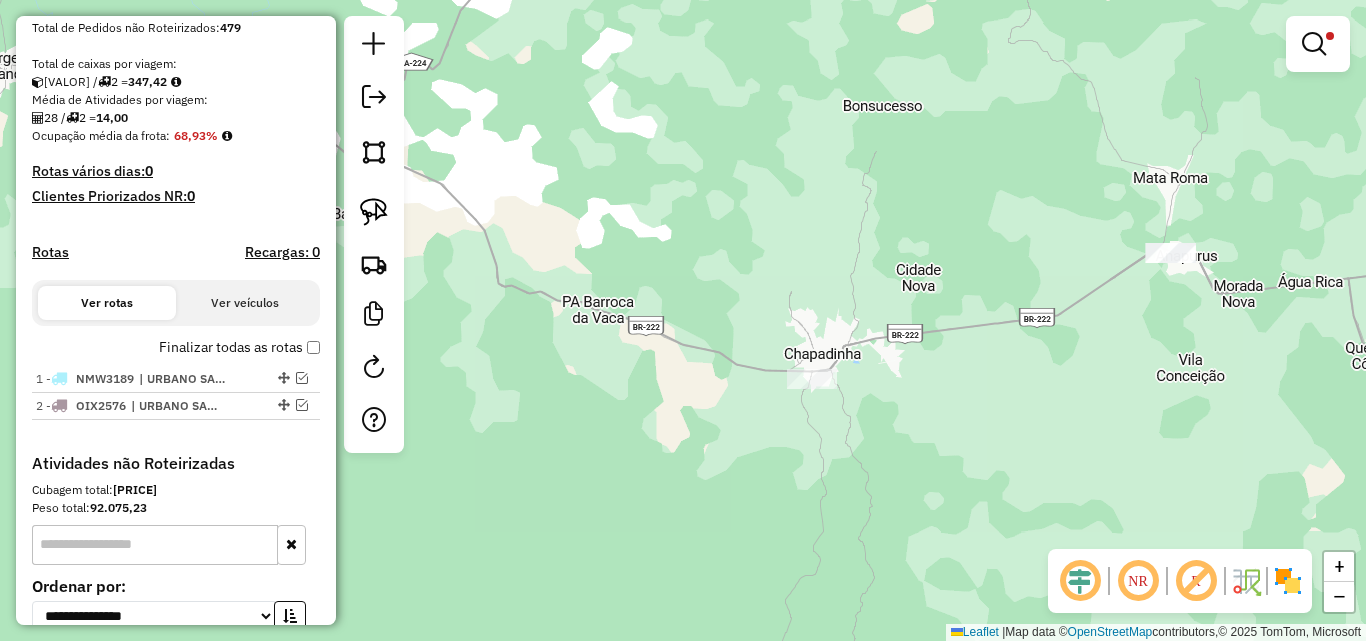 drag, startPoint x: 497, startPoint y: 474, endPoint x: 705, endPoint y: 446, distance: 209.87616 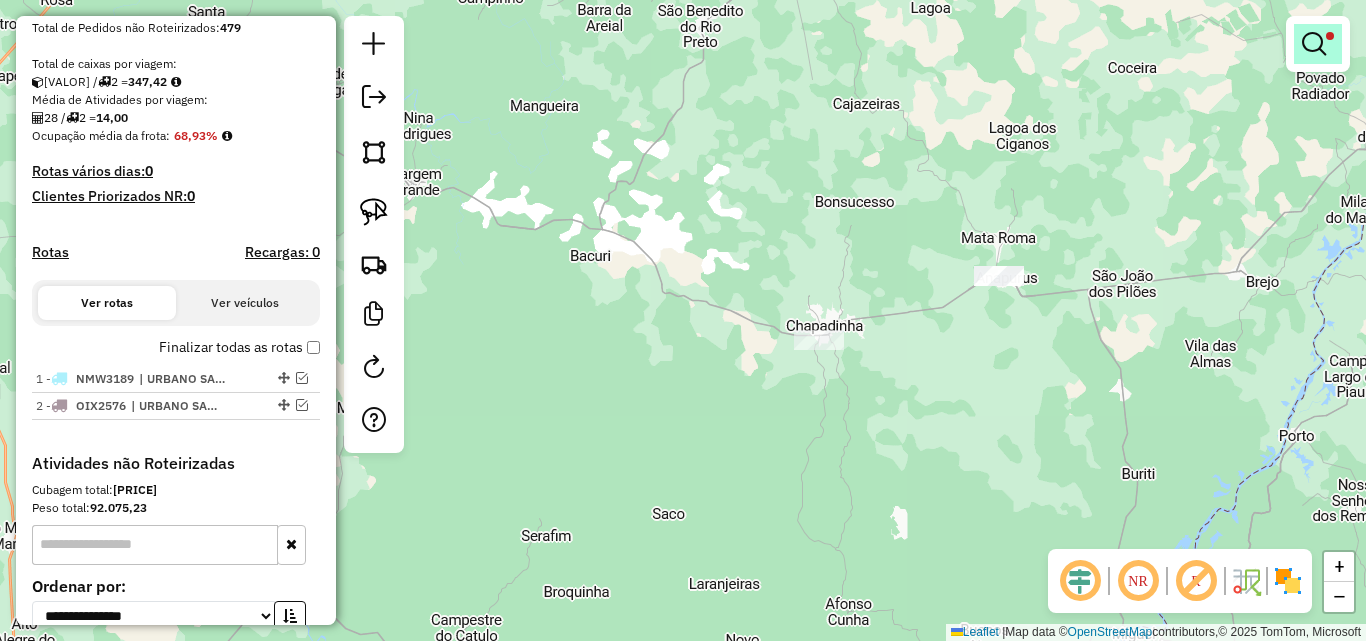 click at bounding box center [1314, 44] 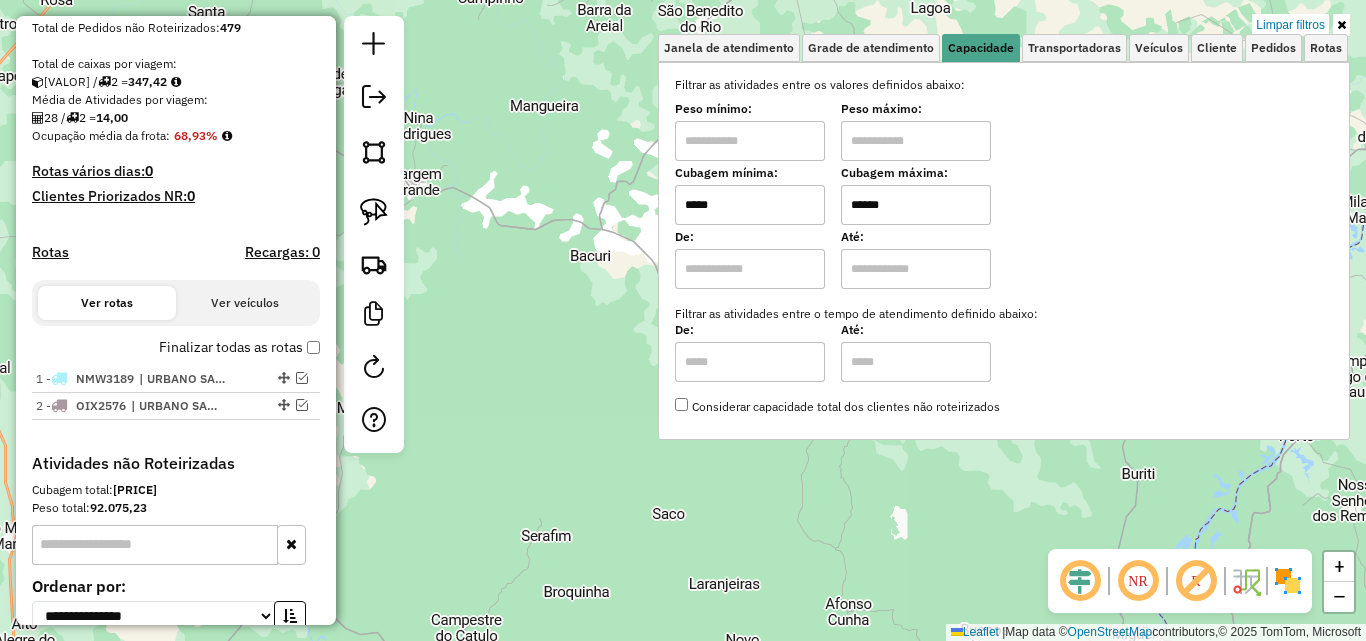 click on "*****" at bounding box center [750, 205] 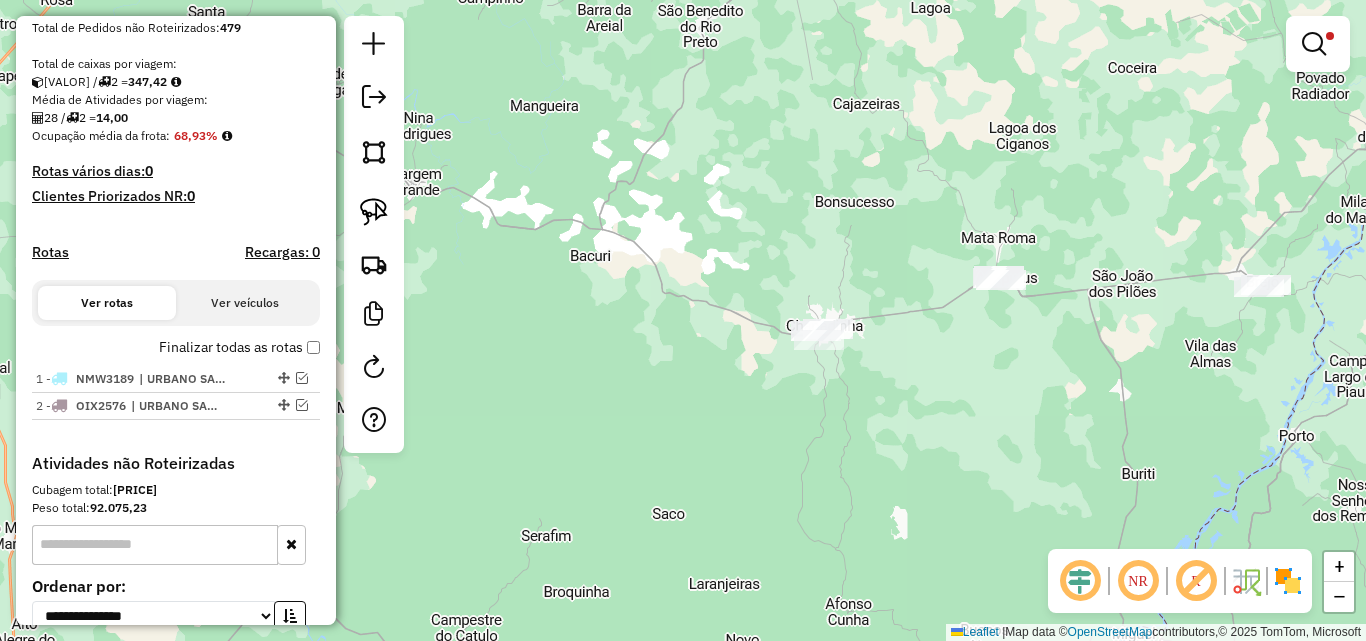 click on "Limpar filtros Janela de atendimento Grade de atendimento Capacidade Transportadoras Veículos Cliente Pedidos  Rotas Selecione os dias de semana para filtrar as janelas de atendimento  Seg   Ter   Qua   Qui   Sex   Sáb   Dom  Informe o período da janela de atendimento: De: Até:  Filtrar exatamente a janela do cliente  Considerar janela de atendimento padrão  Selecione os dias de semana para filtrar as grades de atendimento  Seg   Ter   Qua   Qui   Sex   Sáb   Dom   Considerar clientes sem dia de atendimento cadastrado  Clientes fora do dia de atendimento selecionado Filtrar as atividades entre os valores definidos abaixo:  Peso mínimo:   Peso máximo:   Cubagem mínima:  *****  Cubagem máxima:  ******  De:   Até:  Filtrar as atividades entre o tempo de atendimento definido abaixo:  De:   Até:   Considerar capacidade total dos clientes não roteirizados Transportadora: Selecione um ou mais itens Tipo de veículo: Selecione um ou mais itens Veículo: Selecione um ou mais itens Motorista: Nome: Setor:" 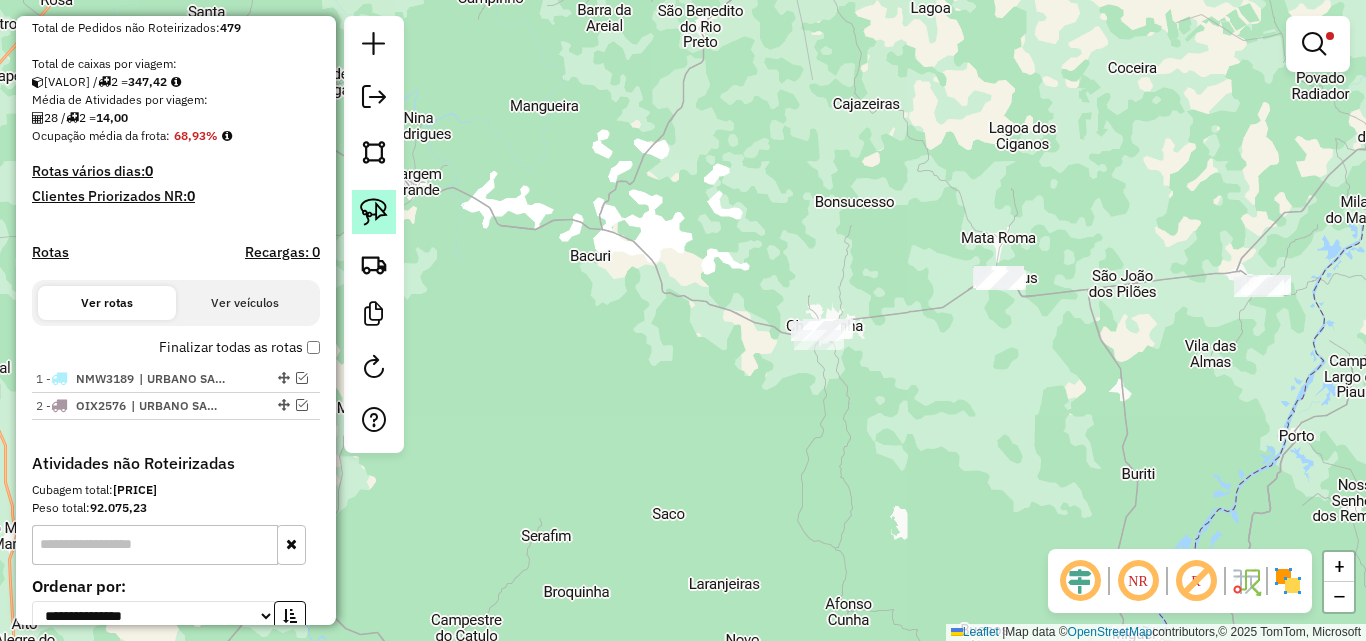 click 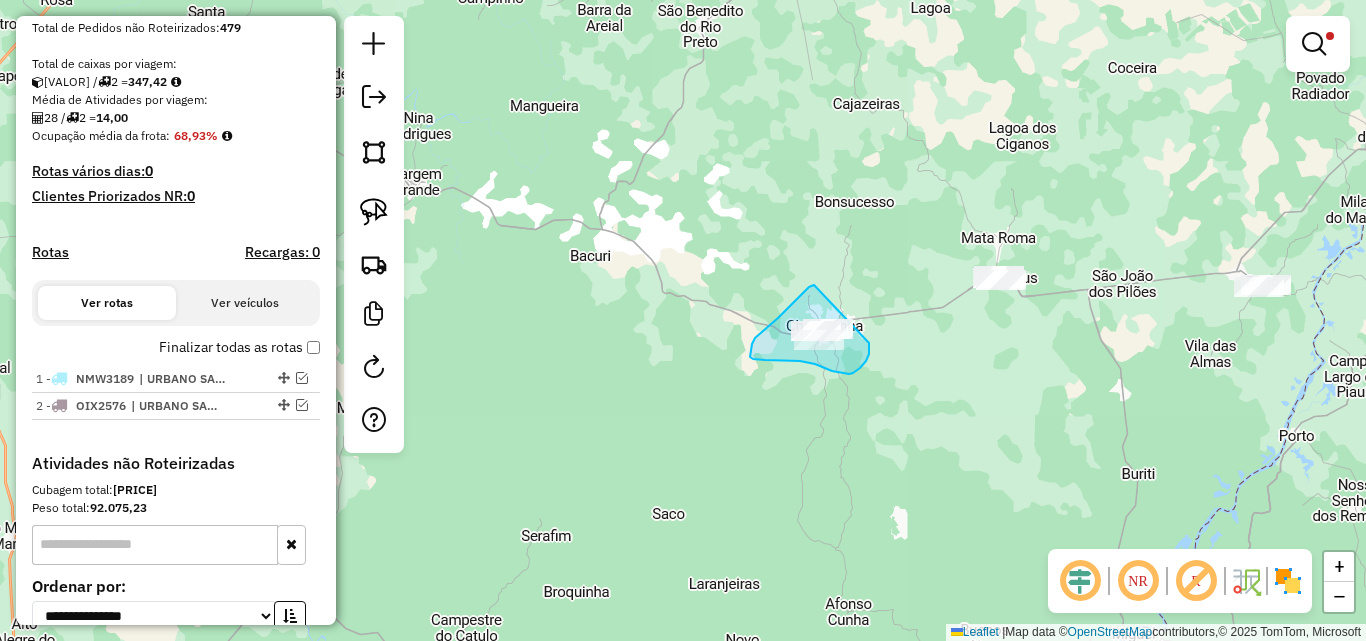 drag, startPoint x: 814, startPoint y: 285, endPoint x: 862, endPoint y: 297, distance: 49.47727 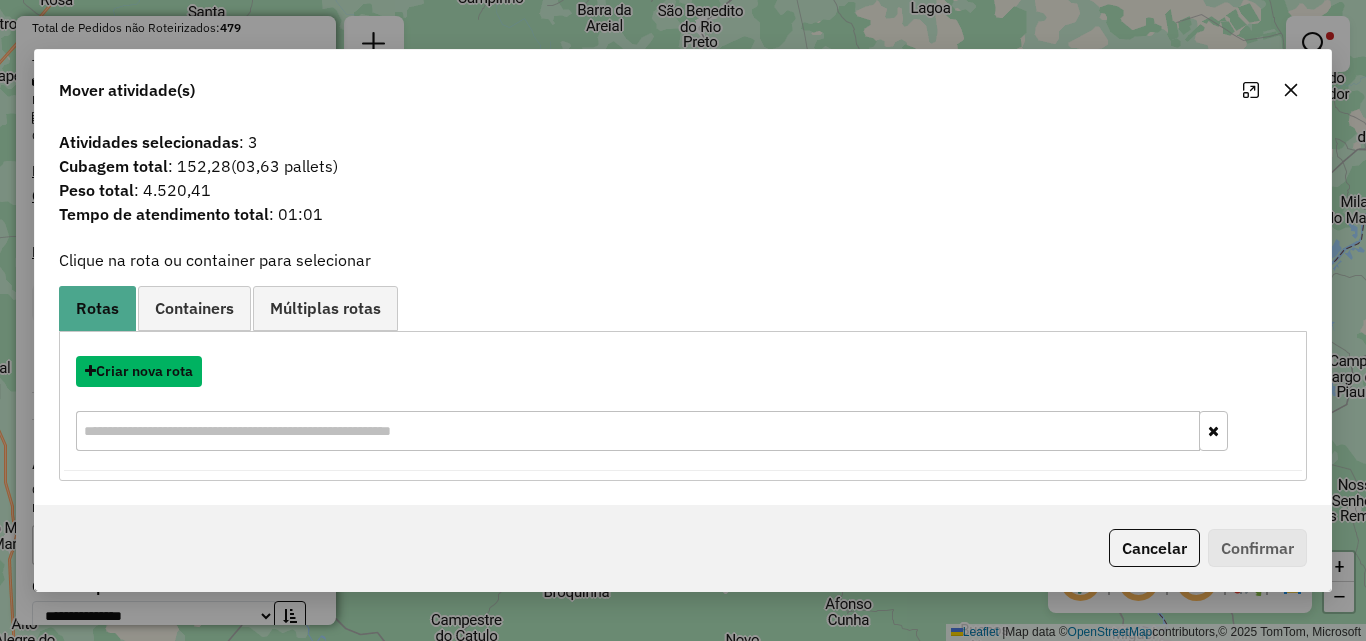 click on "Criar nova rota" at bounding box center (139, 371) 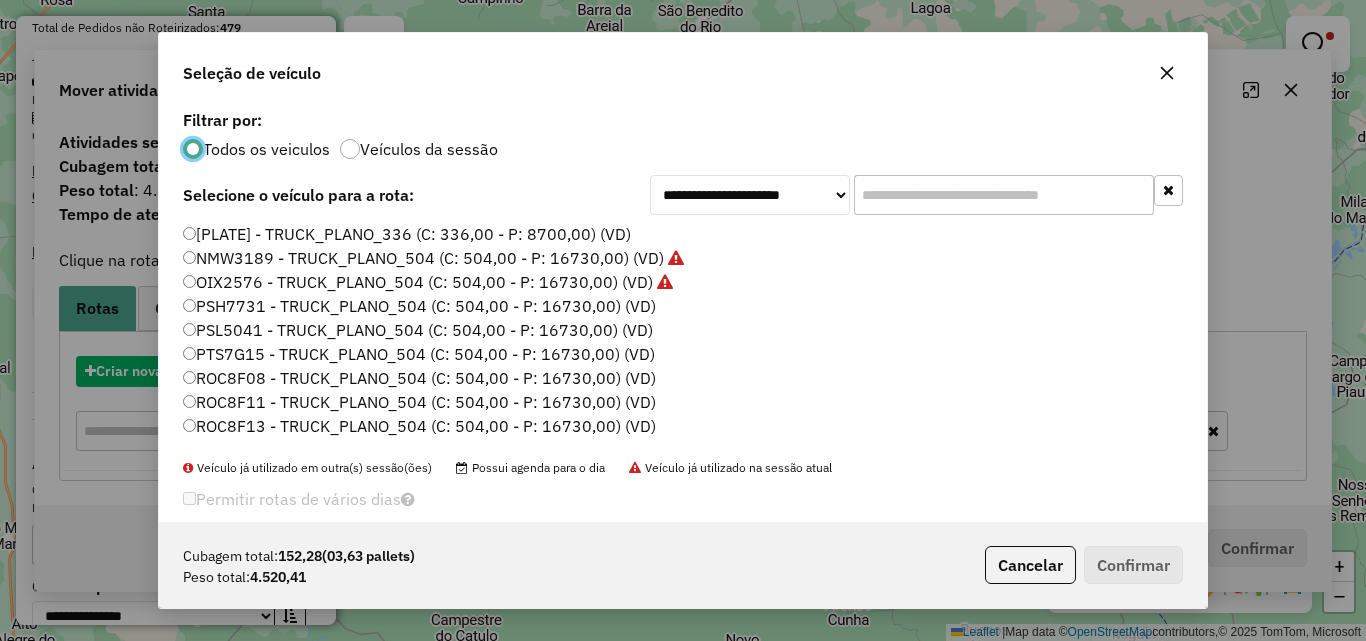 scroll, scrollTop: 11, scrollLeft: 6, axis: both 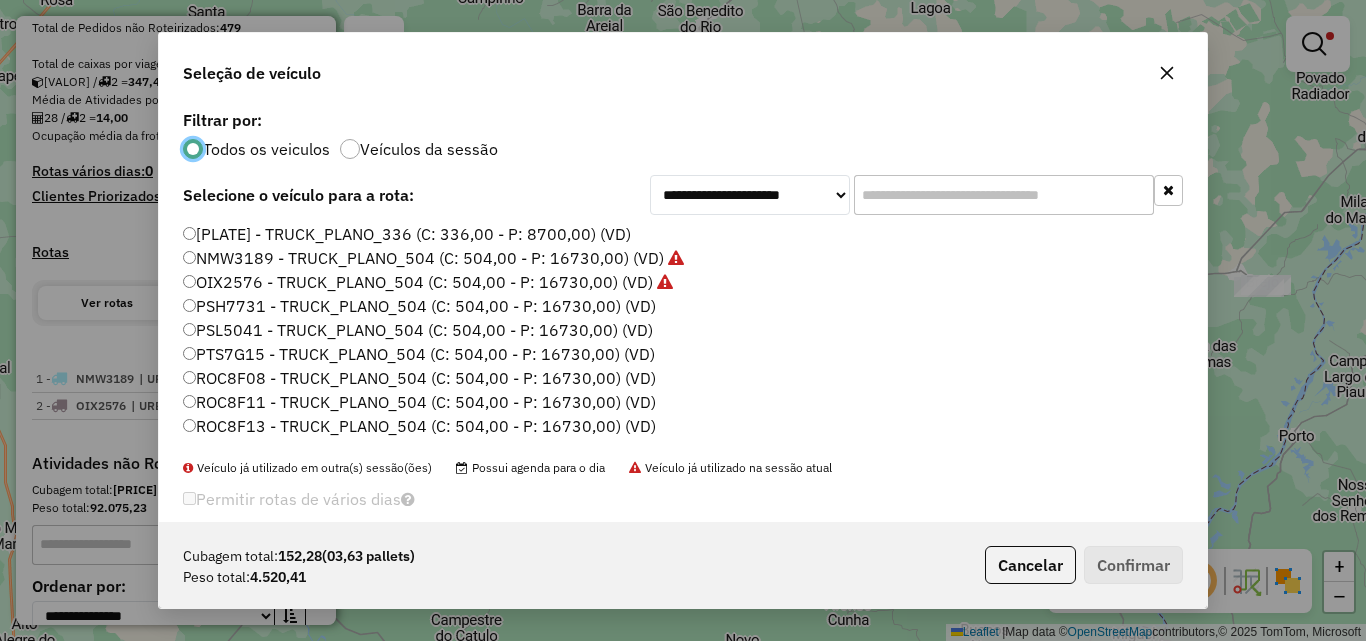 click on "PSH7731 - TRUCK_PLANO_504 (C: 504,00 - P: 16730,00) (VD)" 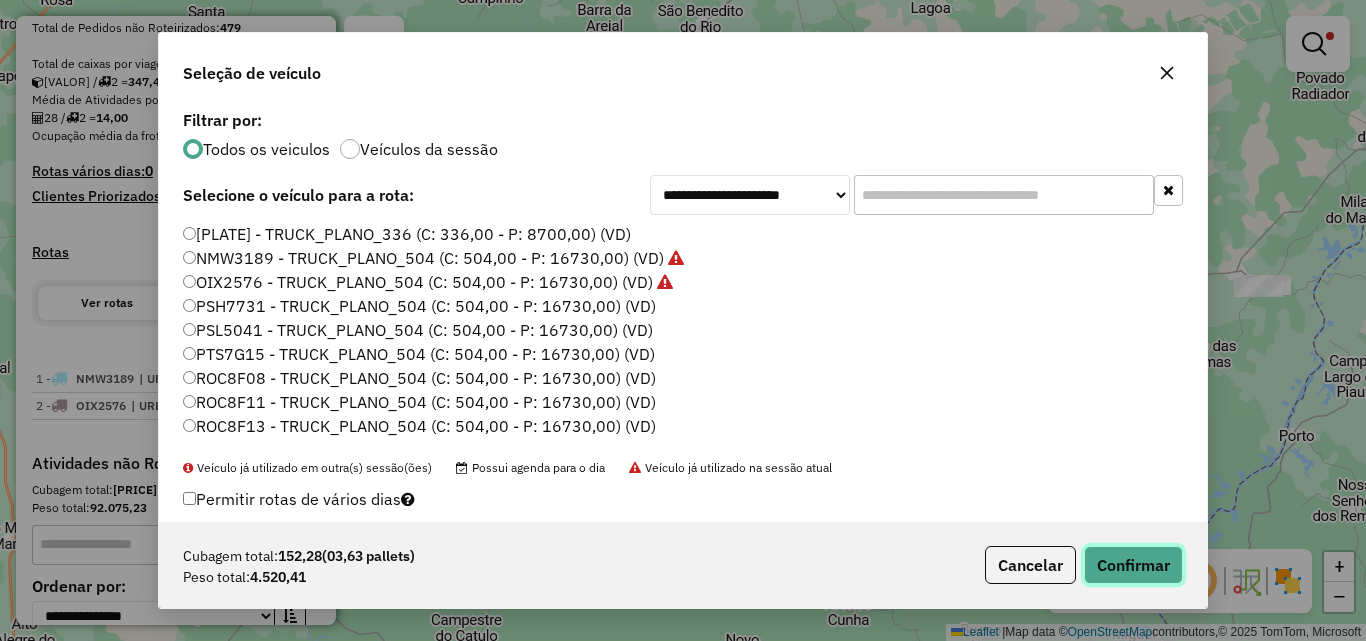 click on "Confirmar" 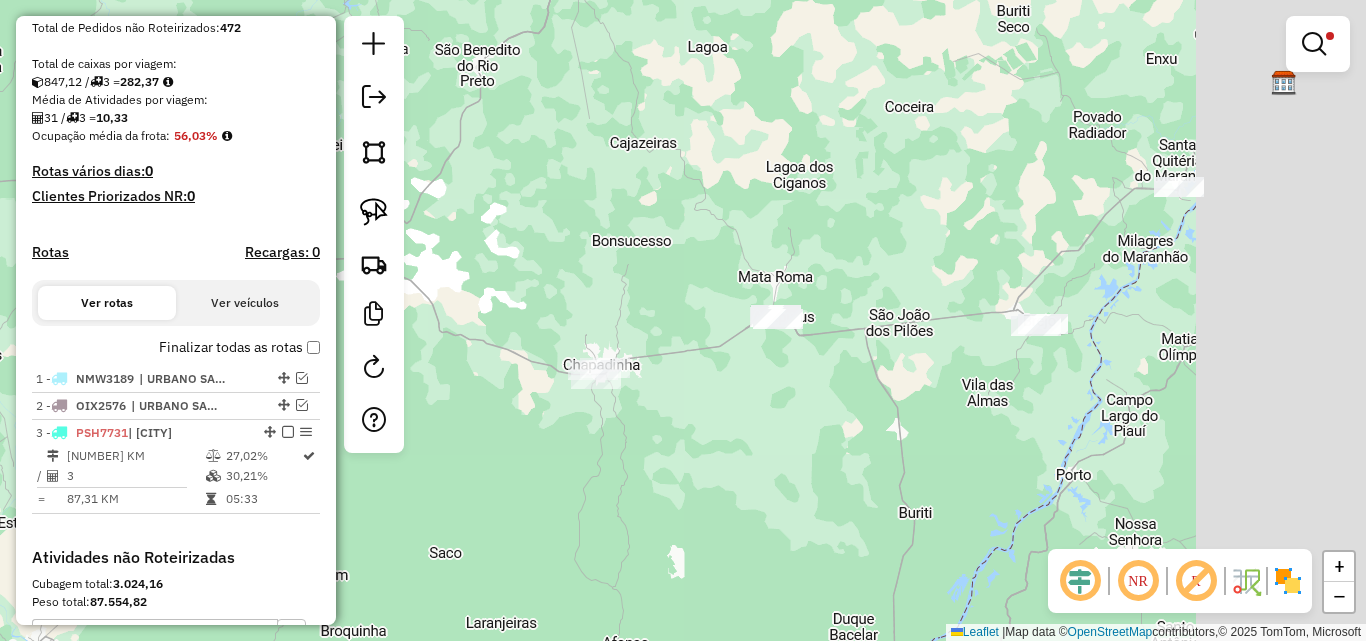 drag, startPoint x: 1059, startPoint y: 367, endPoint x: 771, endPoint y: 379, distance: 288.24988 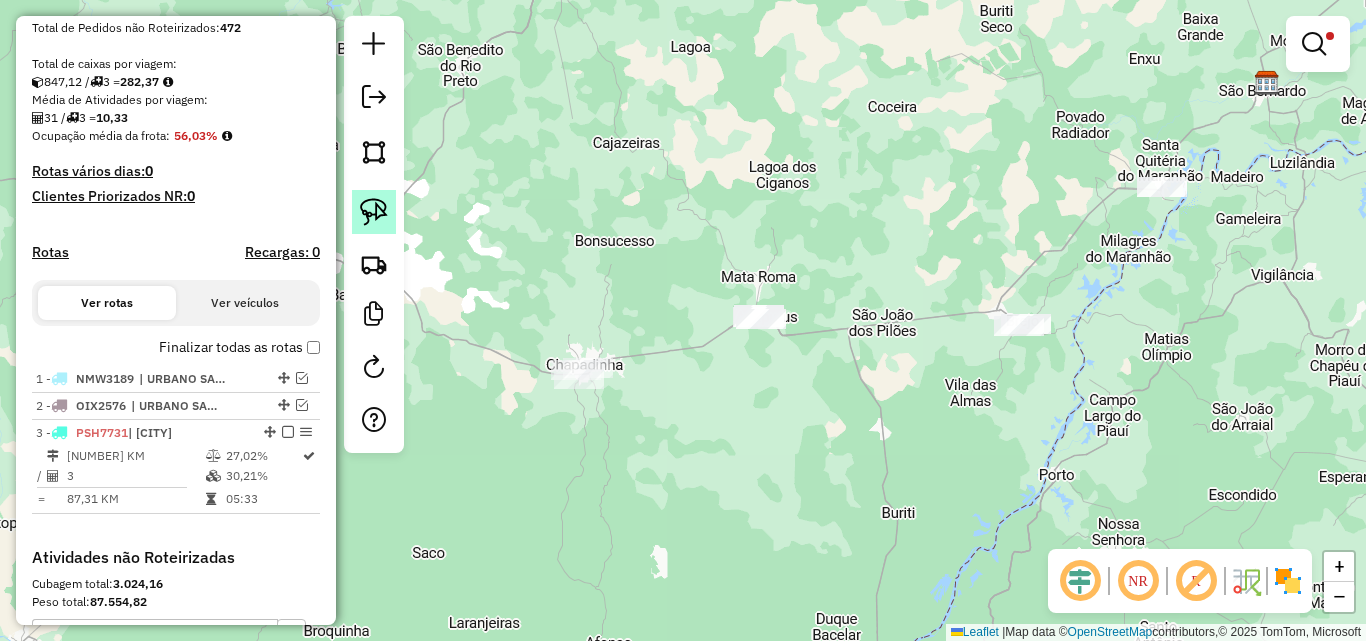 click 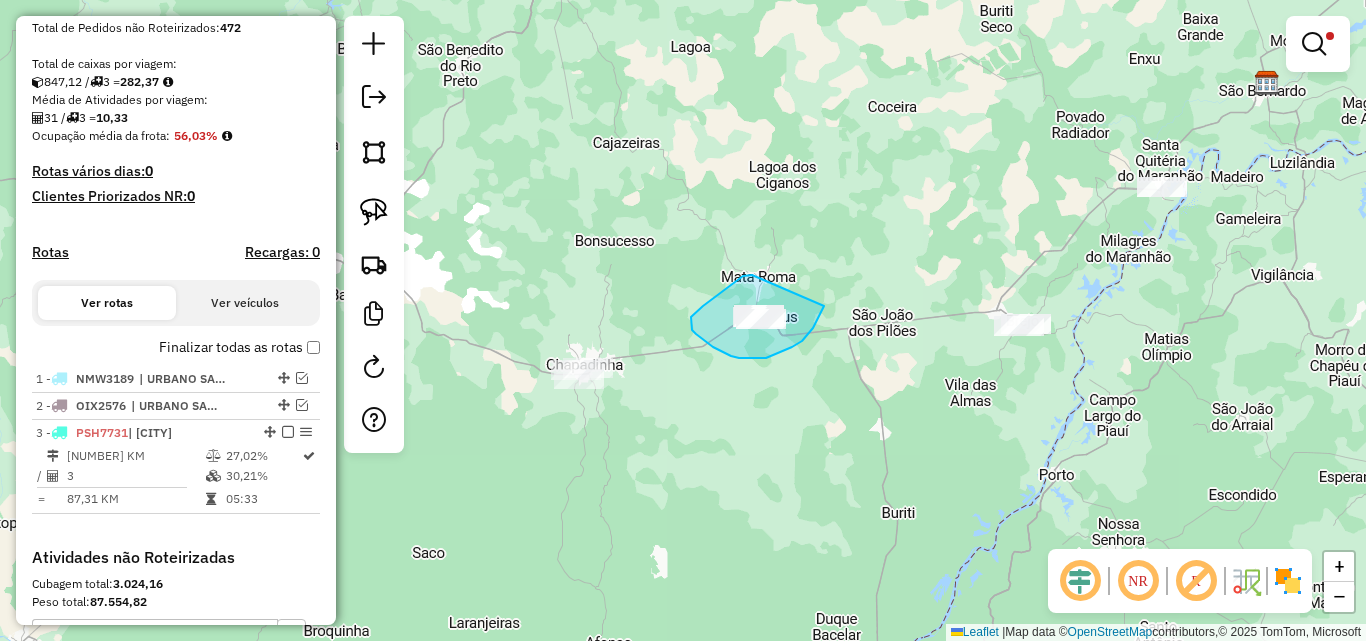 drag, startPoint x: 752, startPoint y: 275, endPoint x: 824, endPoint y: 306, distance: 78.39005 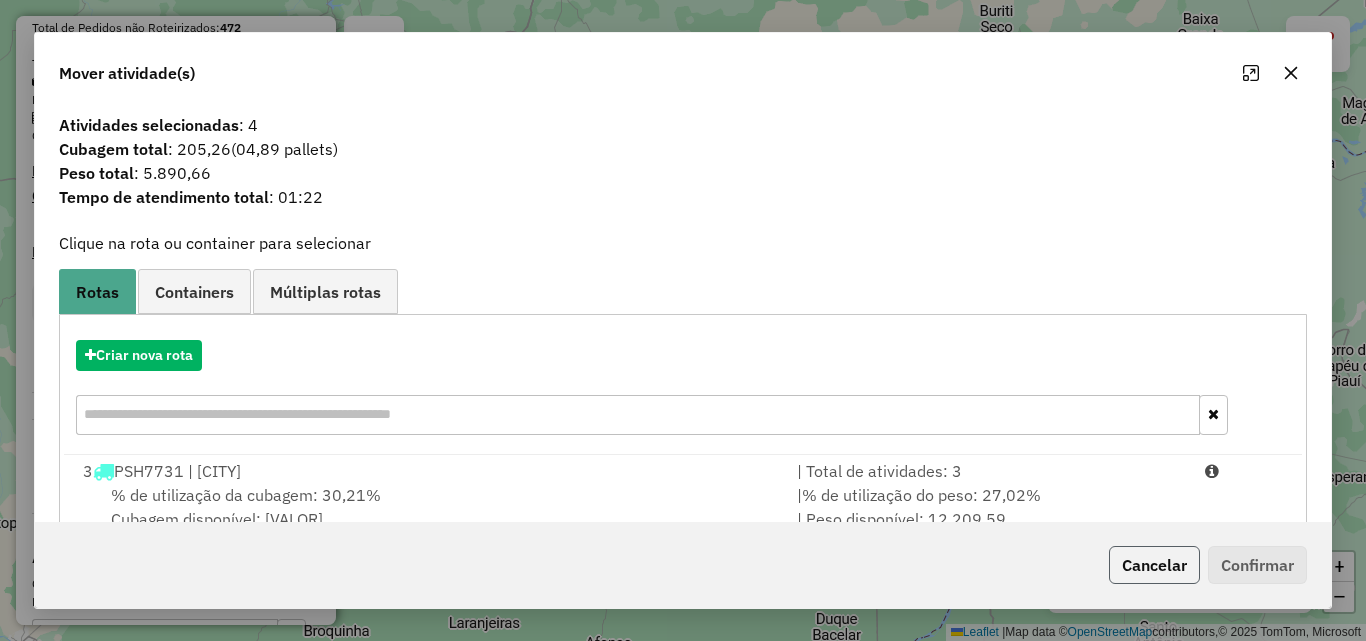 click on "Cancelar" 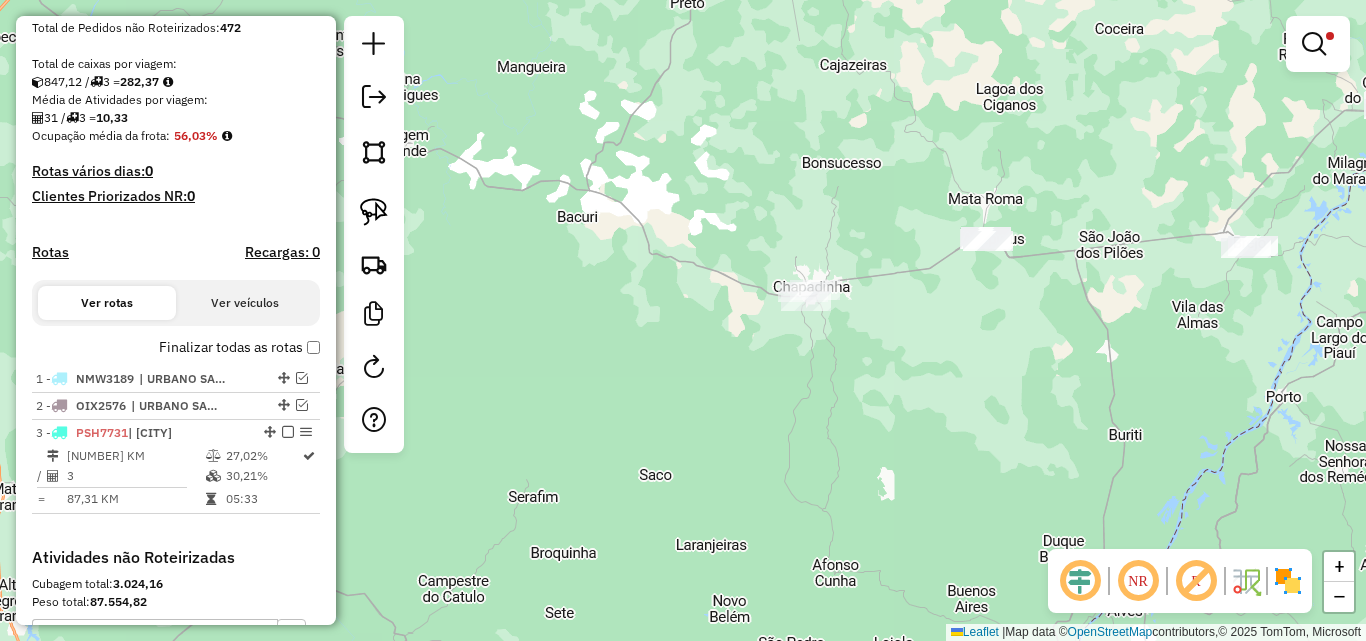 drag, startPoint x: 1053, startPoint y: 285, endPoint x: 988, endPoint y: 273, distance: 66.09841 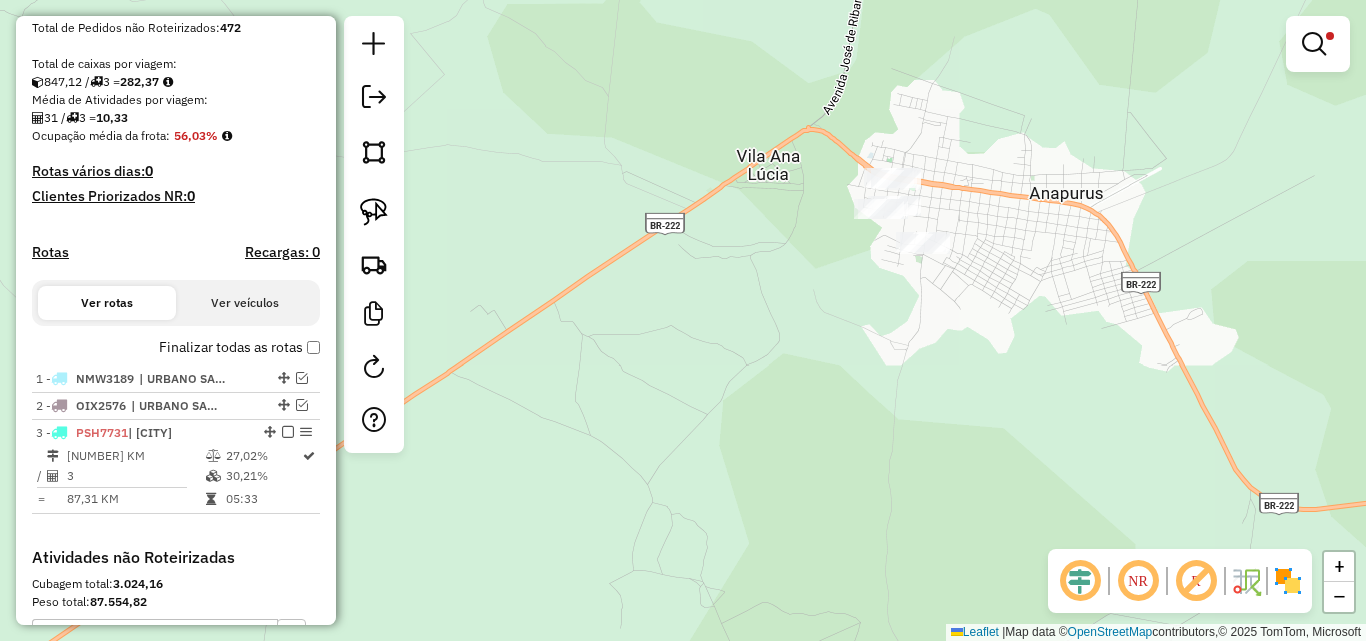 drag, startPoint x: 1111, startPoint y: 184, endPoint x: 973, endPoint y: 208, distance: 140.07141 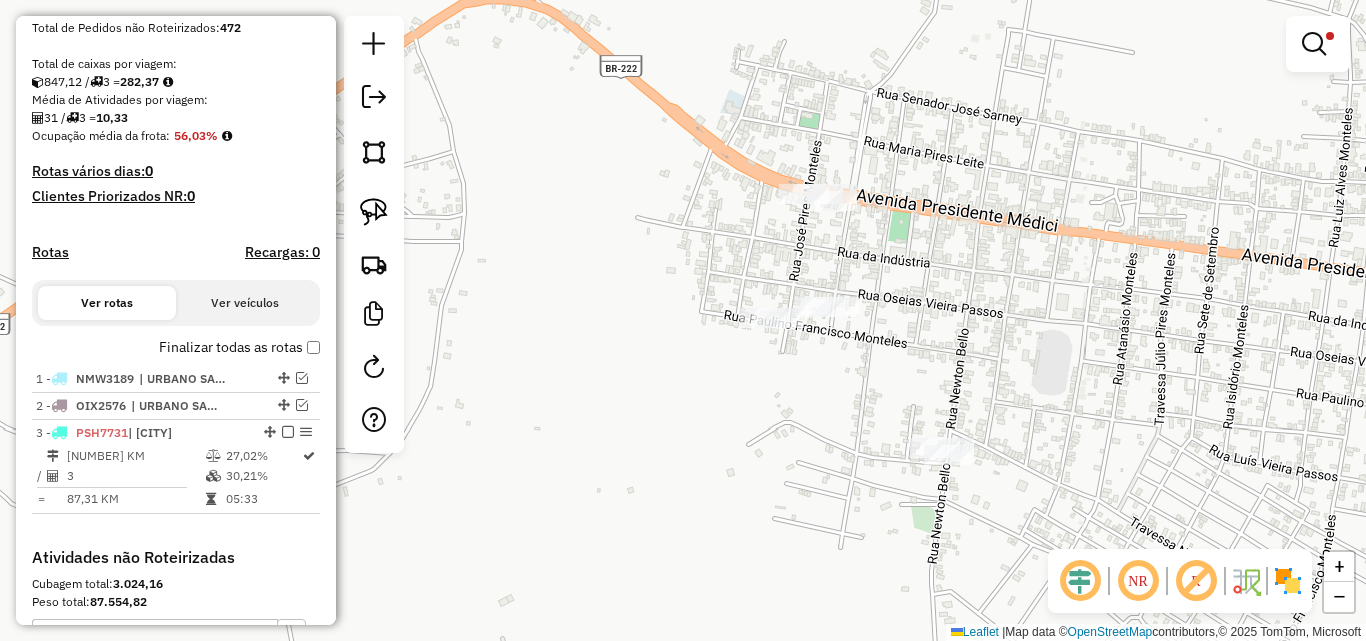 drag, startPoint x: 960, startPoint y: 169, endPoint x: 930, endPoint y: 314, distance: 148.07092 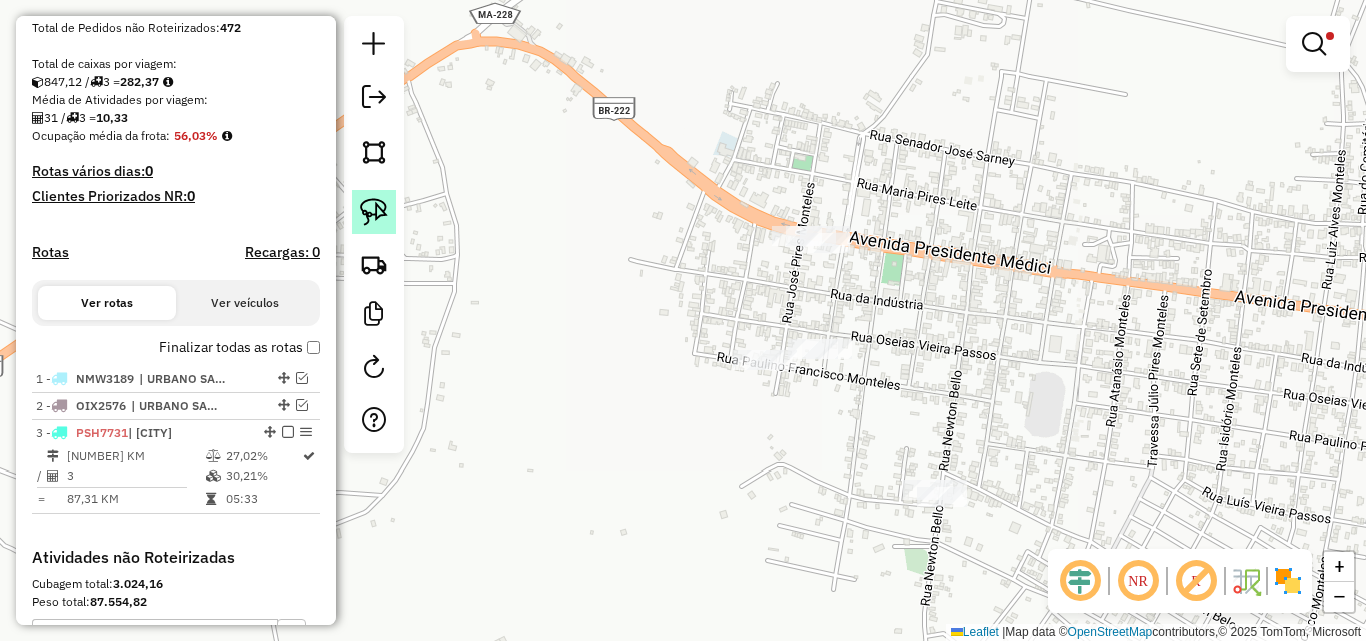 click 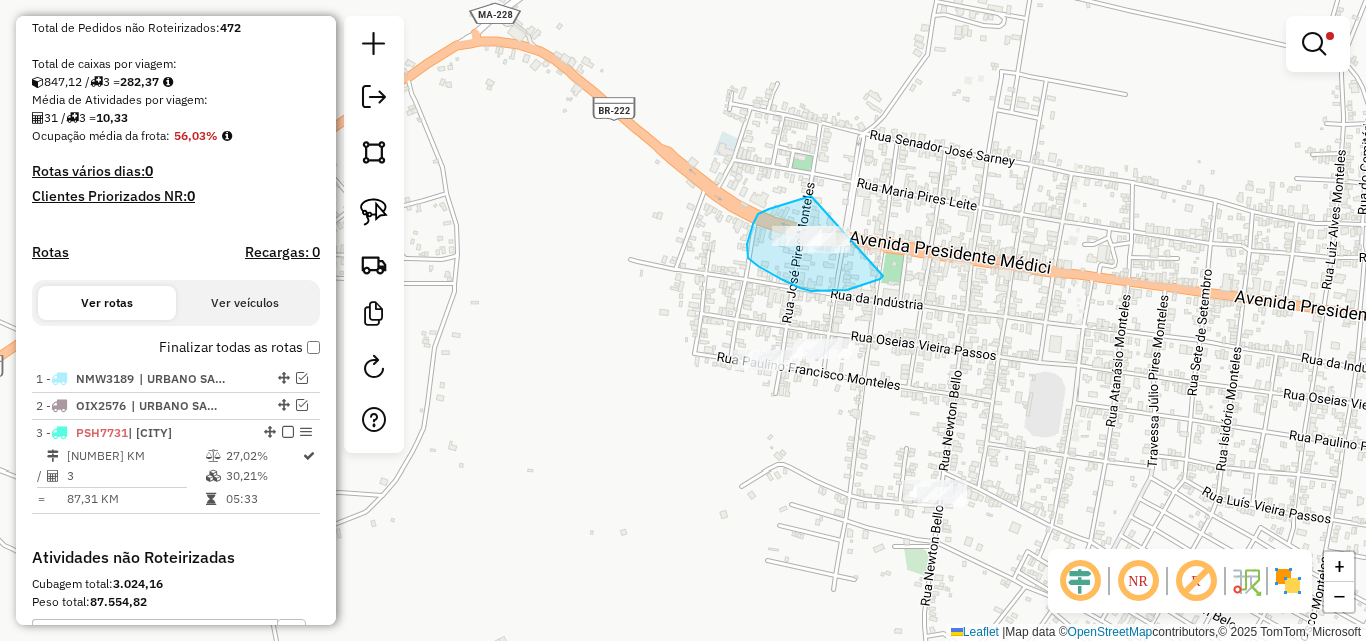 drag, startPoint x: 775, startPoint y: 208, endPoint x: 886, endPoint y: 275, distance: 129.65338 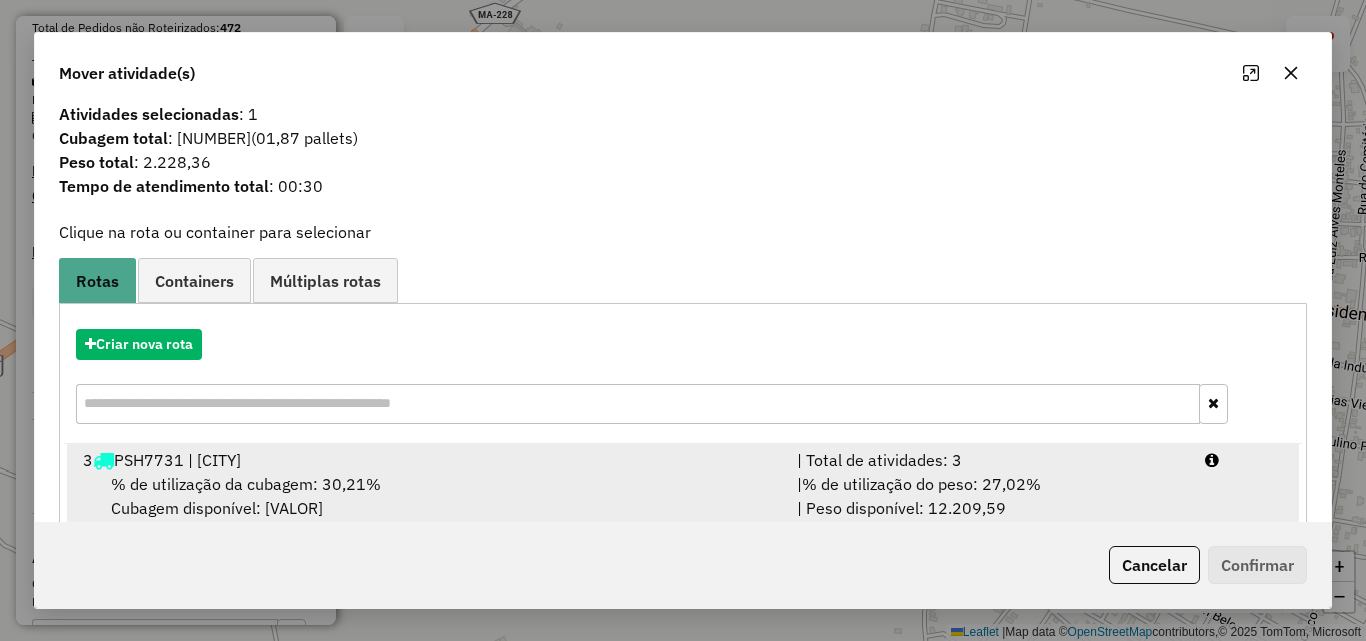 scroll, scrollTop: 0, scrollLeft: 0, axis: both 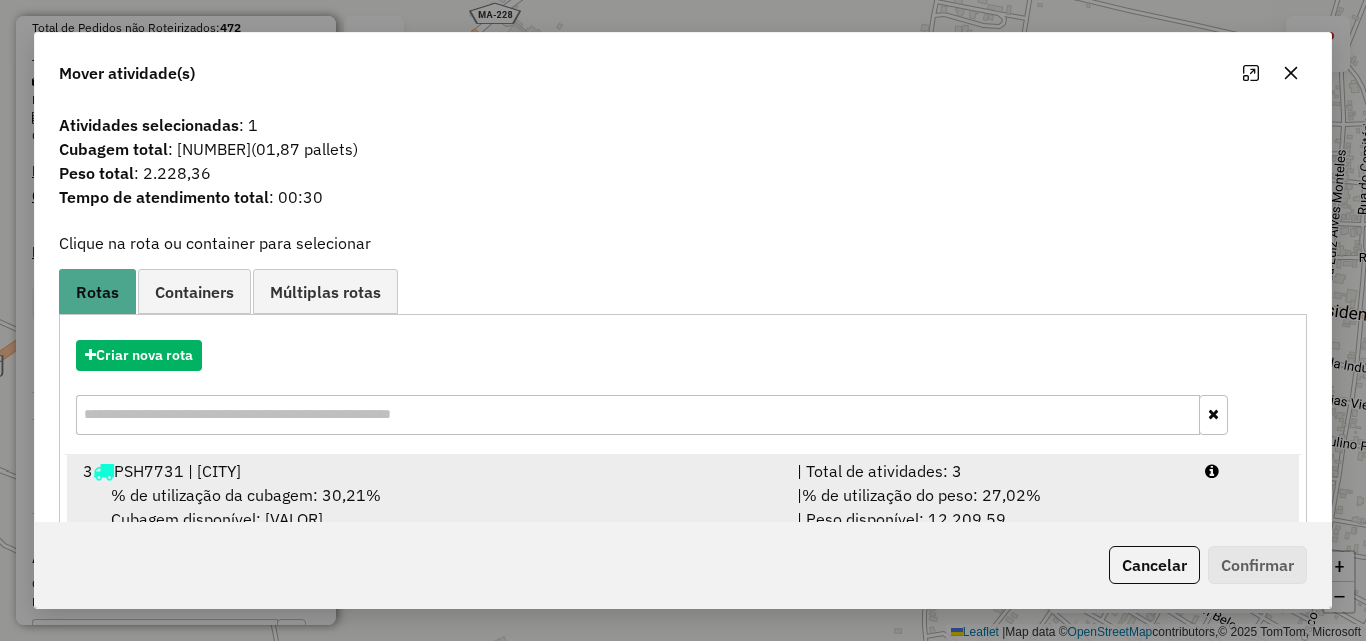 click on "3  [PLATE] |[CITY]" at bounding box center [428, 471] 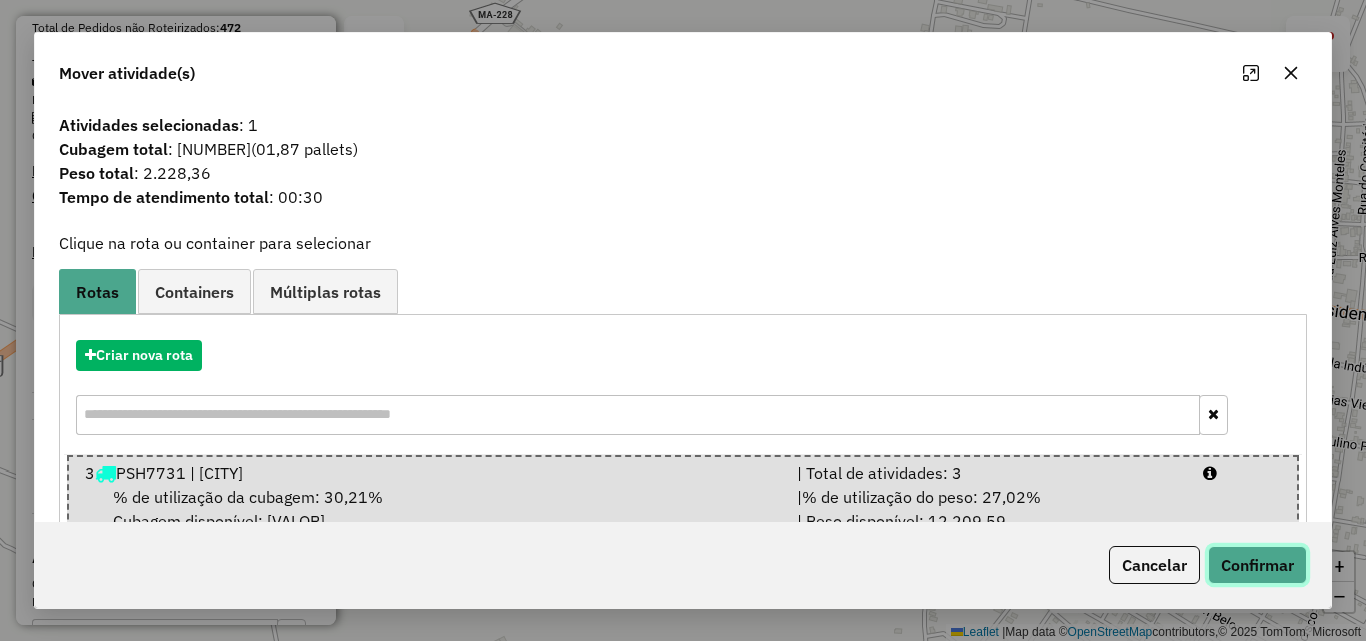 click on "Confirmar" 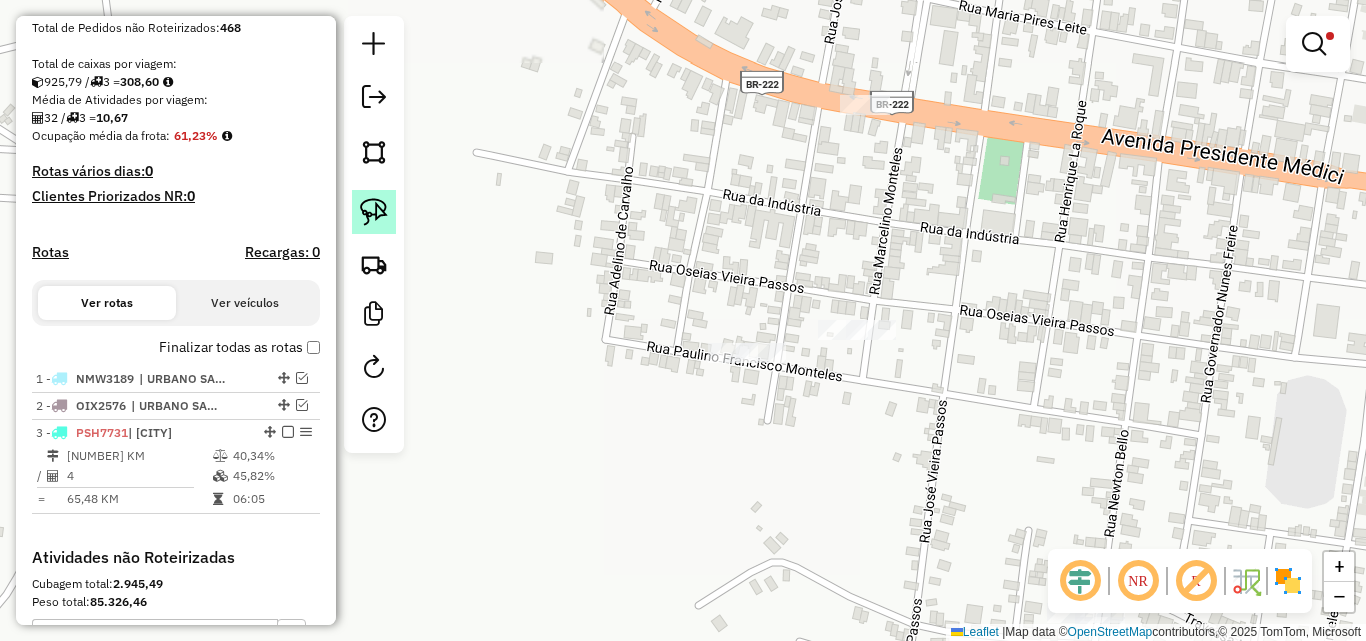 click 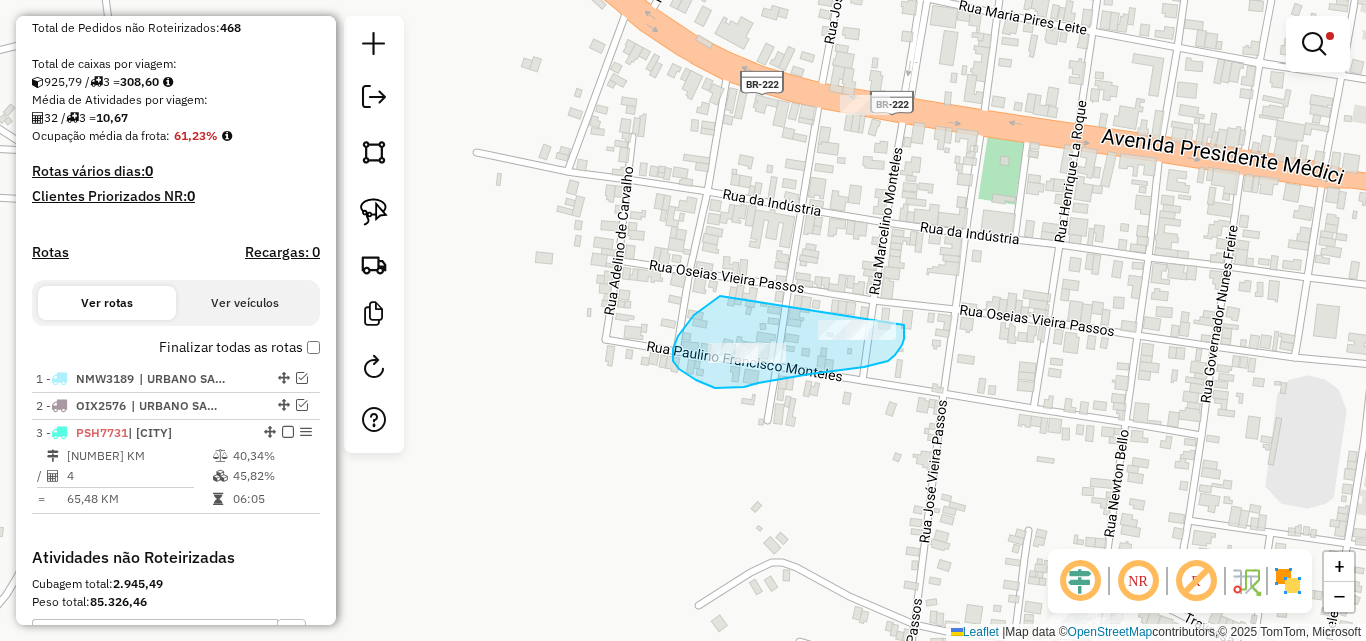 drag, startPoint x: 720, startPoint y: 296, endPoint x: 904, endPoint y: 325, distance: 186.2713 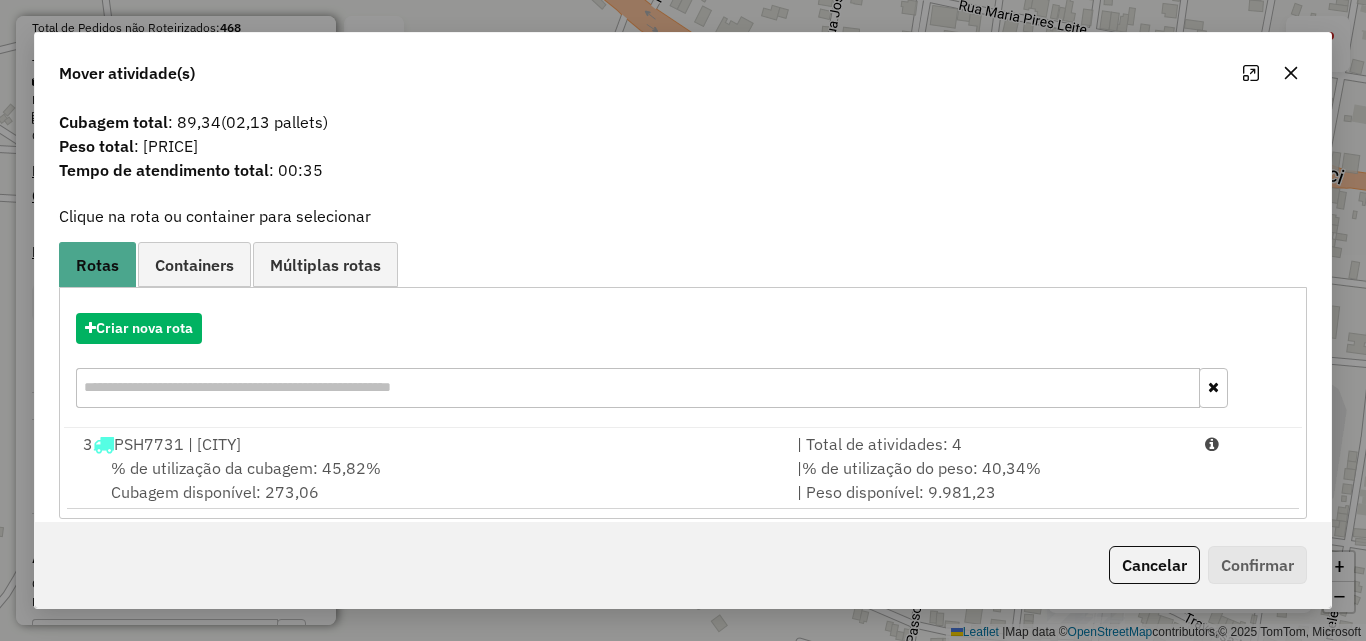 scroll, scrollTop: 48, scrollLeft: 0, axis: vertical 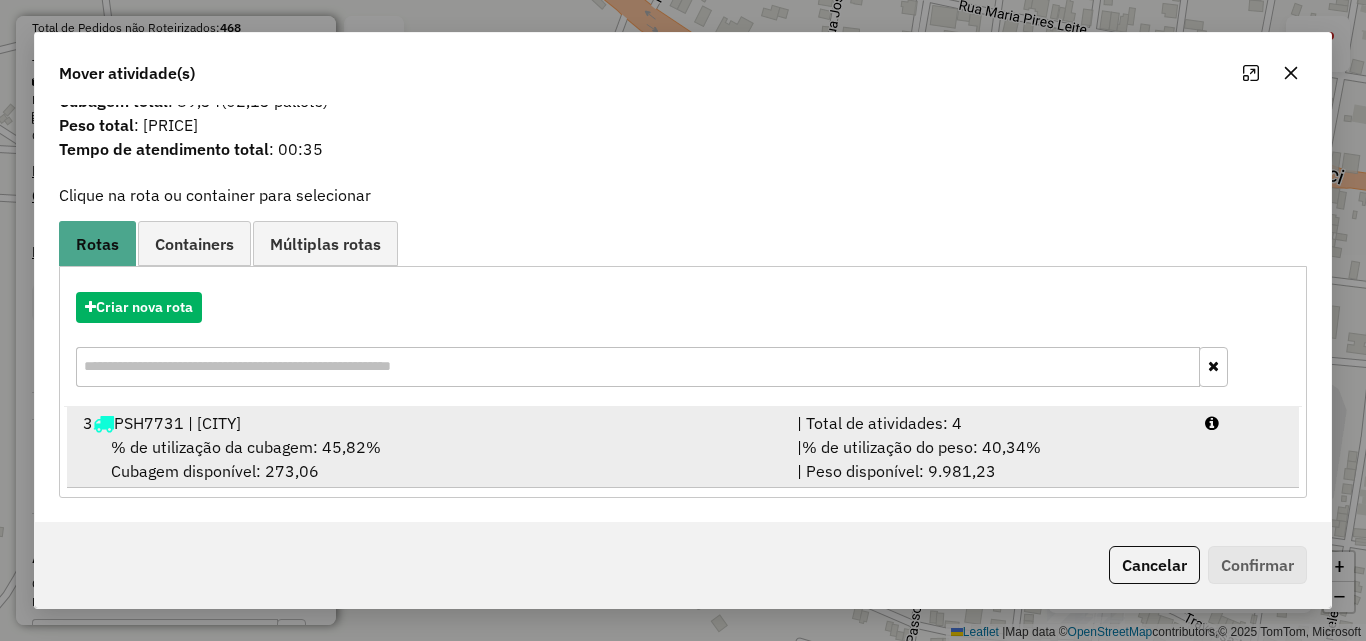 click on "3  [PLATE] |[CITY]" at bounding box center [428, 423] 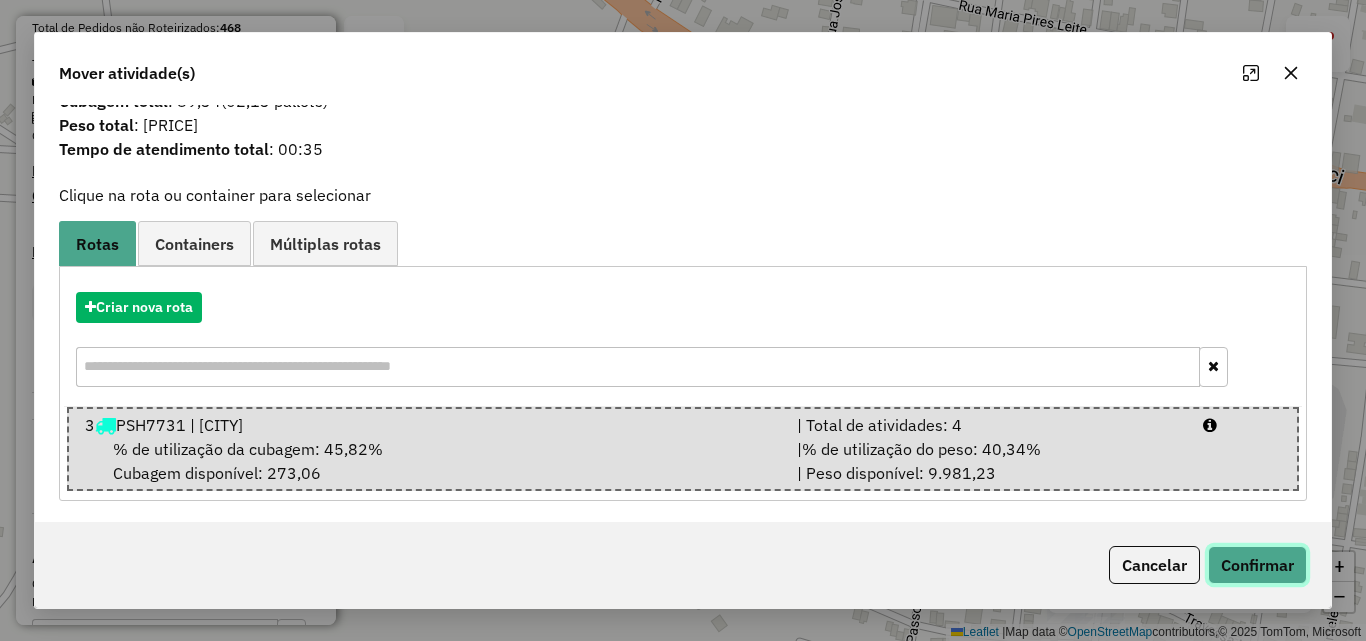 click on "Confirmar" 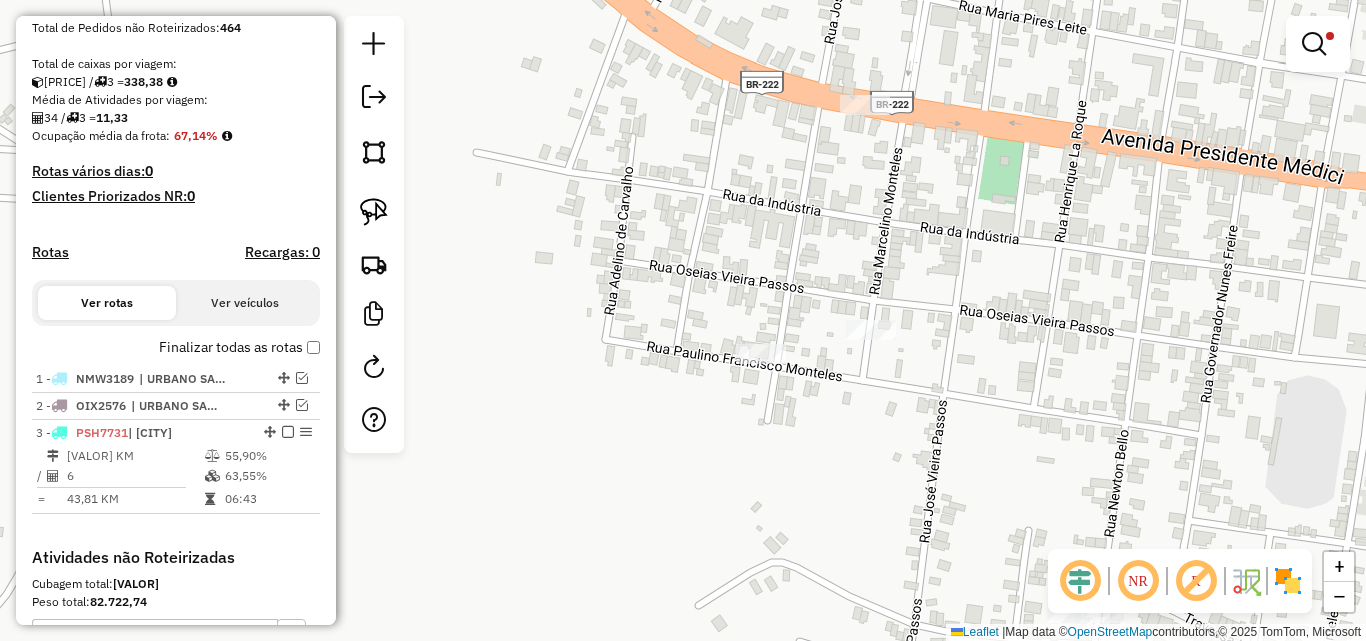scroll, scrollTop: 0, scrollLeft: 0, axis: both 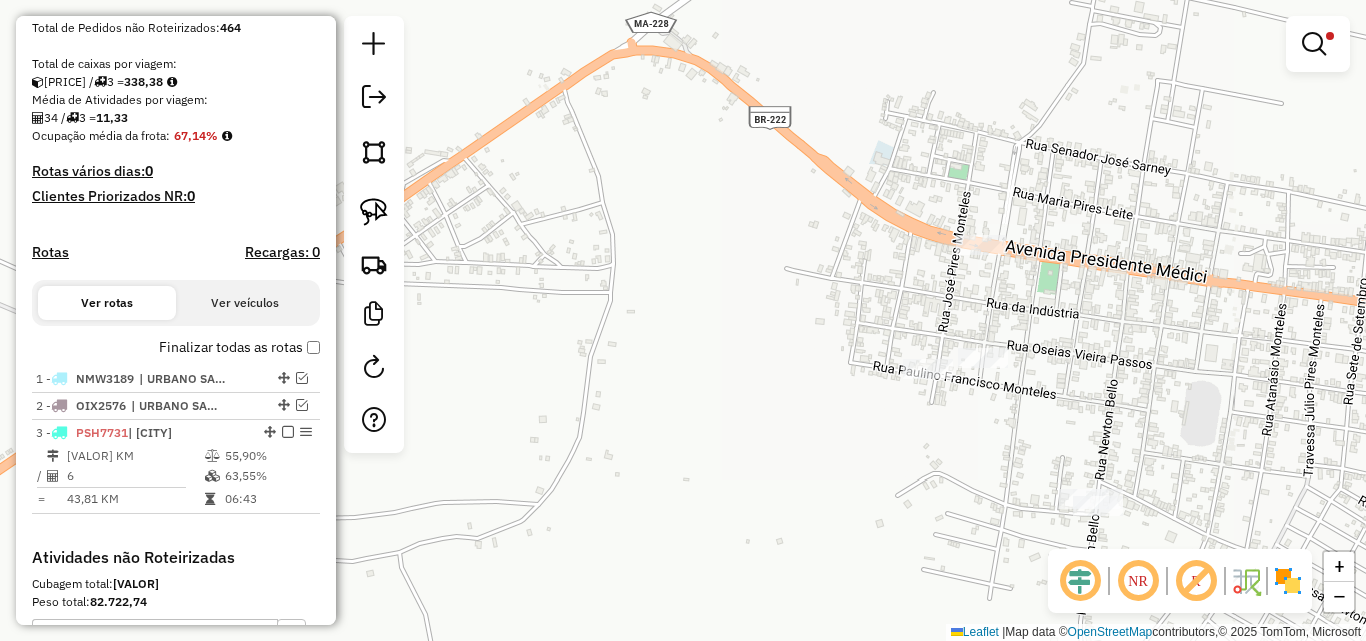 drag, startPoint x: 1121, startPoint y: 440, endPoint x: 747, endPoint y: 122, distance: 490.9175 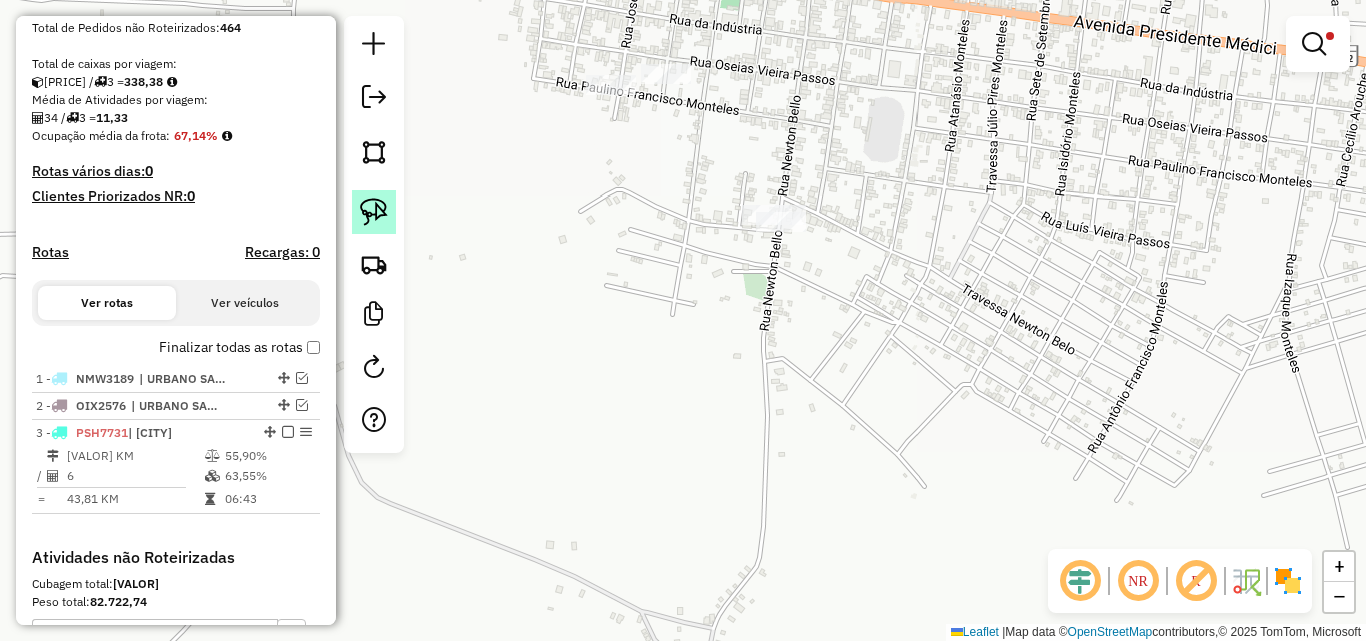 click 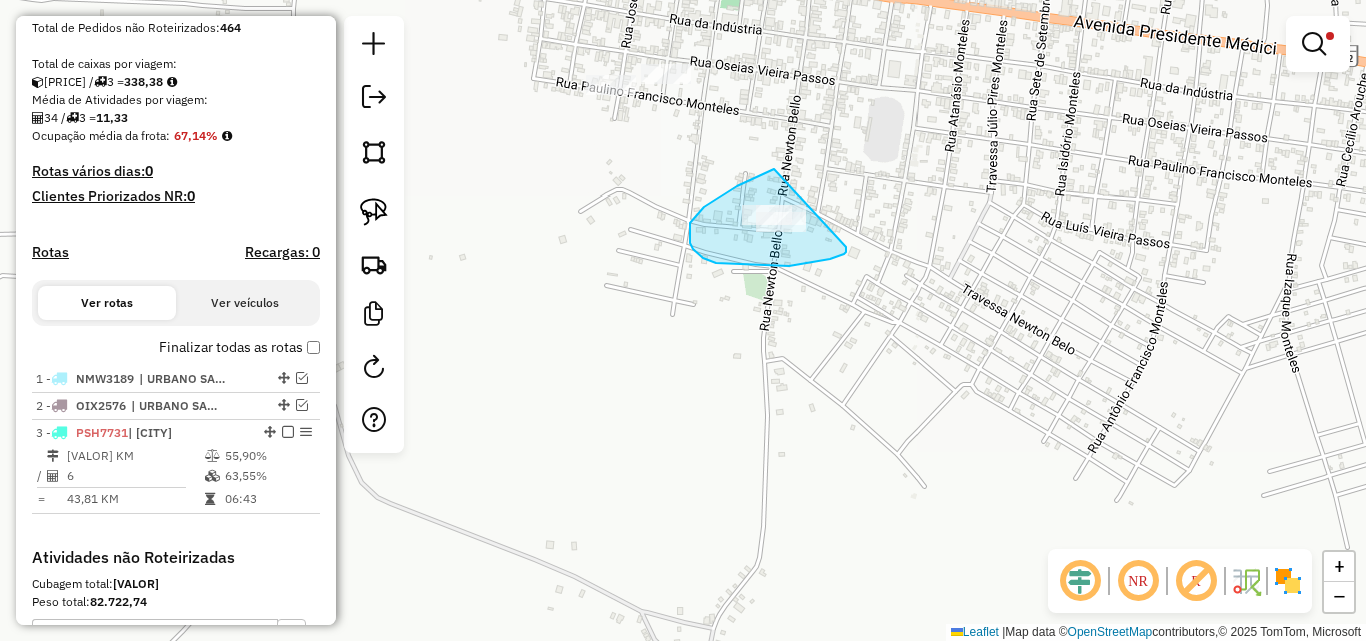 drag, startPoint x: 774, startPoint y: 169, endPoint x: 846, endPoint y: 247, distance: 106.15083 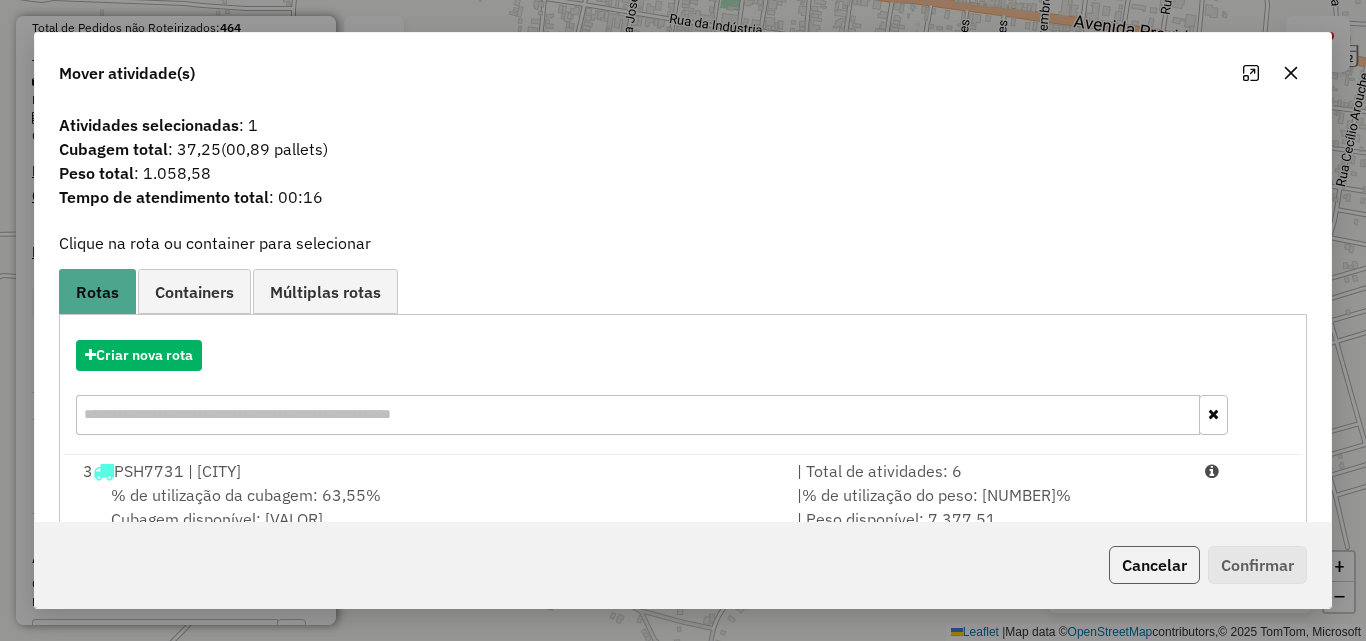 click on "Cancelar" 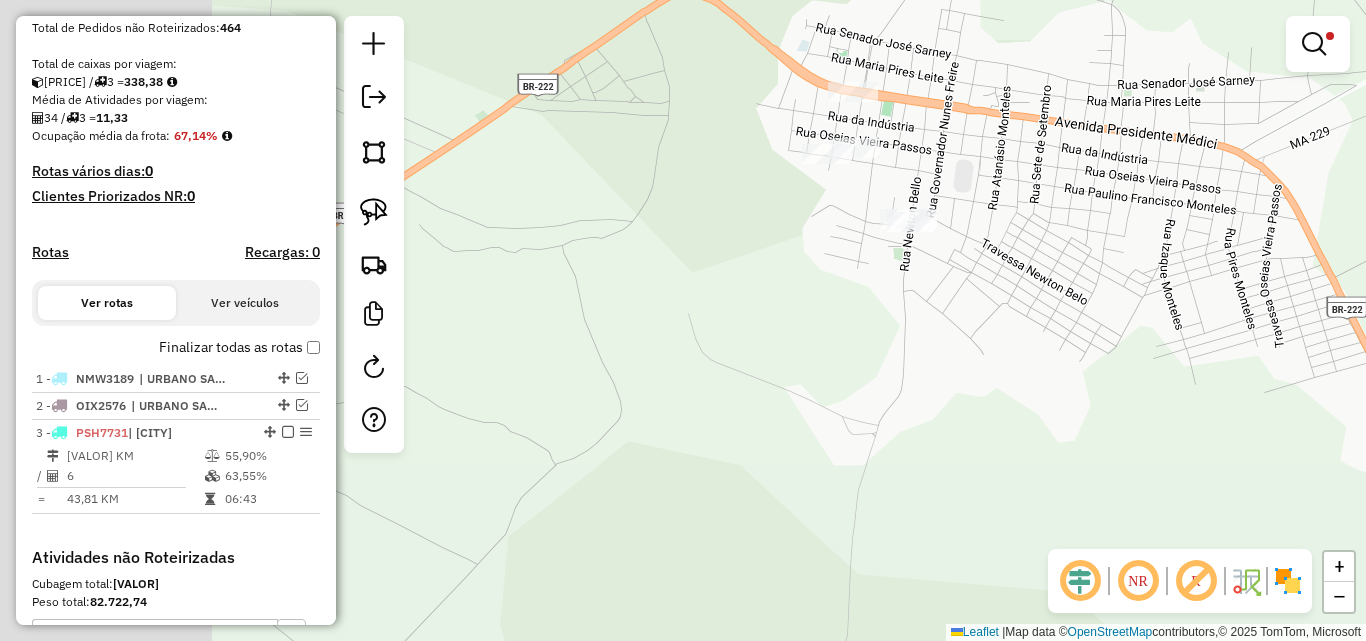 drag, startPoint x: 565, startPoint y: 362, endPoint x: 804, endPoint y: 302, distance: 246.41632 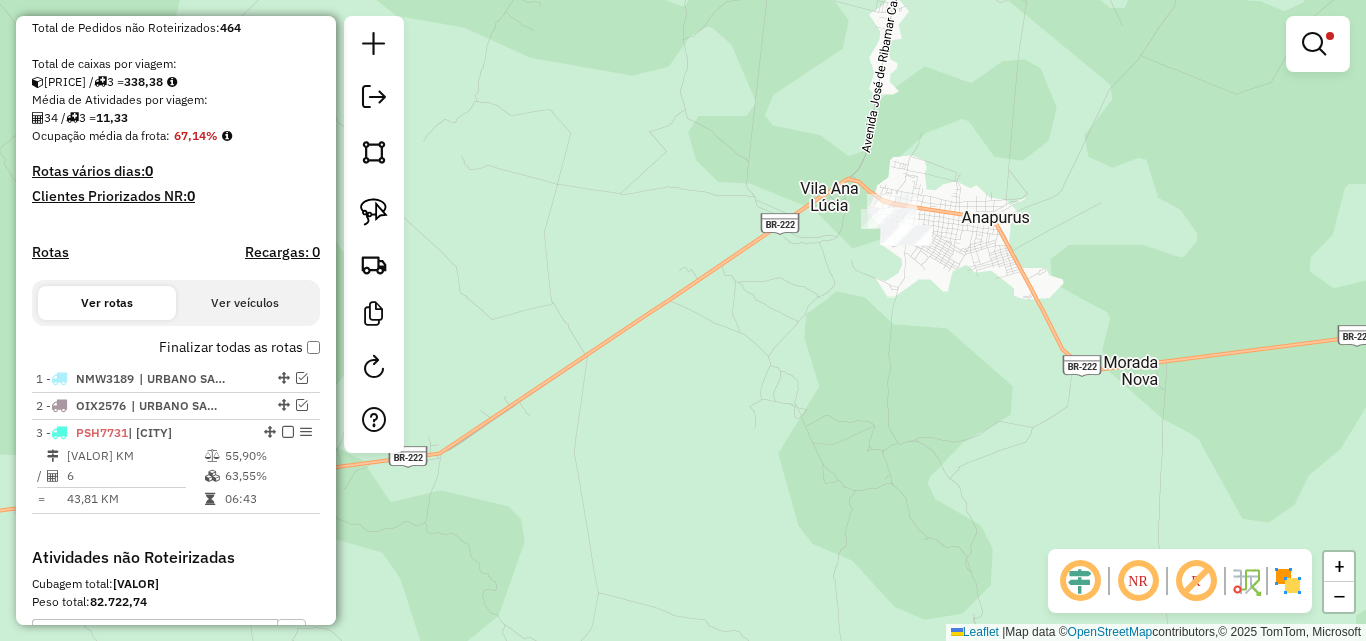 drag, startPoint x: 624, startPoint y: 380, endPoint x: 859, endPoint y: 292, distance: 250.93625 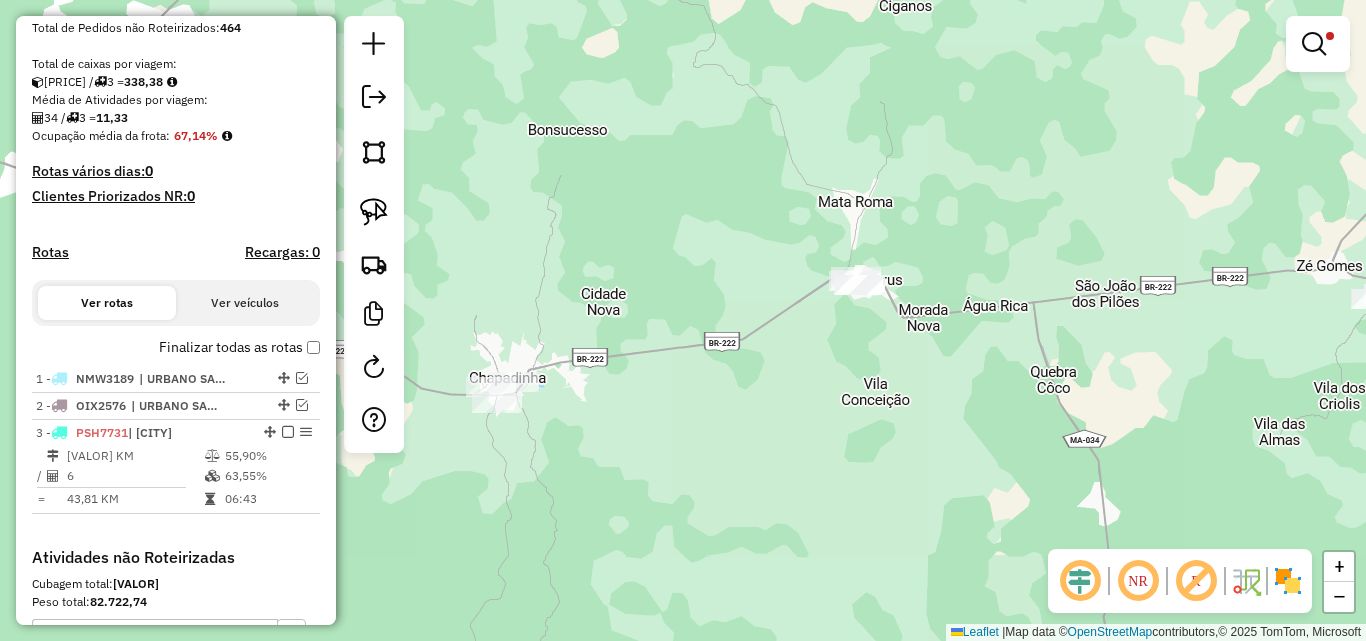 click at bounding box center [1330, 36] 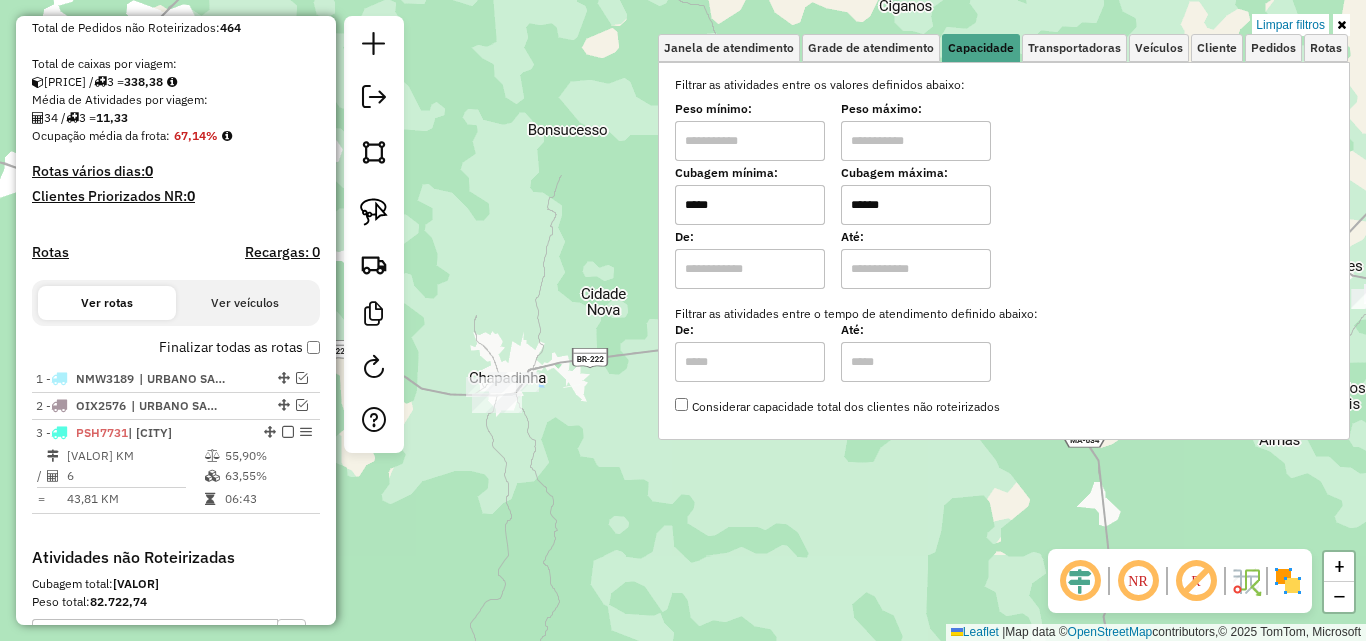 click on "*****" at bounding box center [750, 205] 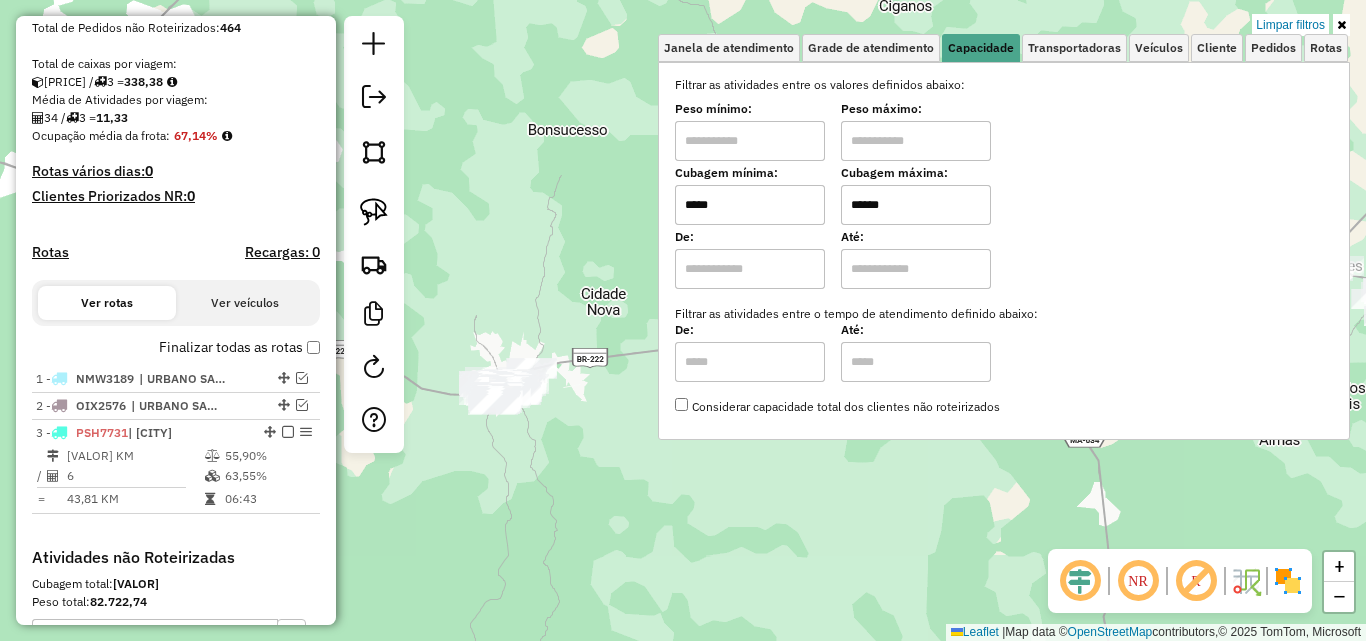 type on "*****" 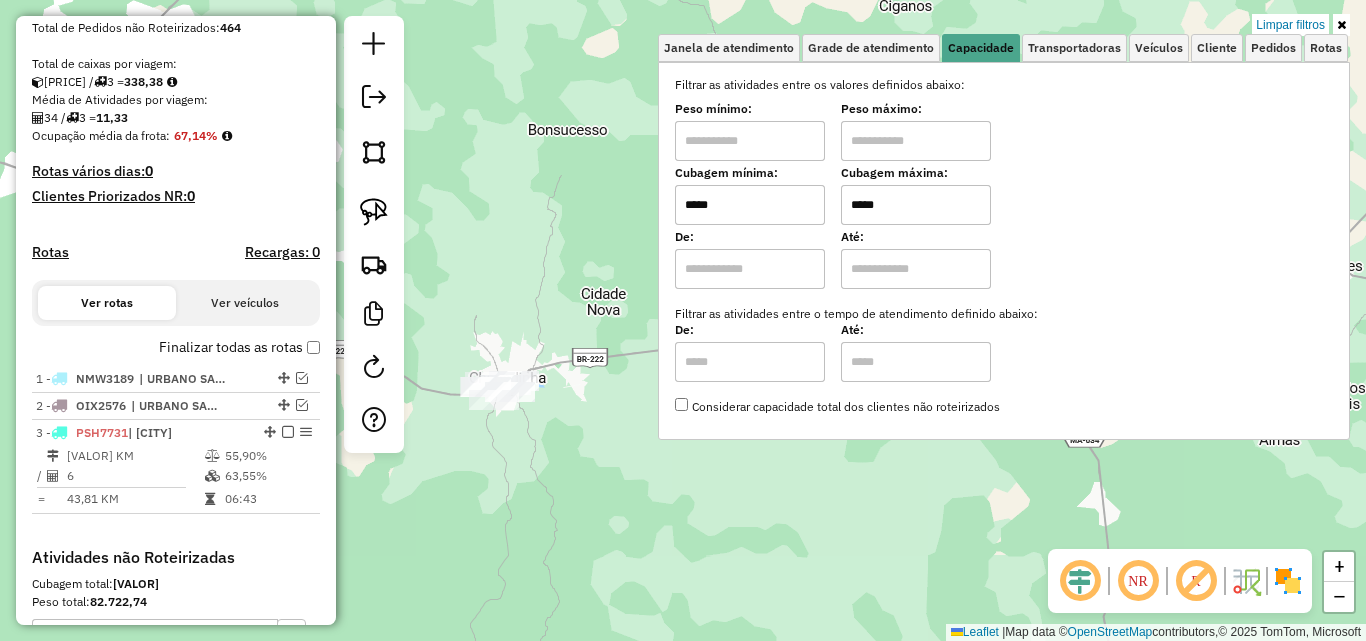 type on "*****" 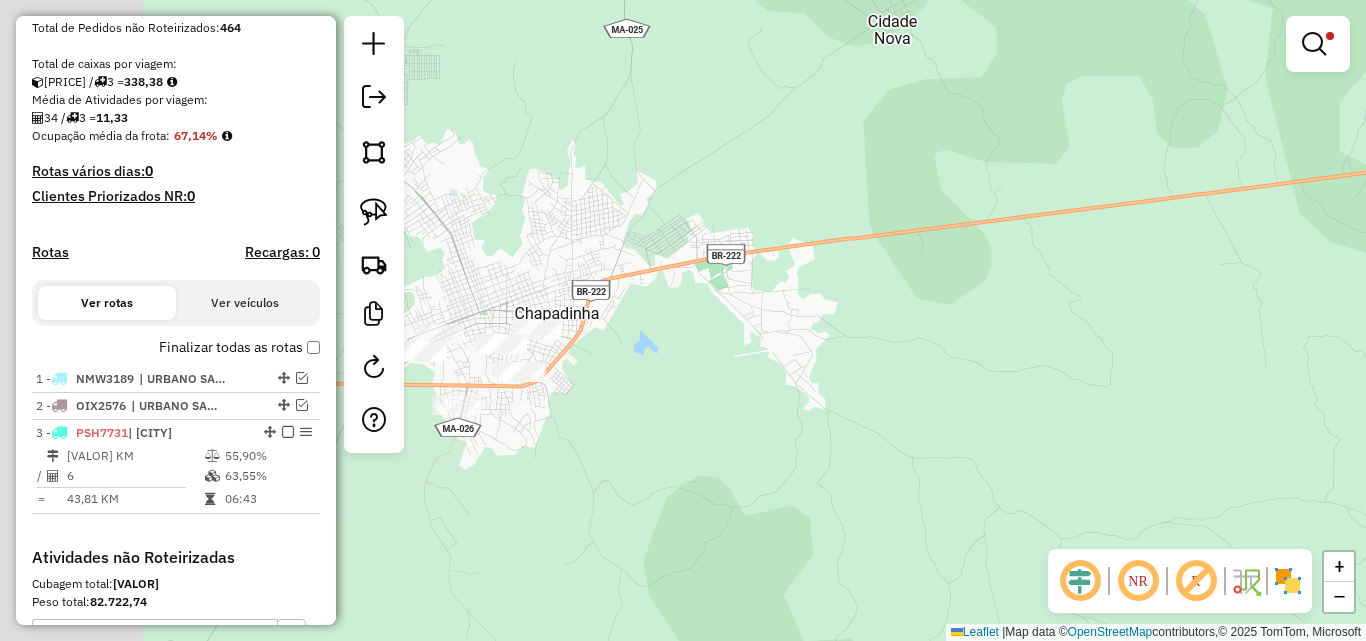 drag, startPoint x: 612, startPoint y: 345, endPoint x: 1003, endPoint y: 269, distance: 398.31772 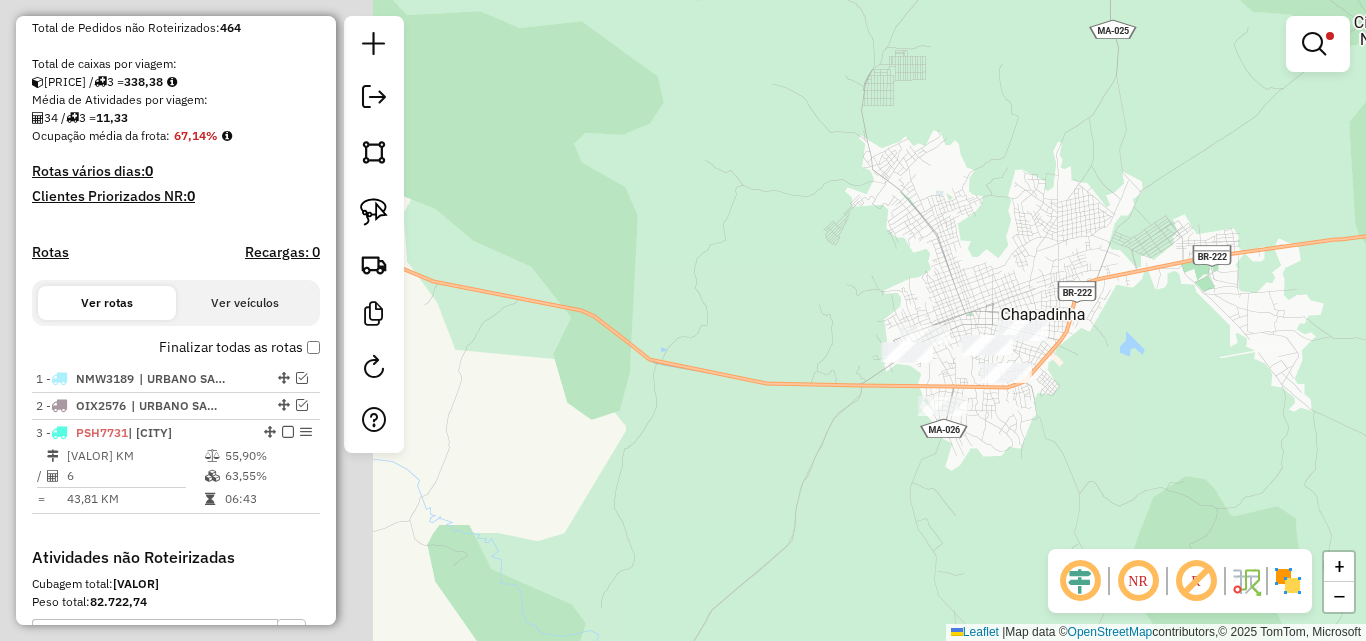 drag, startPoint x: 1135, startPoint y: 296, endPoint x: 1129, endPoint y: 310, distance: 15.231546 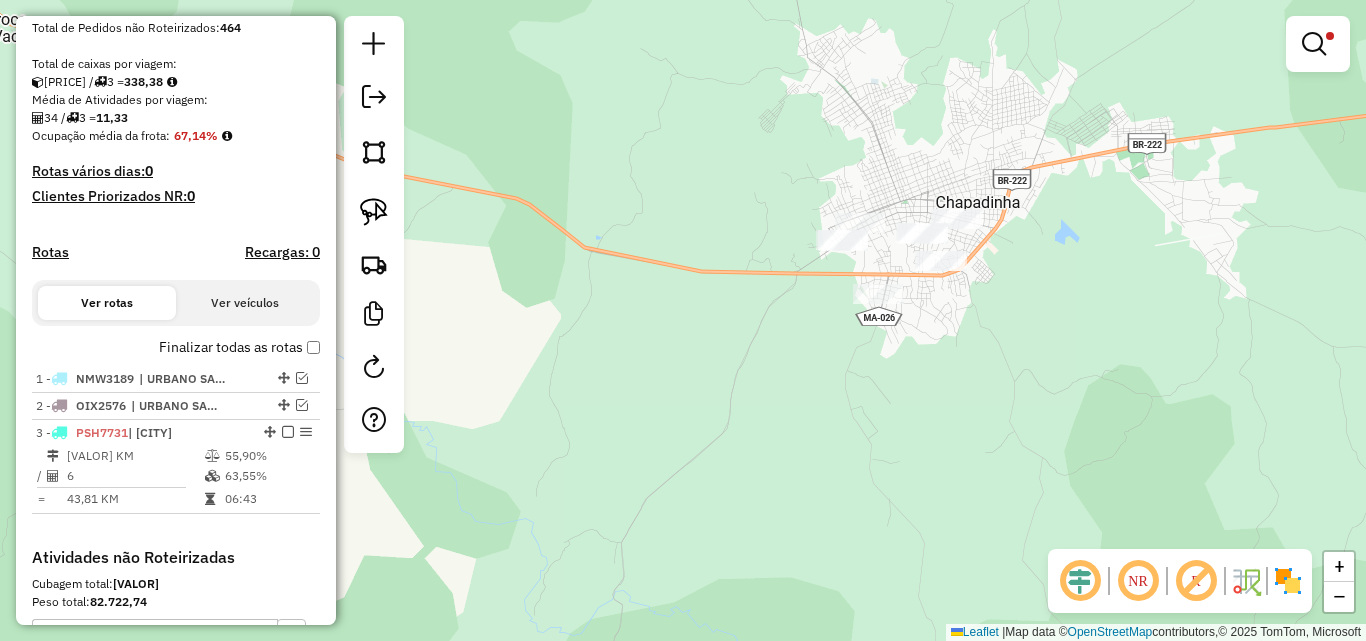 drag, startPoint x: 1053, startPoint y: 419, endPoint x: 928, endPoint y: 299, distance: 173.27724 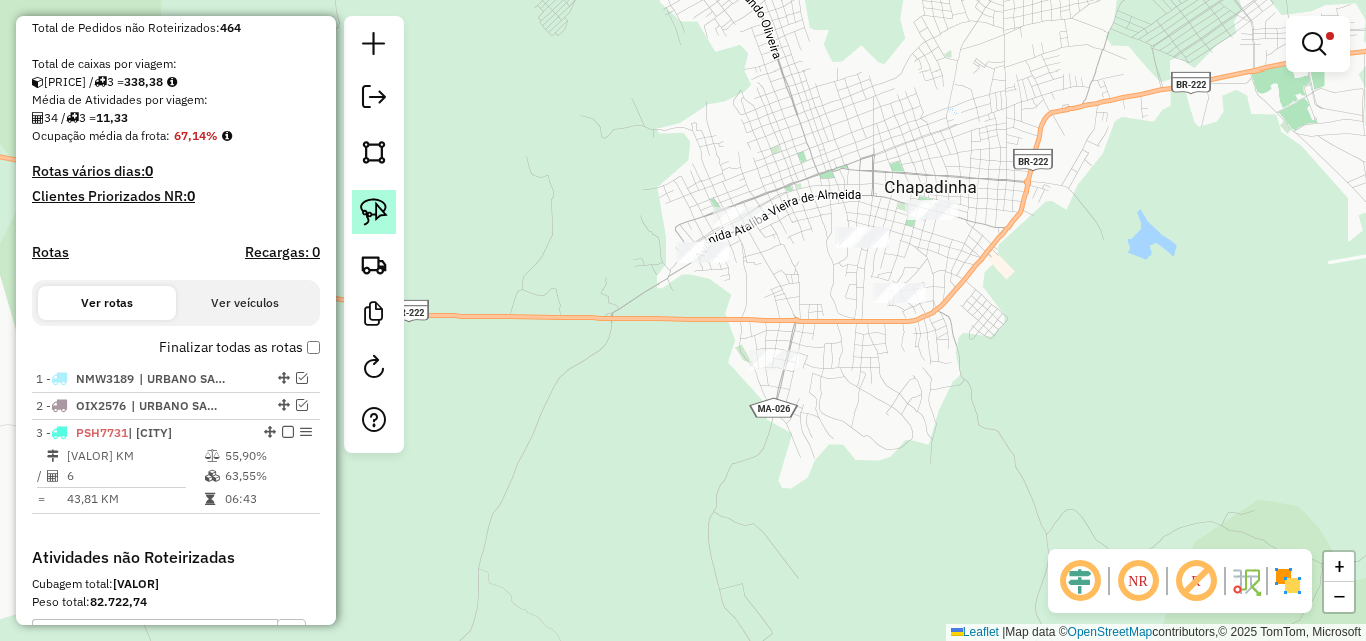 click 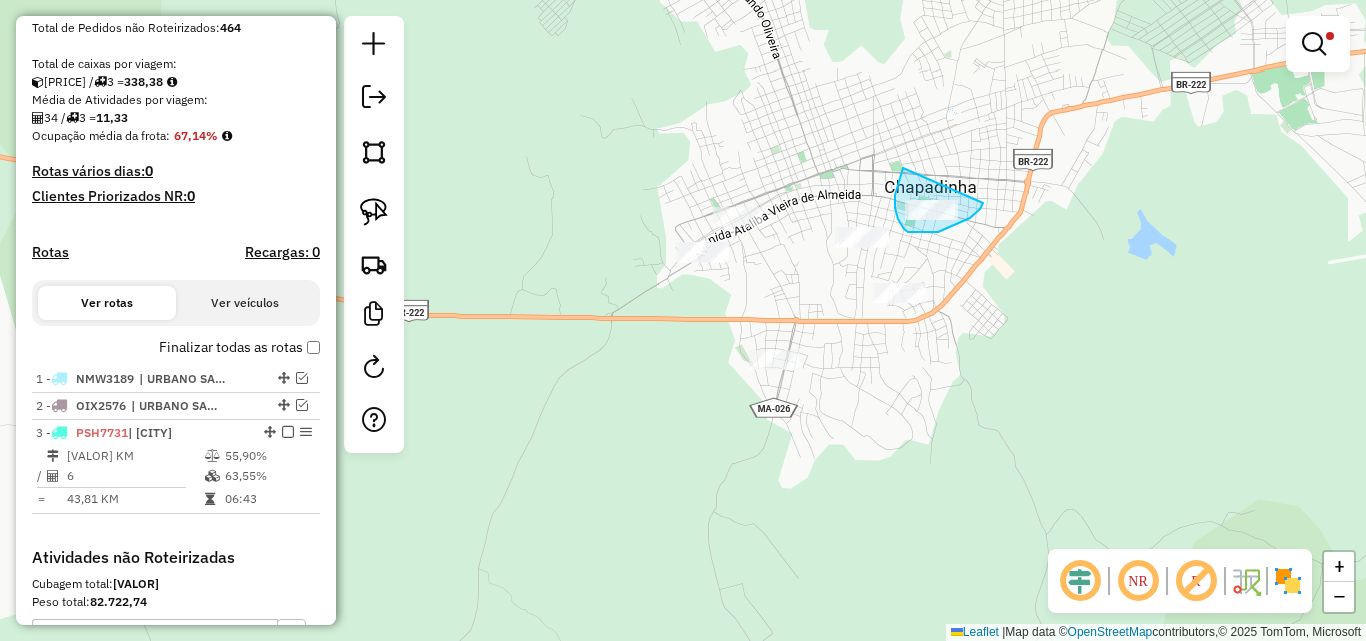 drag, startPoint x: 903, startPoint y: 168, endPoint x: 983, endPoint y: 203, distance: 87.32124 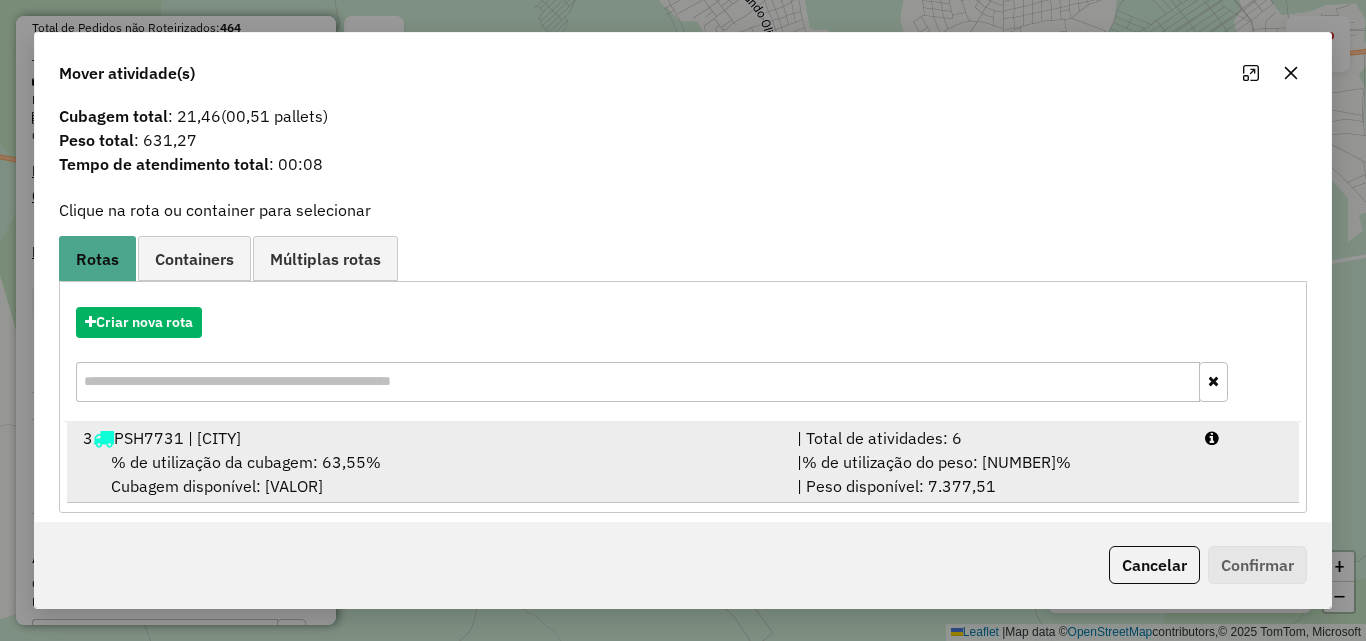 scroll, scrollTop: 48, scrollLeft: 0, axis: vertical 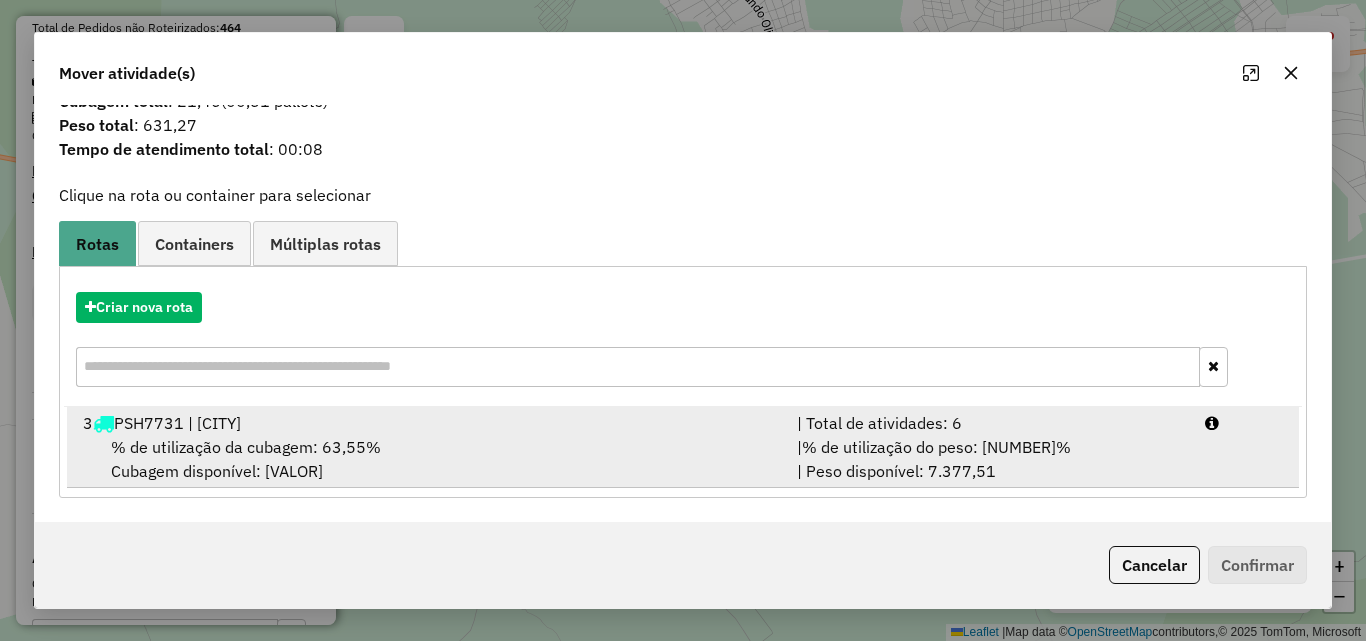 click on "% de utilização da cubagem: 63,55%  Cubagem disponível: 183,72" at bounding box center [428, 459] 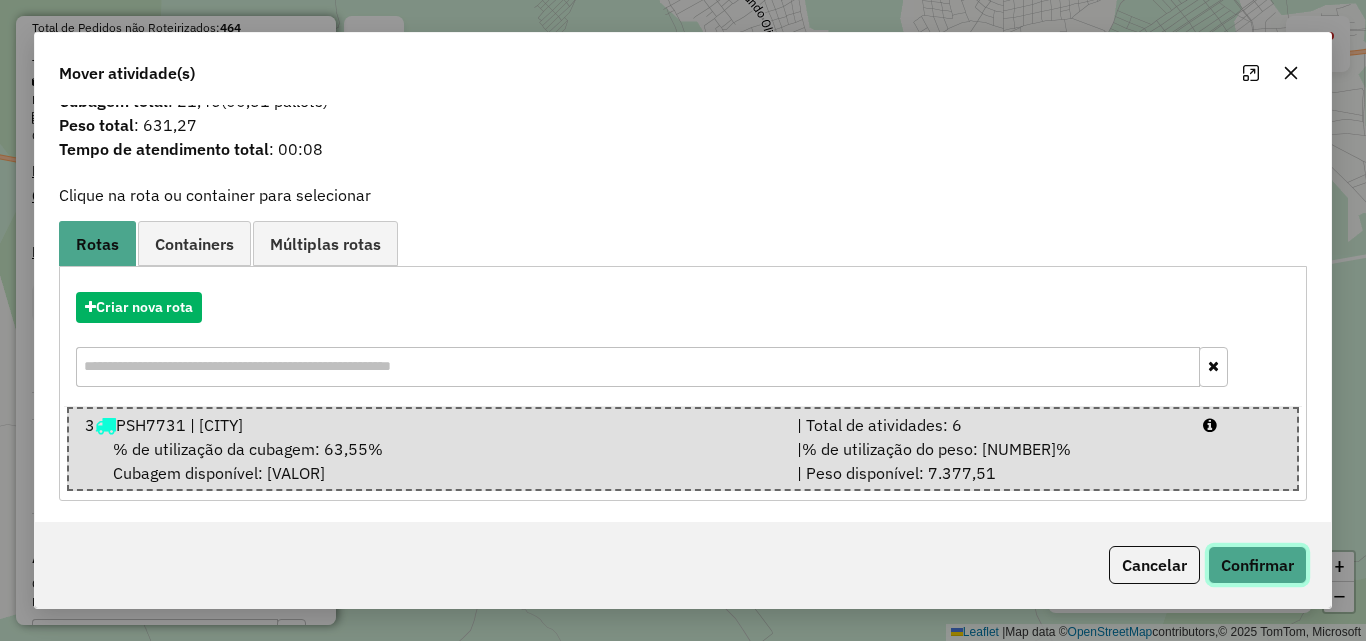 click on "Confirmar" 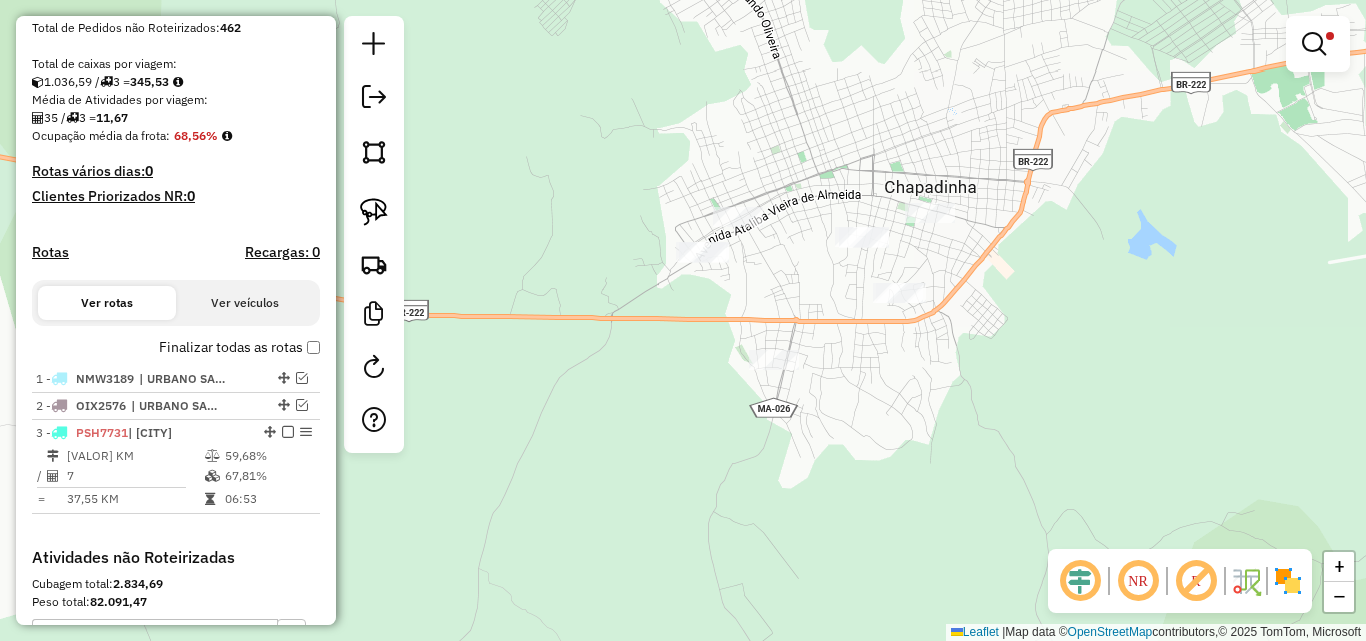 scroll, scrollTop: 0, scrollLeft: 0, axis: both 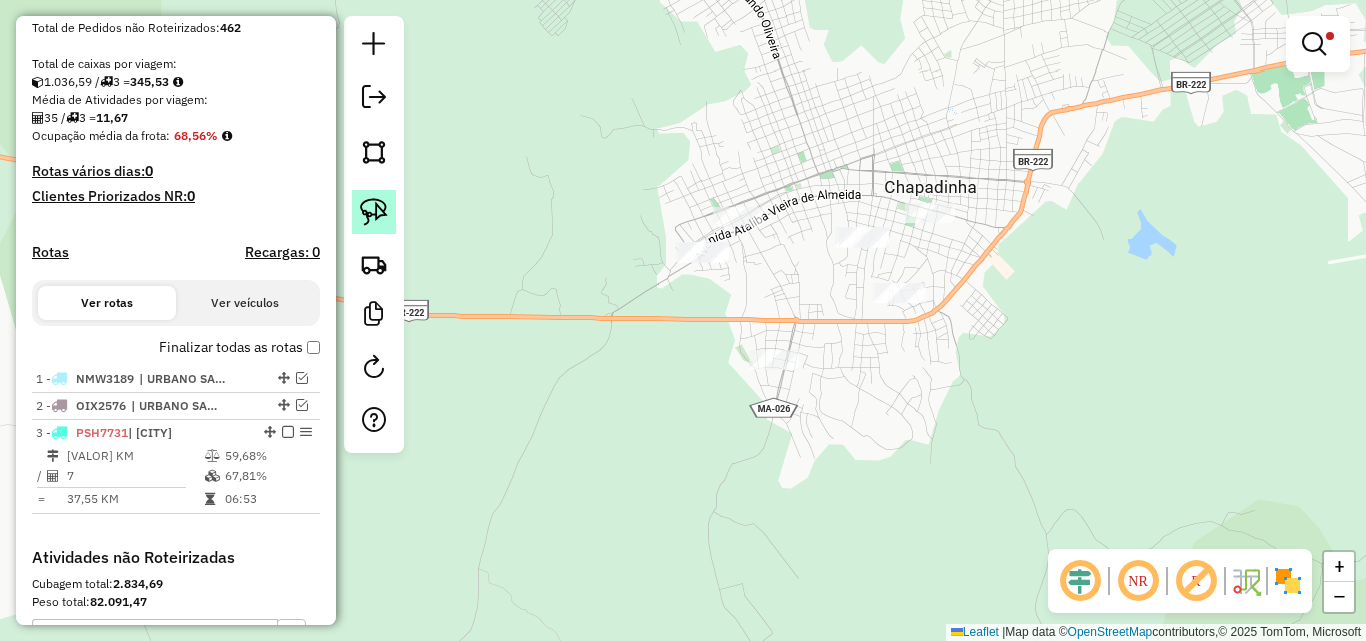 click 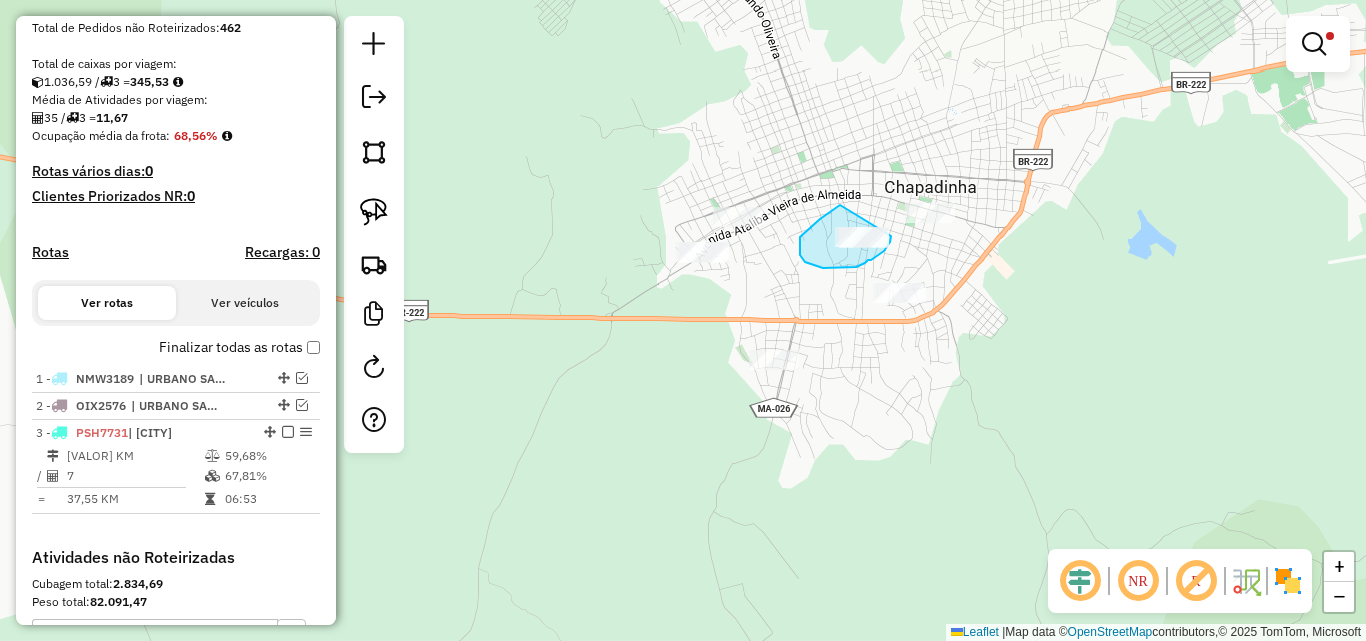 drag, startPoint x: 840, startPoint y: 205, endPoint x: 891, endPoint y: 236, distance: 59.682495 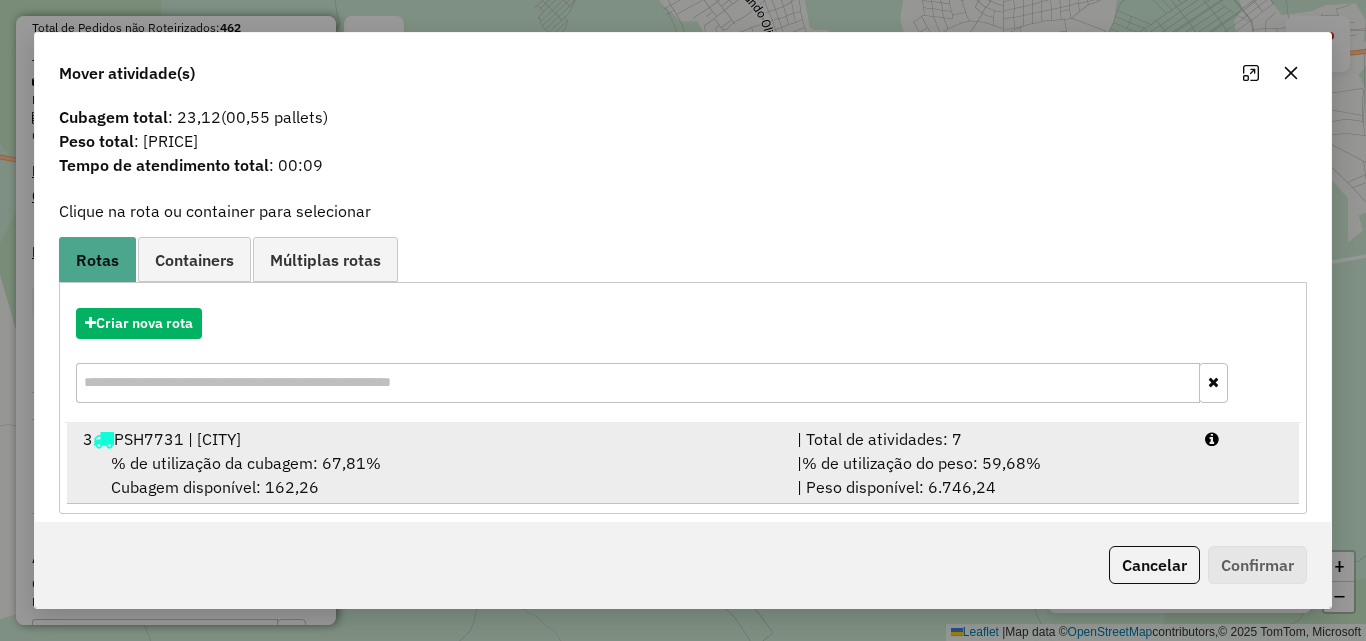scroll, scrollTop: 48, scrollLeft: 0, axis: vertical 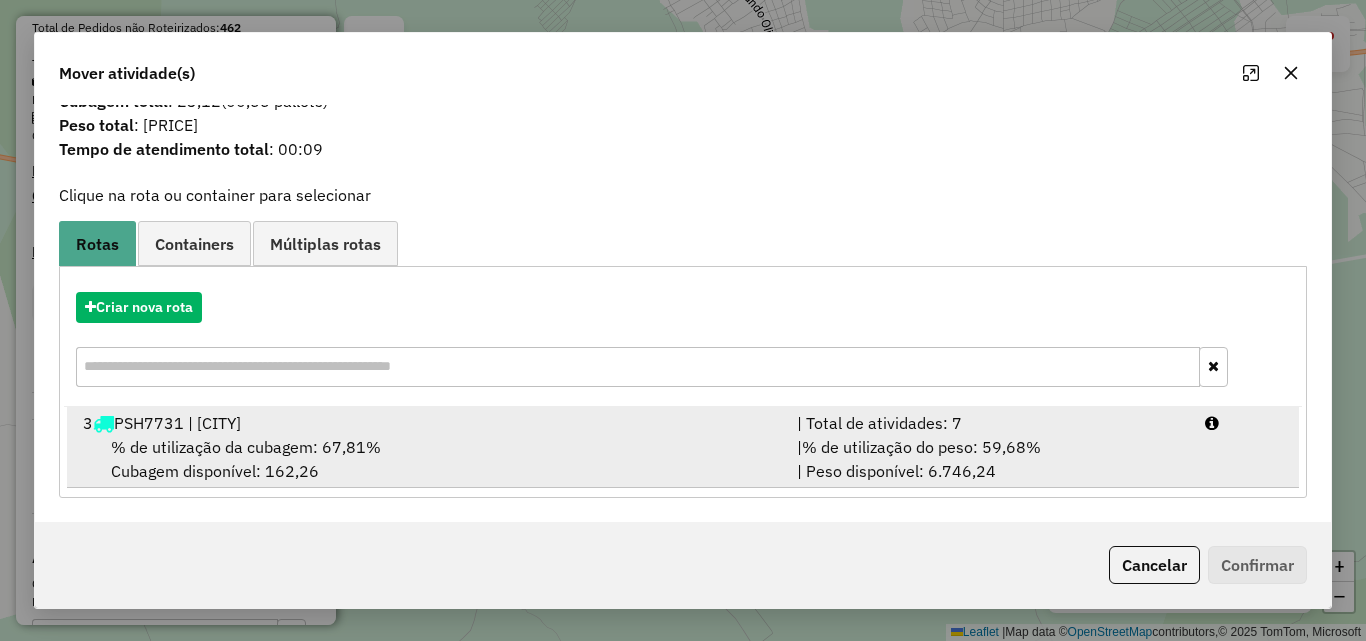 click on "% de utilização da cubagem: 67,81%  Cubagem disponível: 162,26" at bounding box center [428, 459] 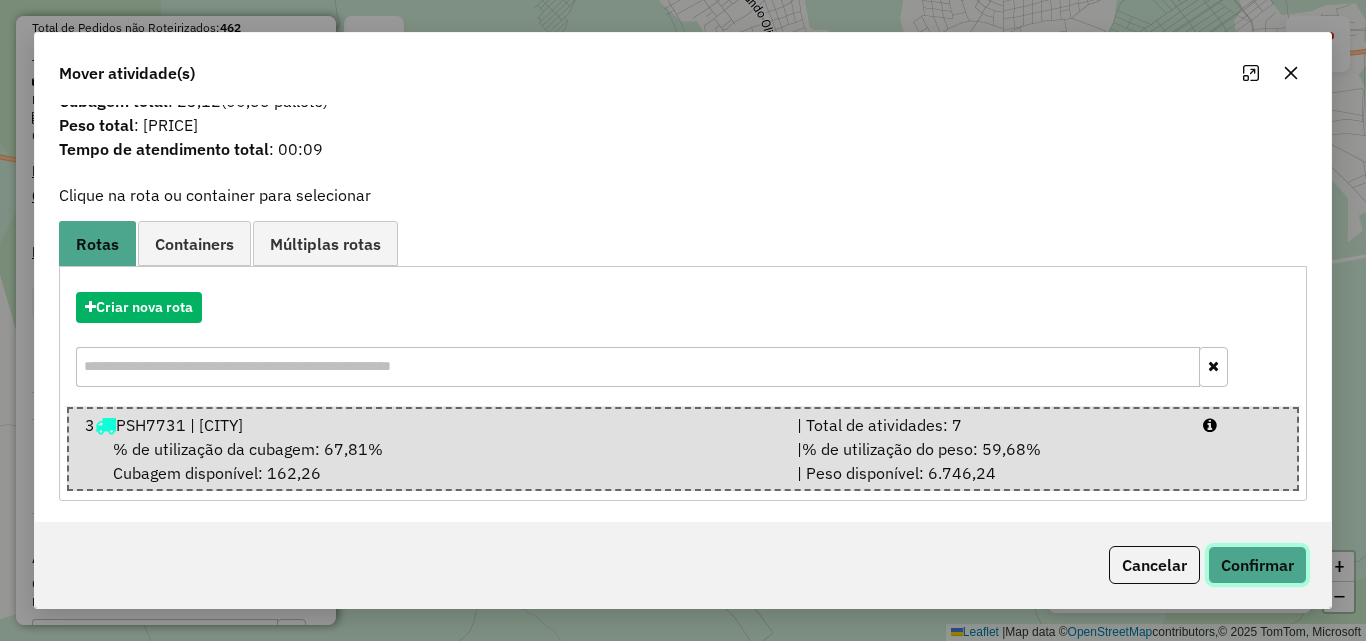 click on "Confirmar" 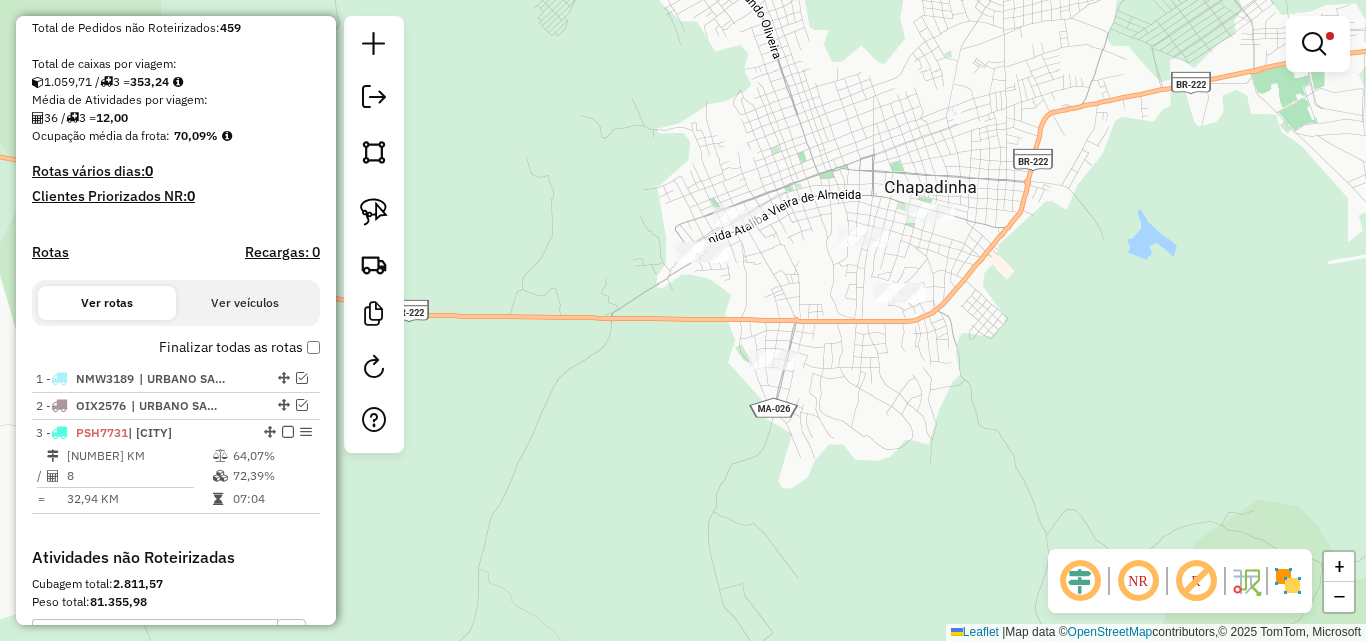 scroll, scrollTop: 0, scrollLeft: 0, axis: both 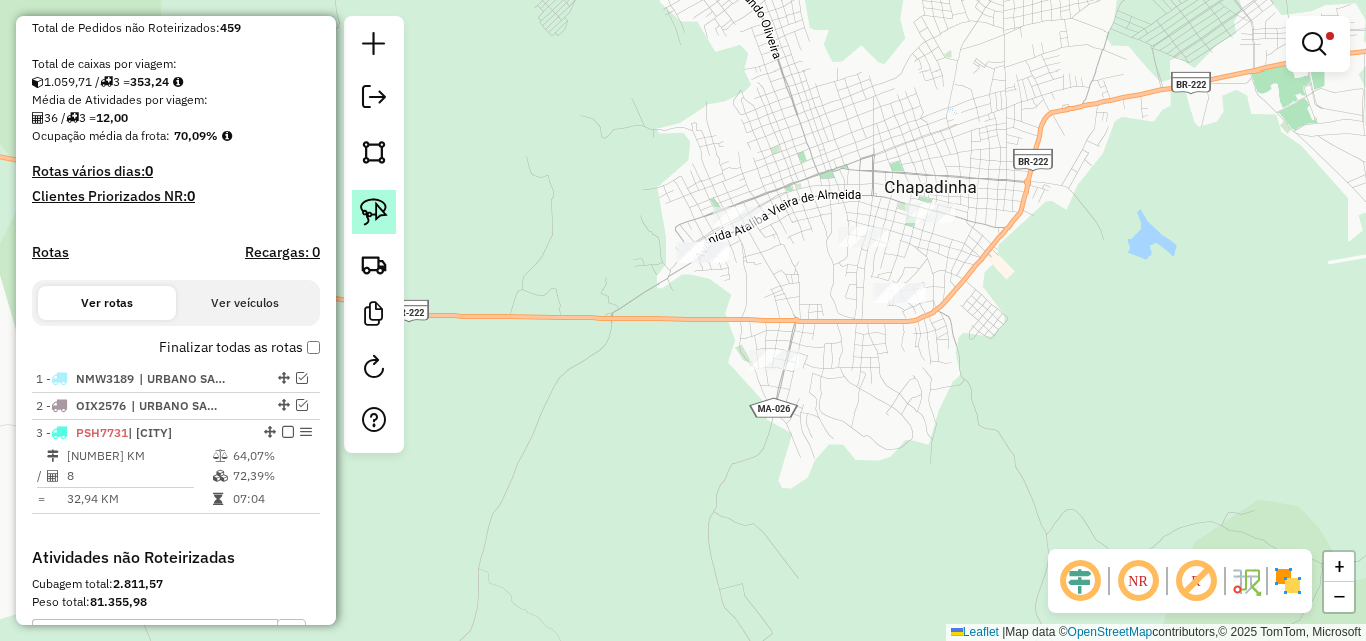 click 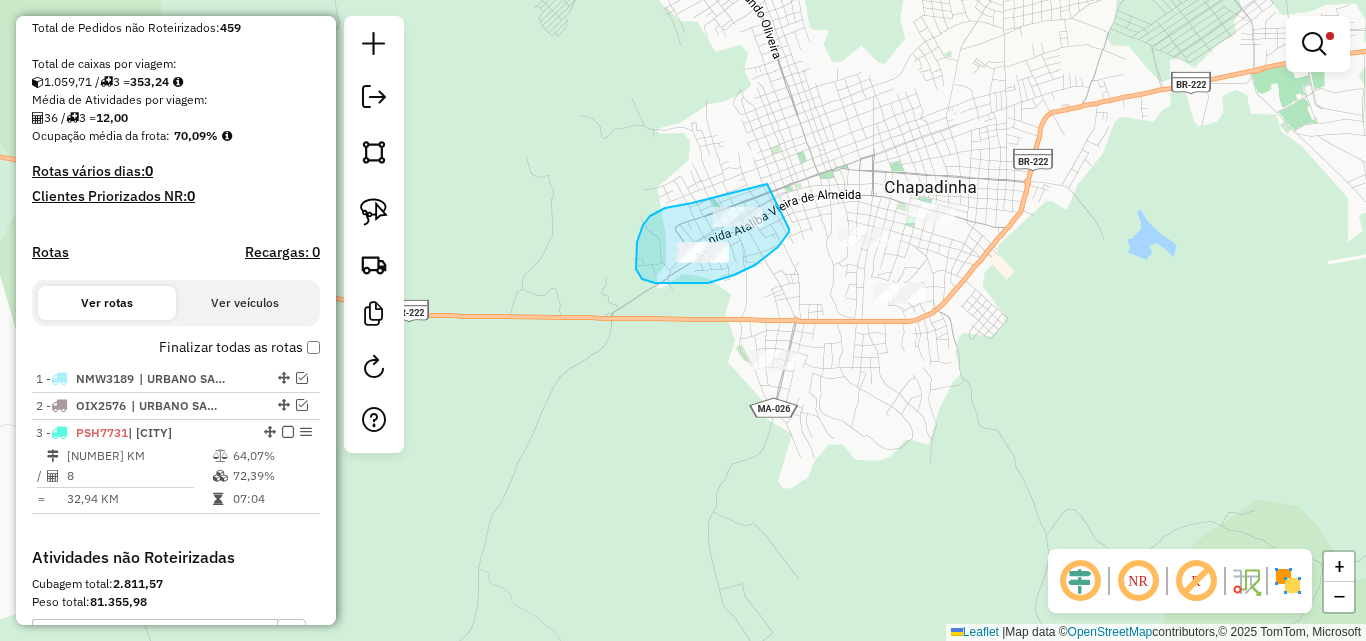 drag, startPoint x: 767, startPoint y: 184, endPoint x: 789, endPoint y: 229, distance: 50.08992 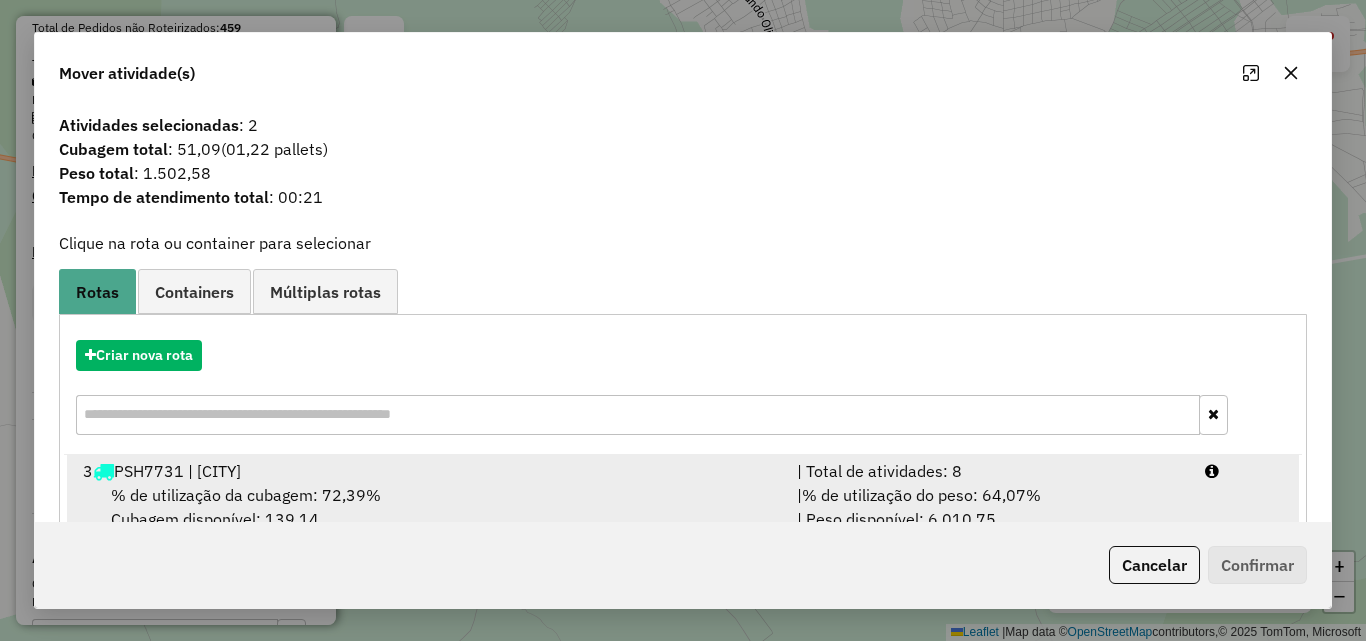 scroll, scrollTop: 48, scrollLeft: 0, axis: vertical 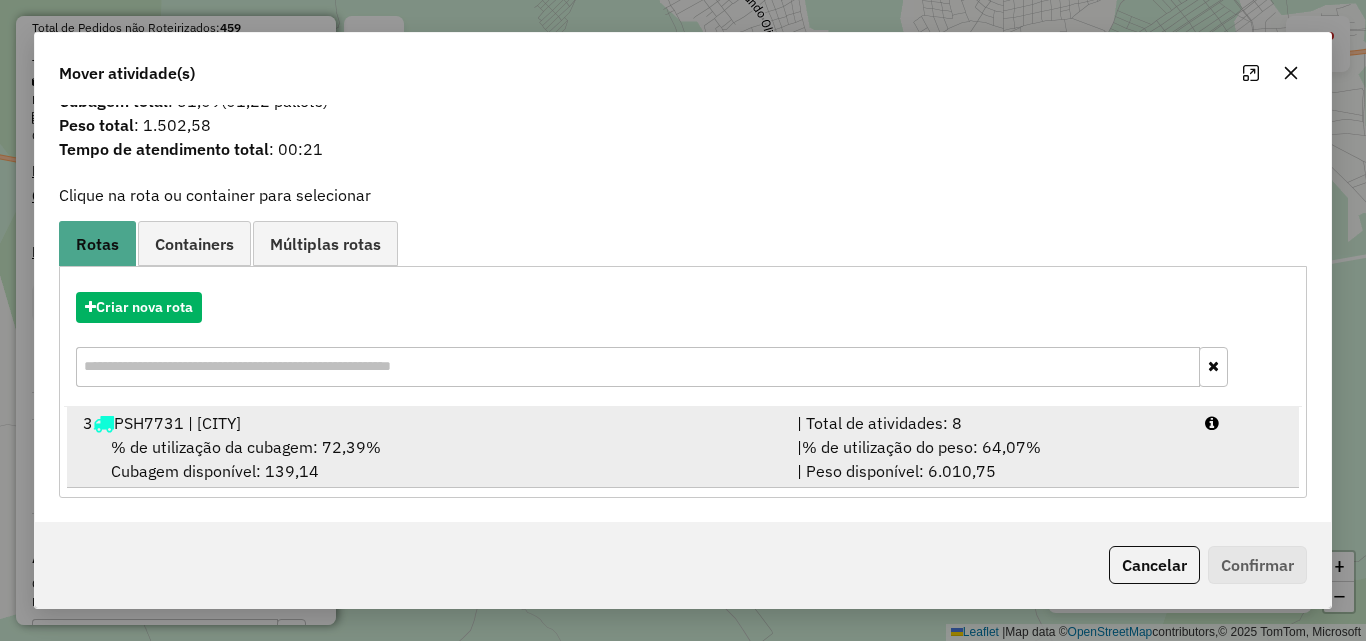 click on "% de utilização da cubagem: [PORCENTAGEM]%  Cubagem disponível: [VALOR]" at bounding box center [428, 459] 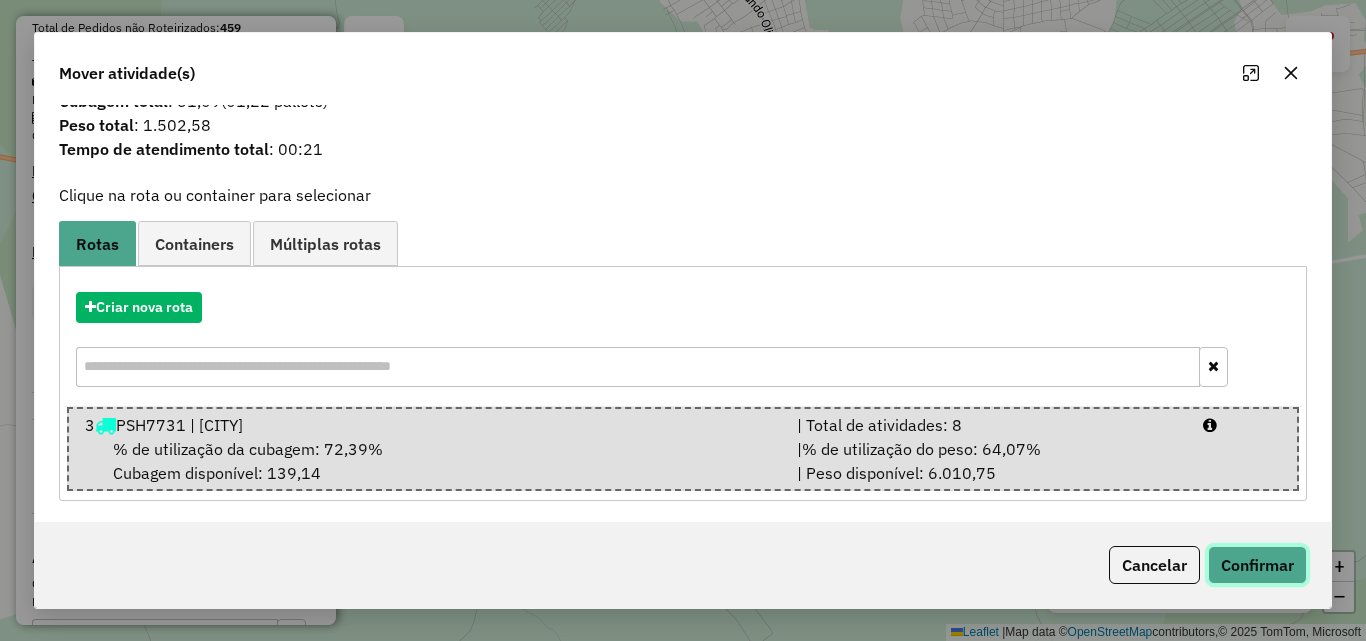 click on "Confirmar" 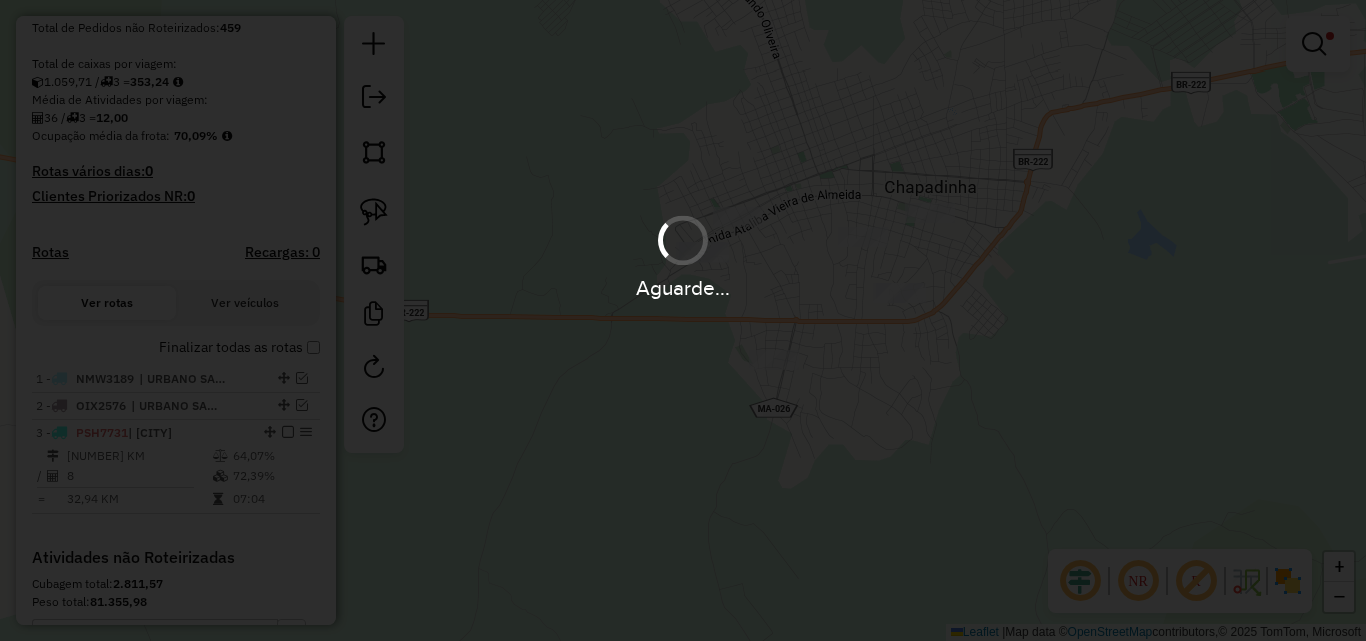 scroll, scrollTop: 0, scrollLeft: 0, axis: both 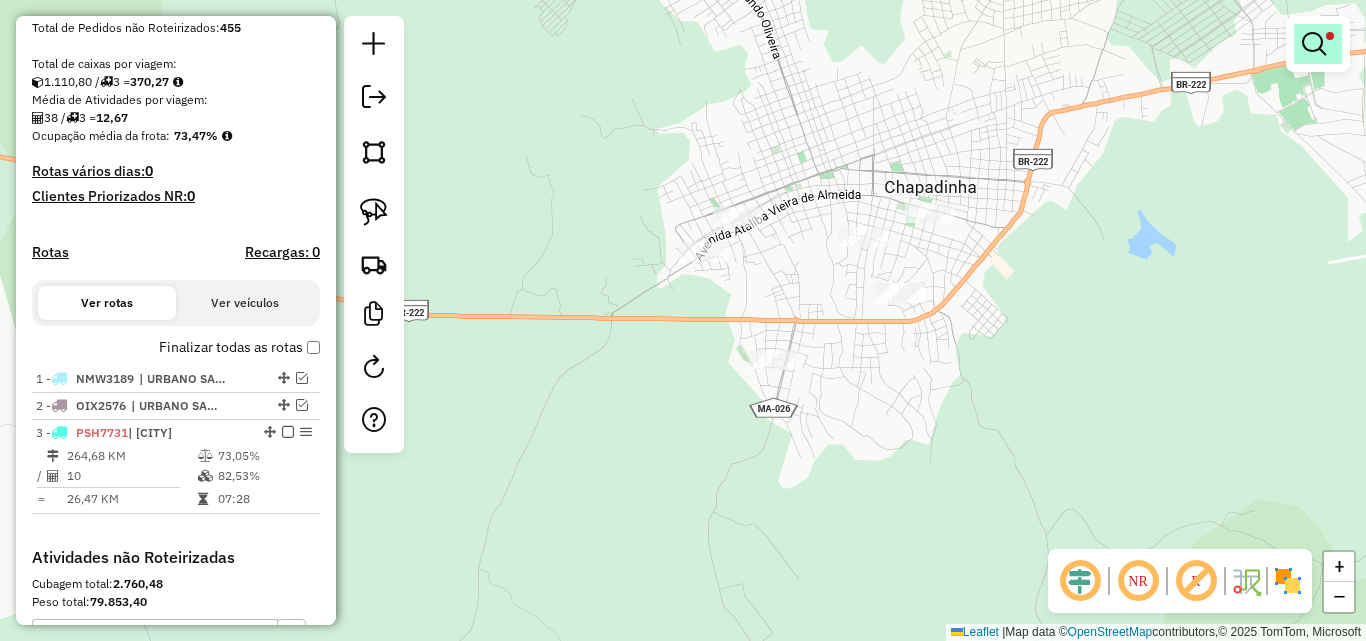 click at bounding box center (1314, 44) 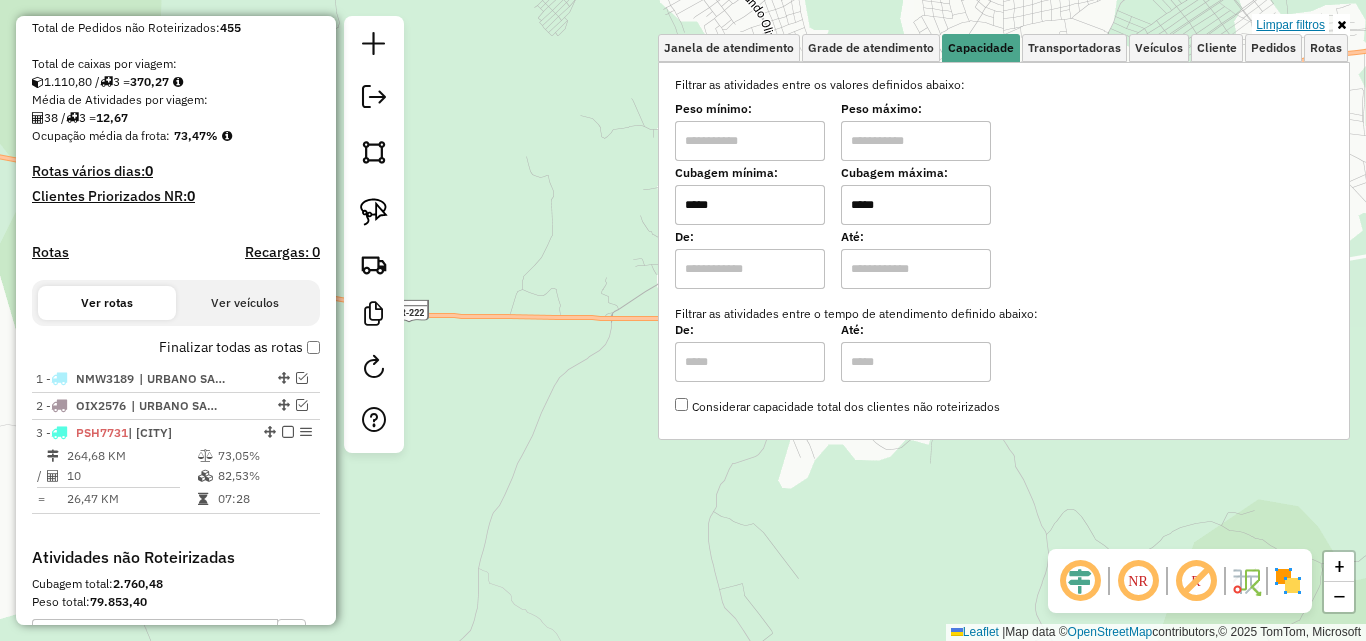 click on "Limpar filtros" at bounding box center (1290, 25) 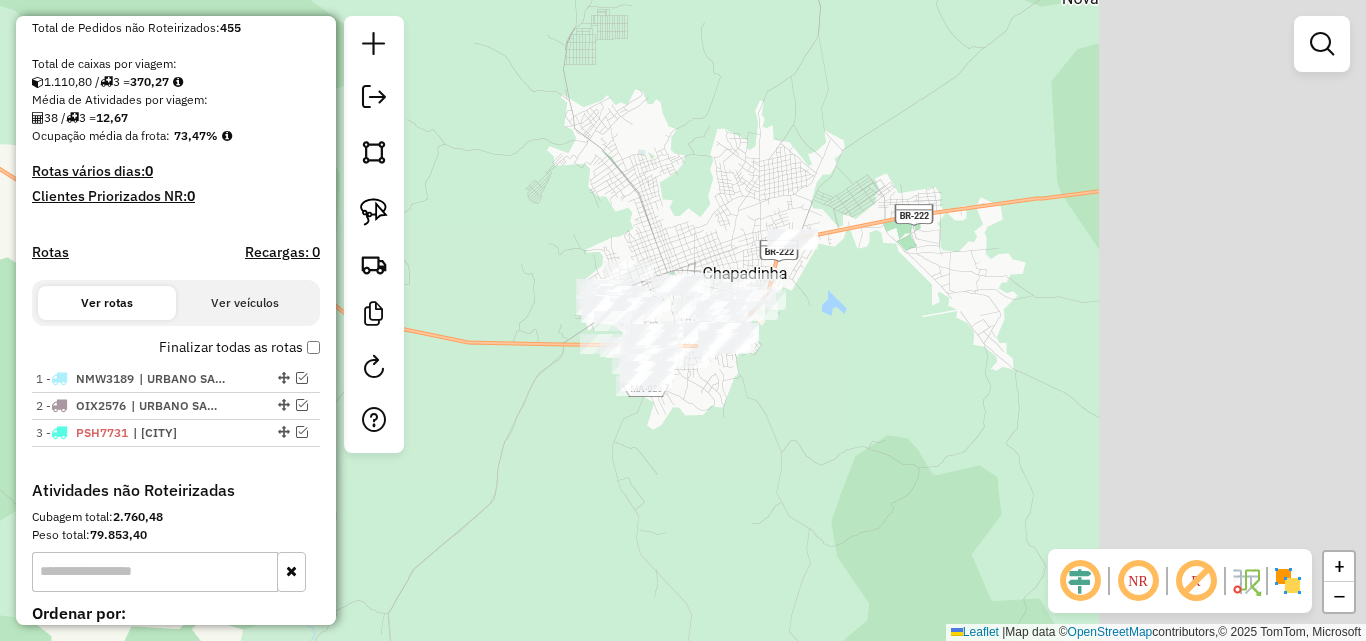drag, startPoint x: 1147, startPoint y: 328, endPoint x: 857, endPoint y: 357, distance: 291.44638 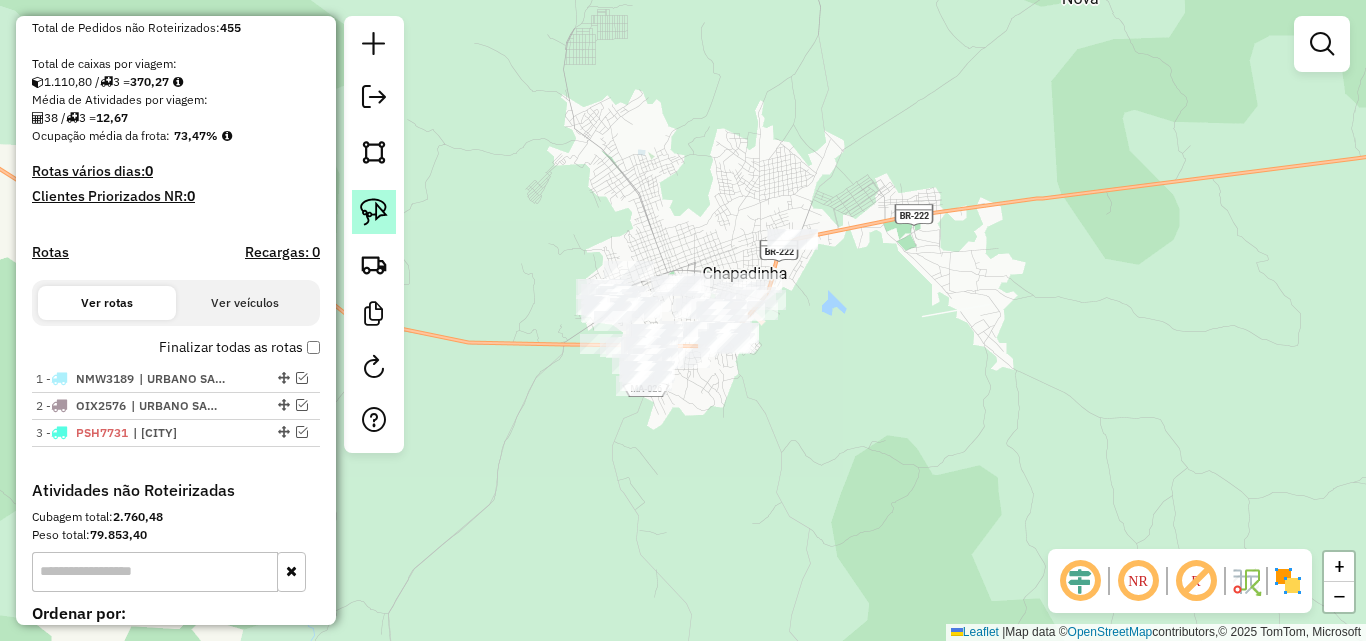 click 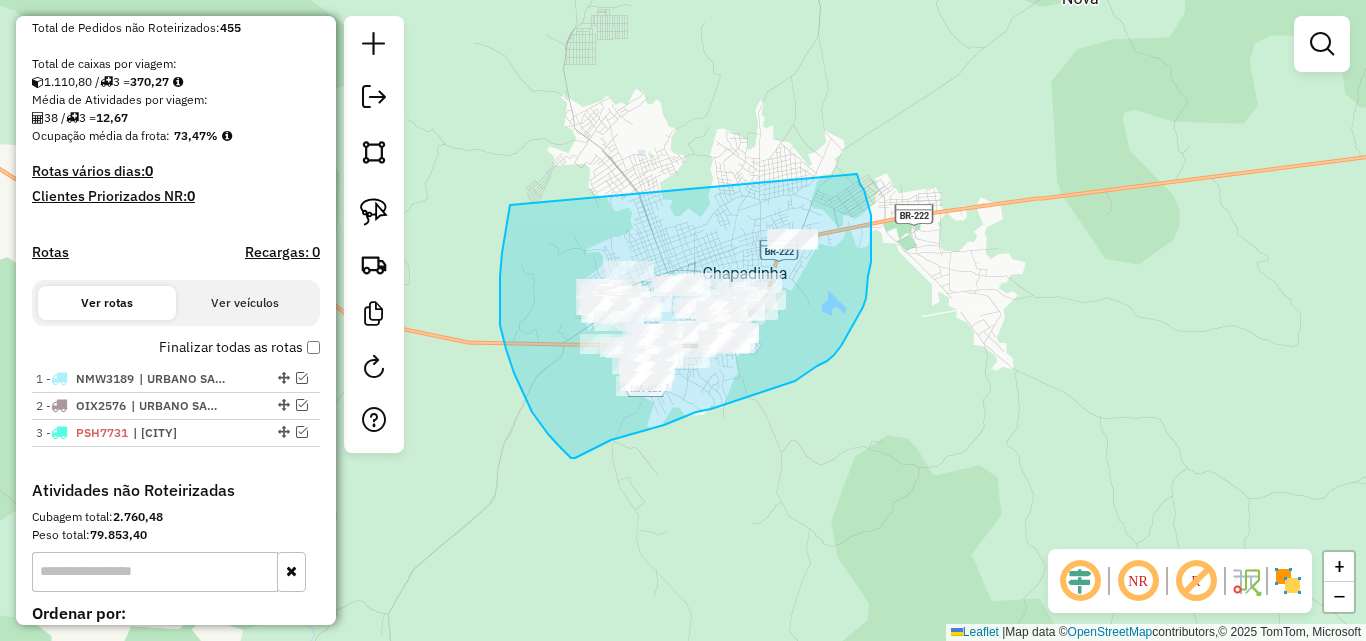 drag, startPoint x: 510, startPoint y: 205, endPoint x: 856, endPoint y: 173, distance: 347.47662 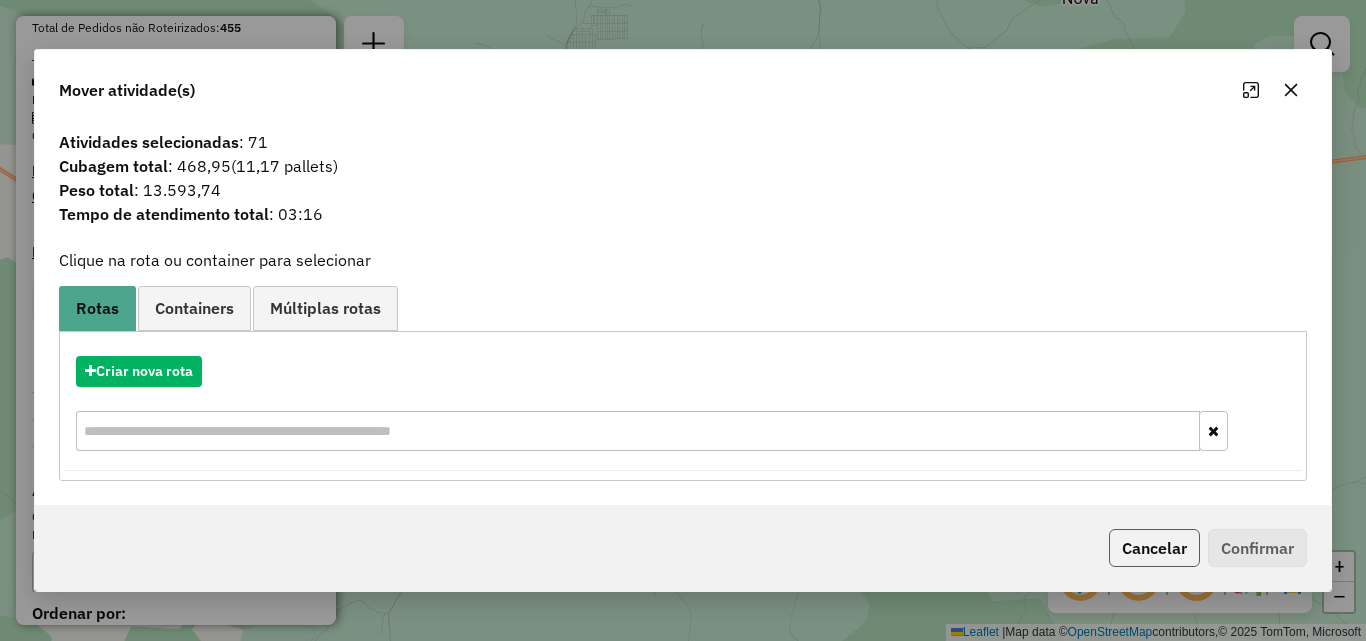 click on "Cancelar" 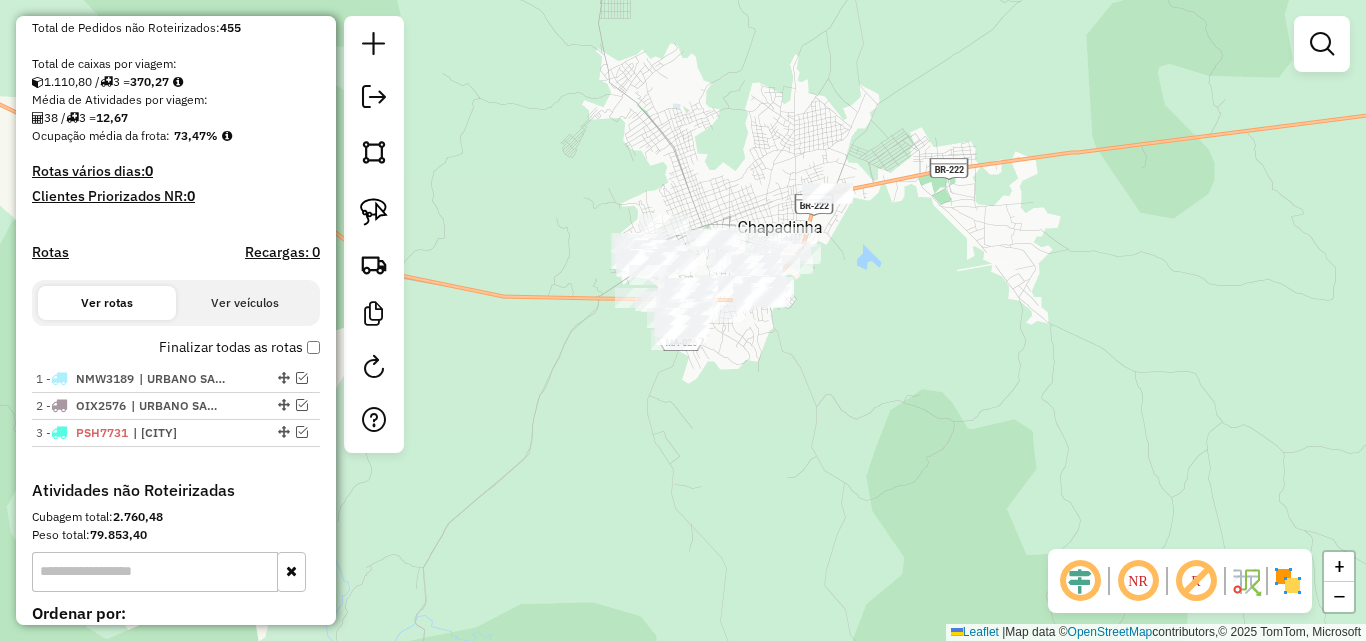 drag, startPoint x: 886, startPoint y: 416, endPoint x: 970, endPoint y: 316, distance: 130.59862 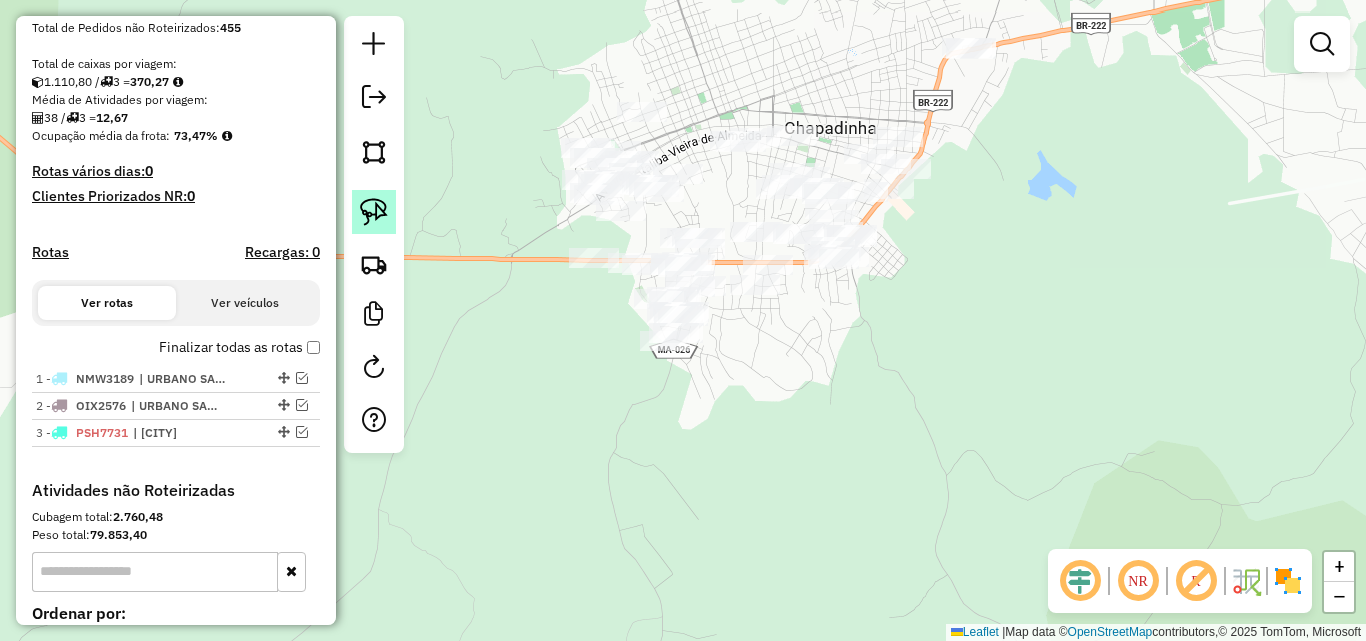click 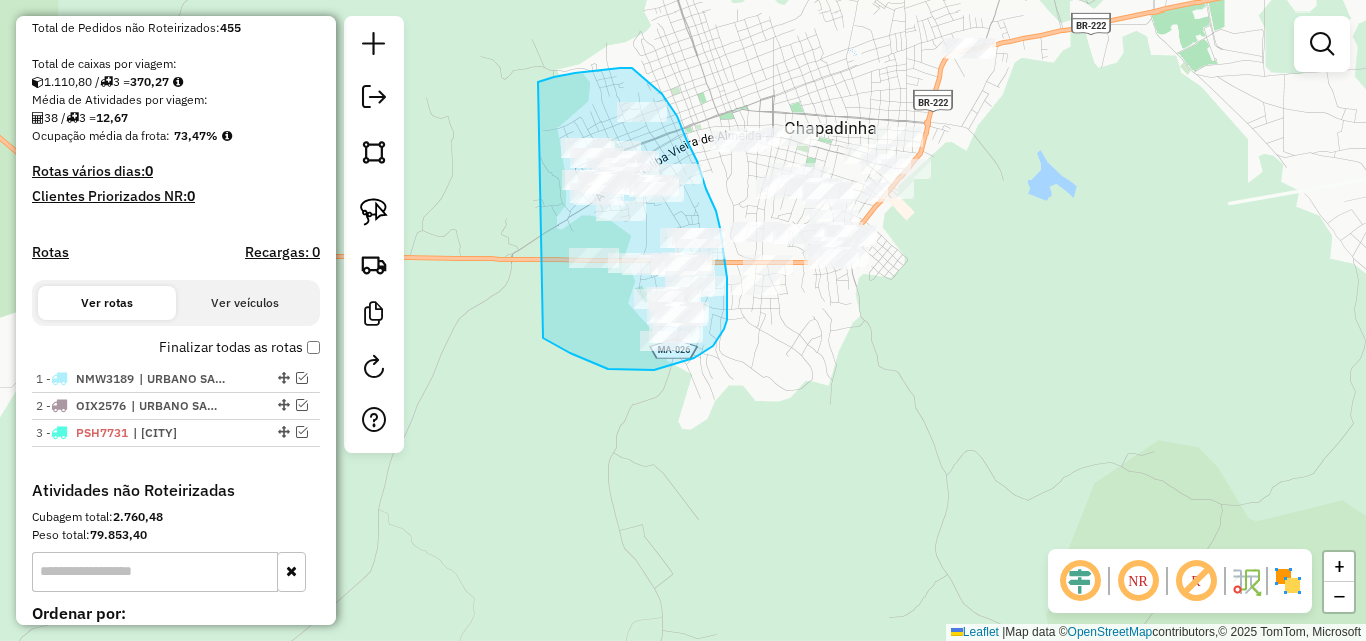 drag, startPoint x: 538, startPoint y: 82, endPoint x: 543, endPoint y: 338, distance: 256.04883 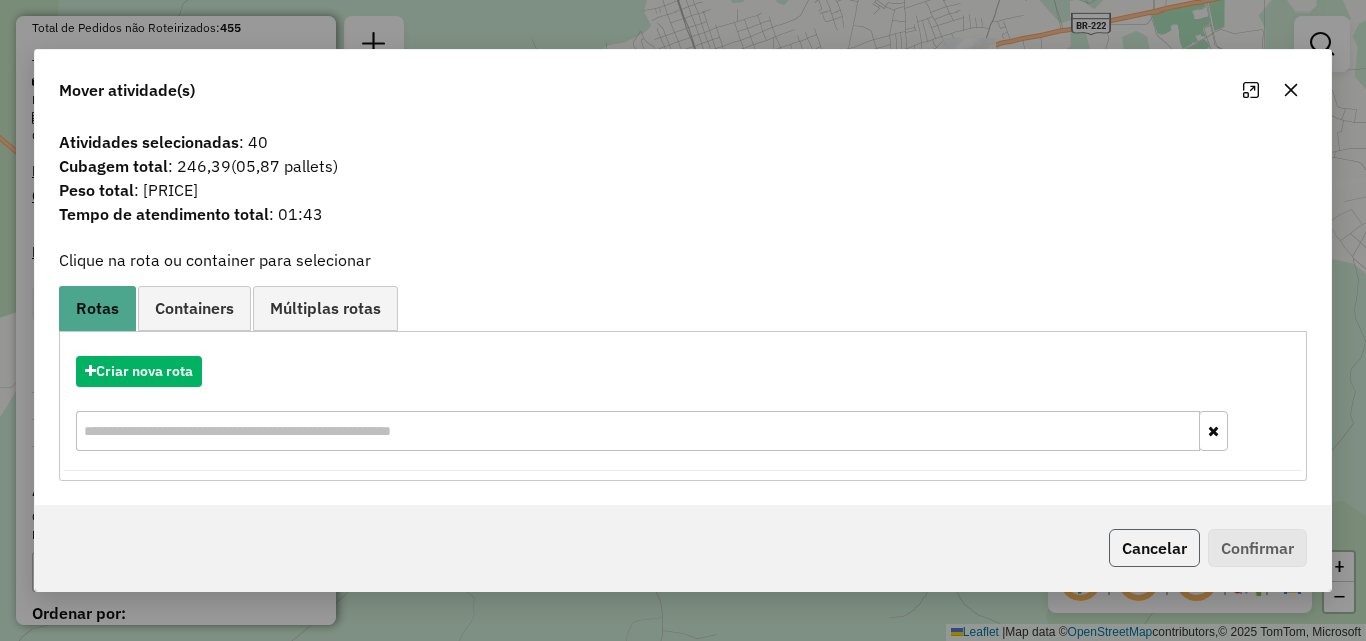 click on "Cancelar" 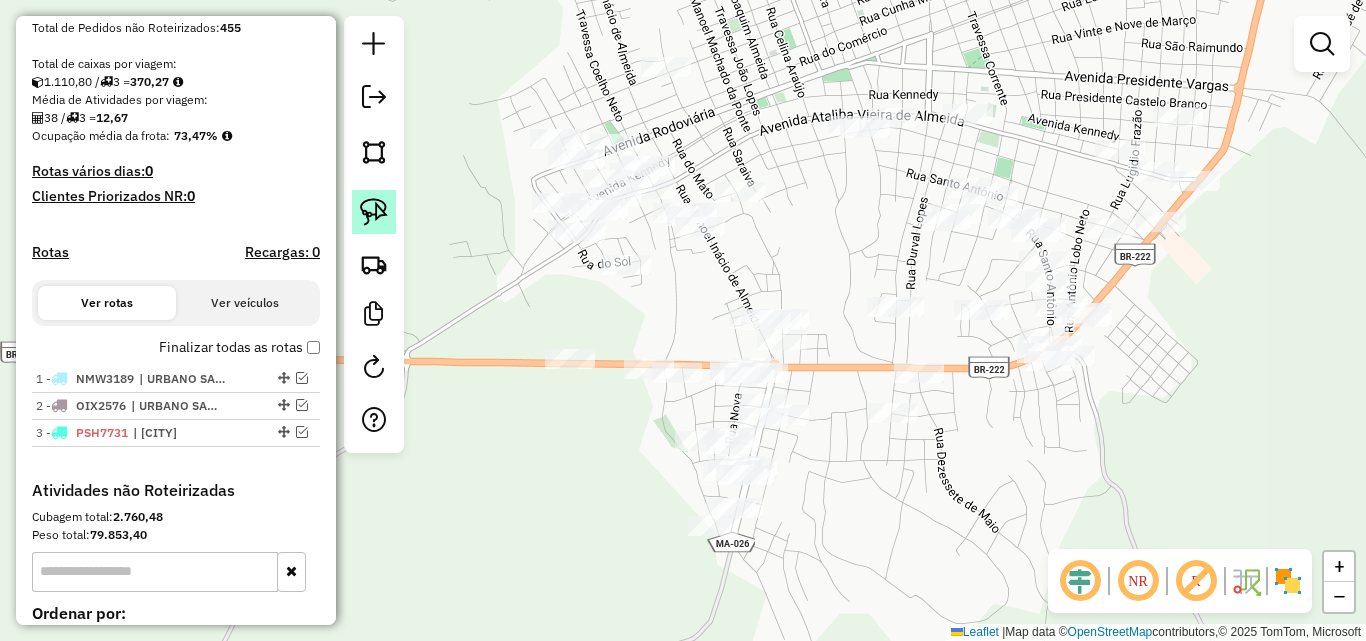 click 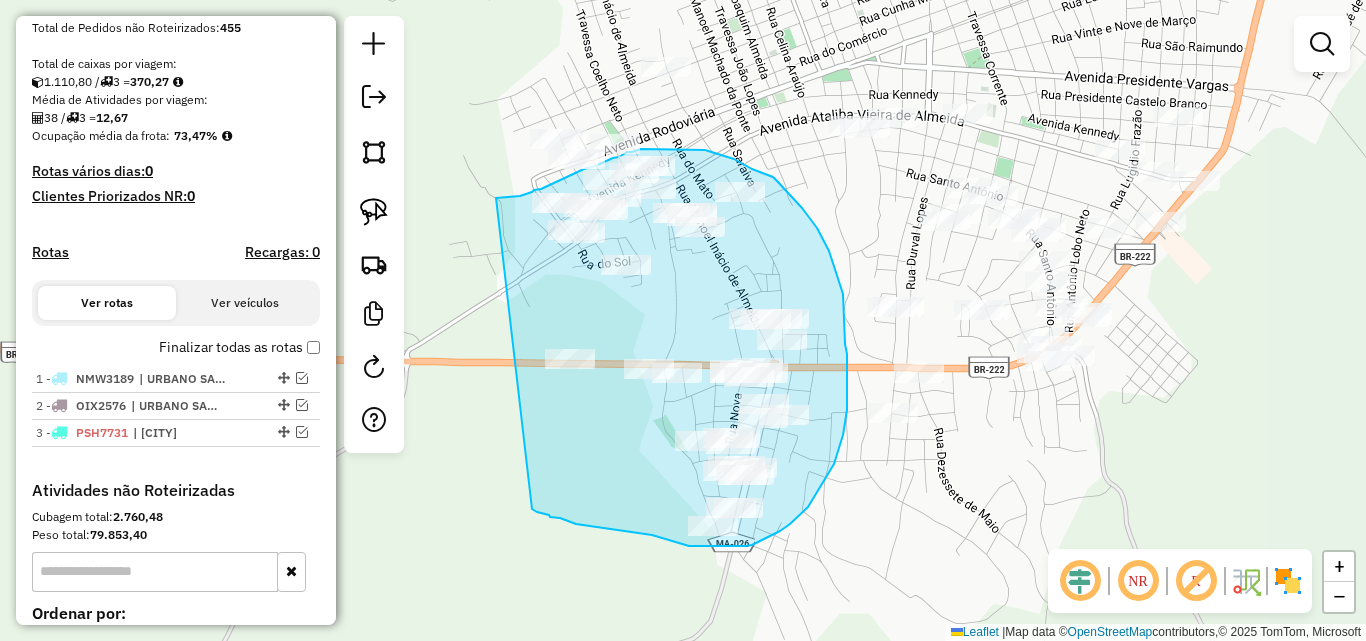 drag, startPoint x: 496, startPoint y: 198, endPoint x: 532, endPoint y: 509, distance: 313.07666 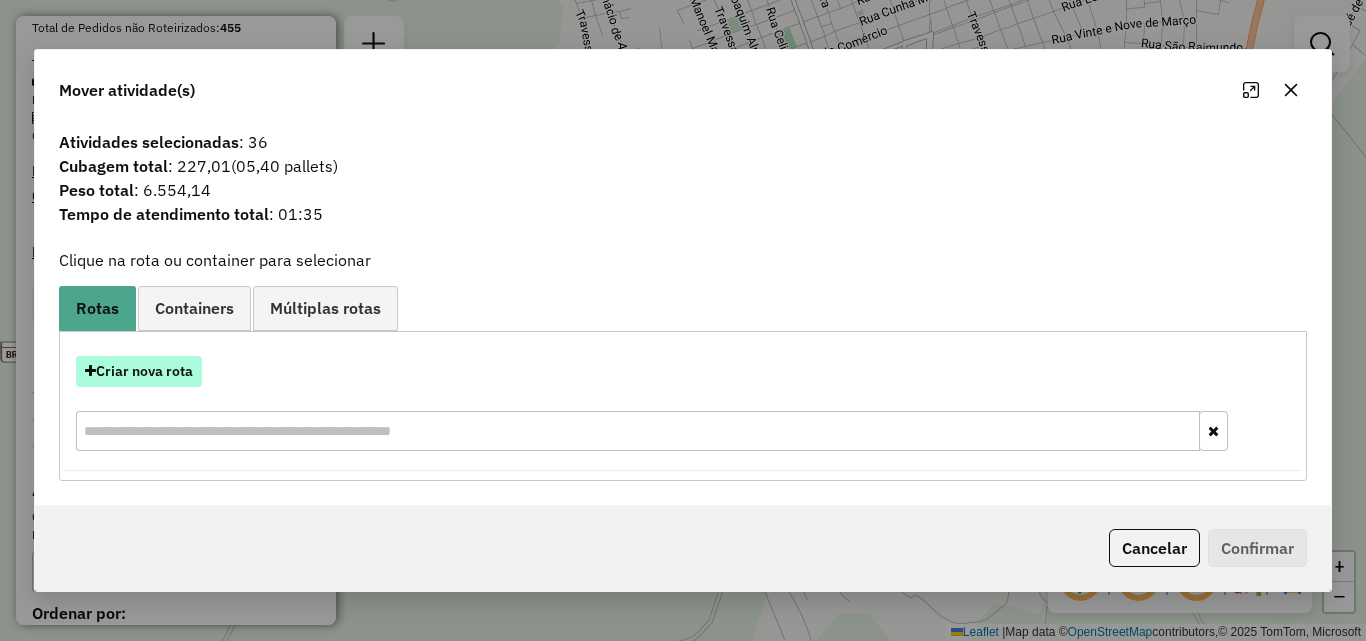 click on "Criar nova rota" at bounding box center (139, 371) 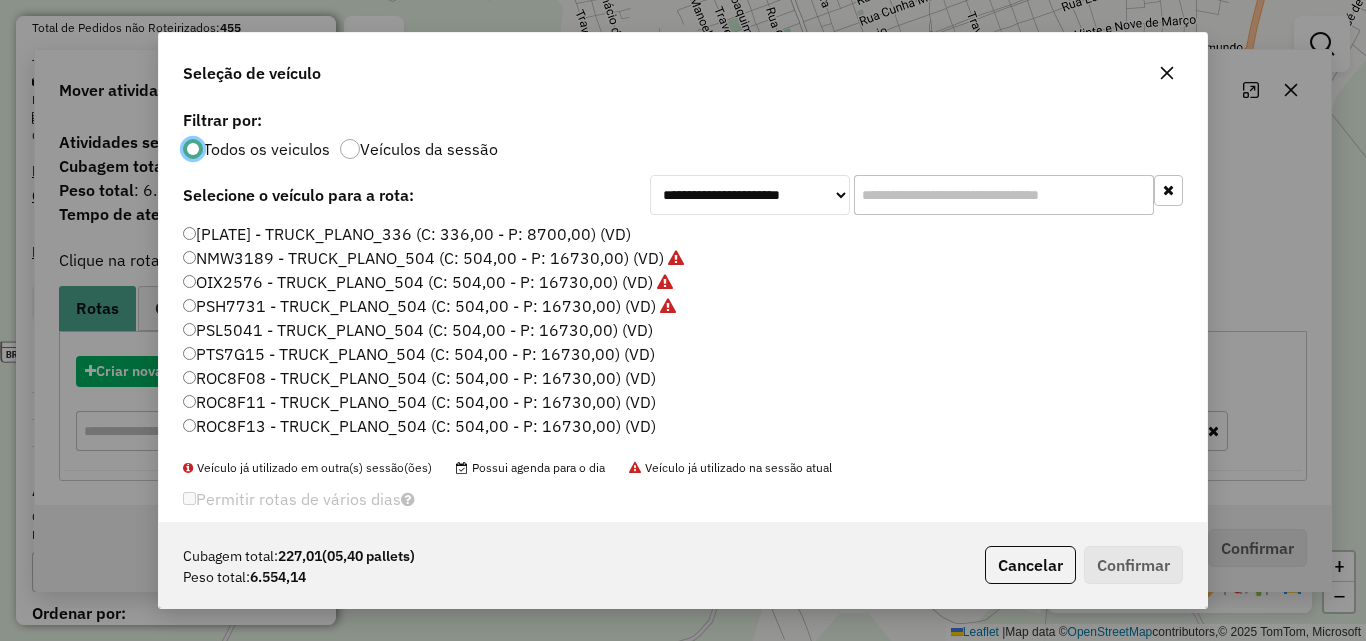 scroll, scrollTop: 11, scrollLeft: 6, axis: both 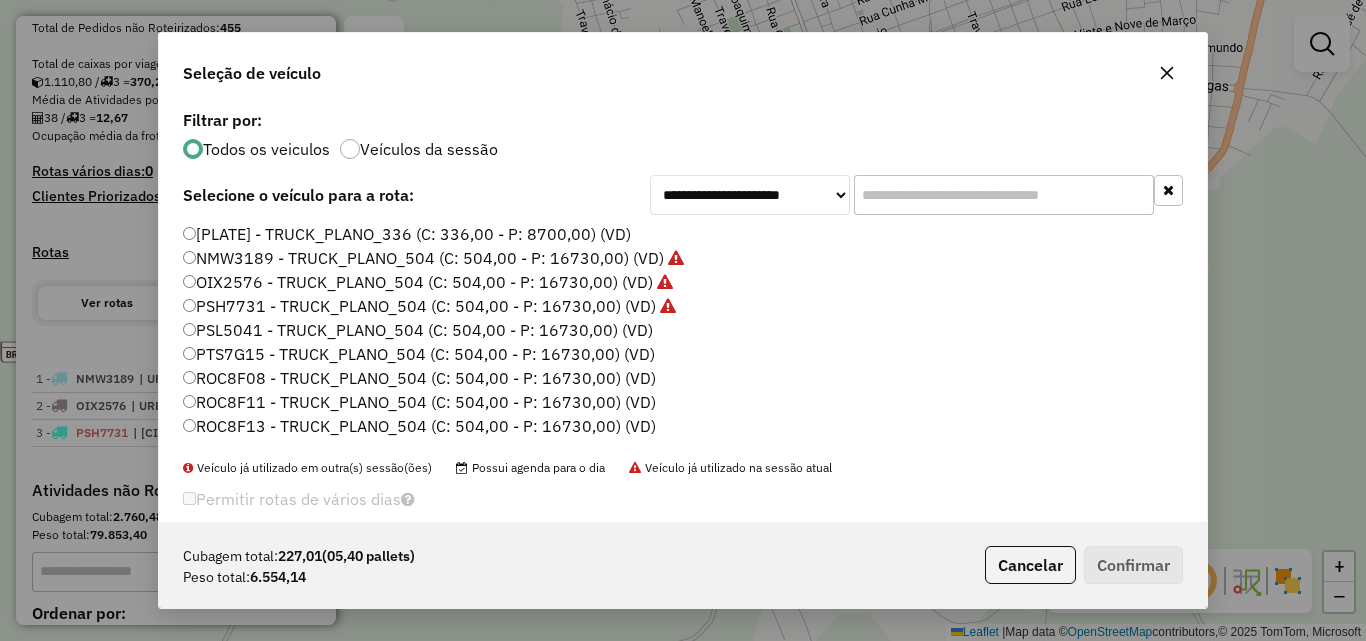 click on "PSL5041 - TRUCK_PLANO_504 (C: 504,00 - P: 16730,00) (VD)" 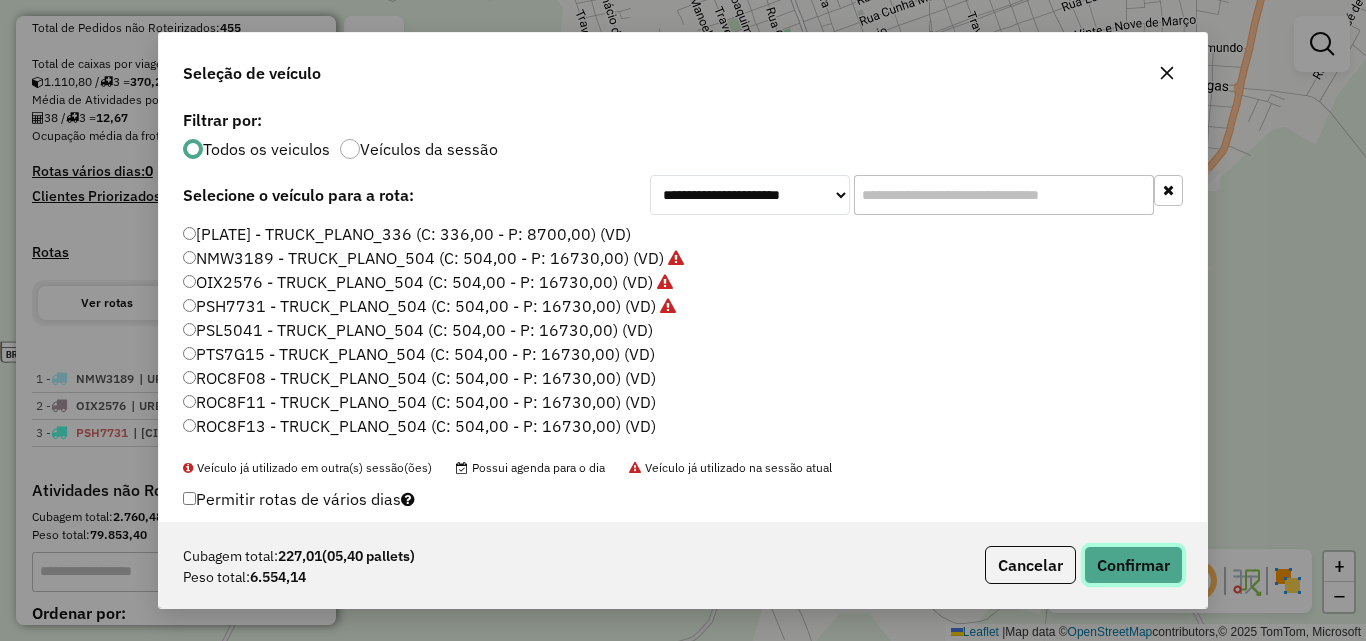 click on "Confirmar" 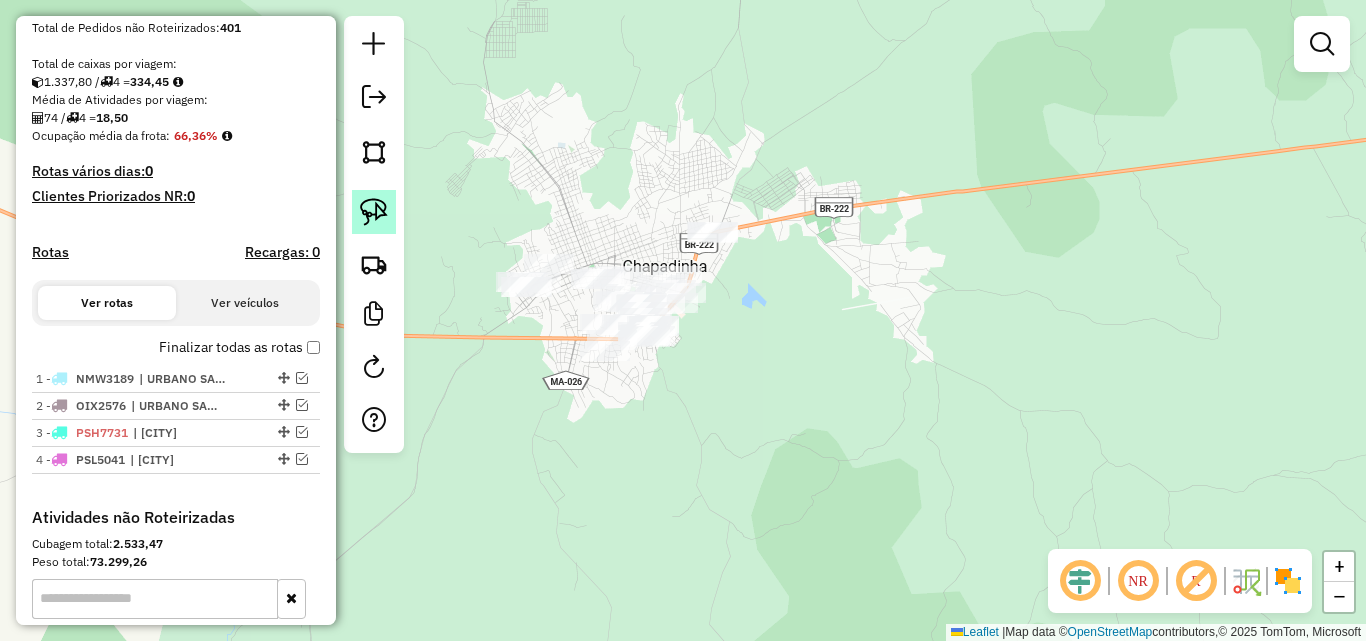 click 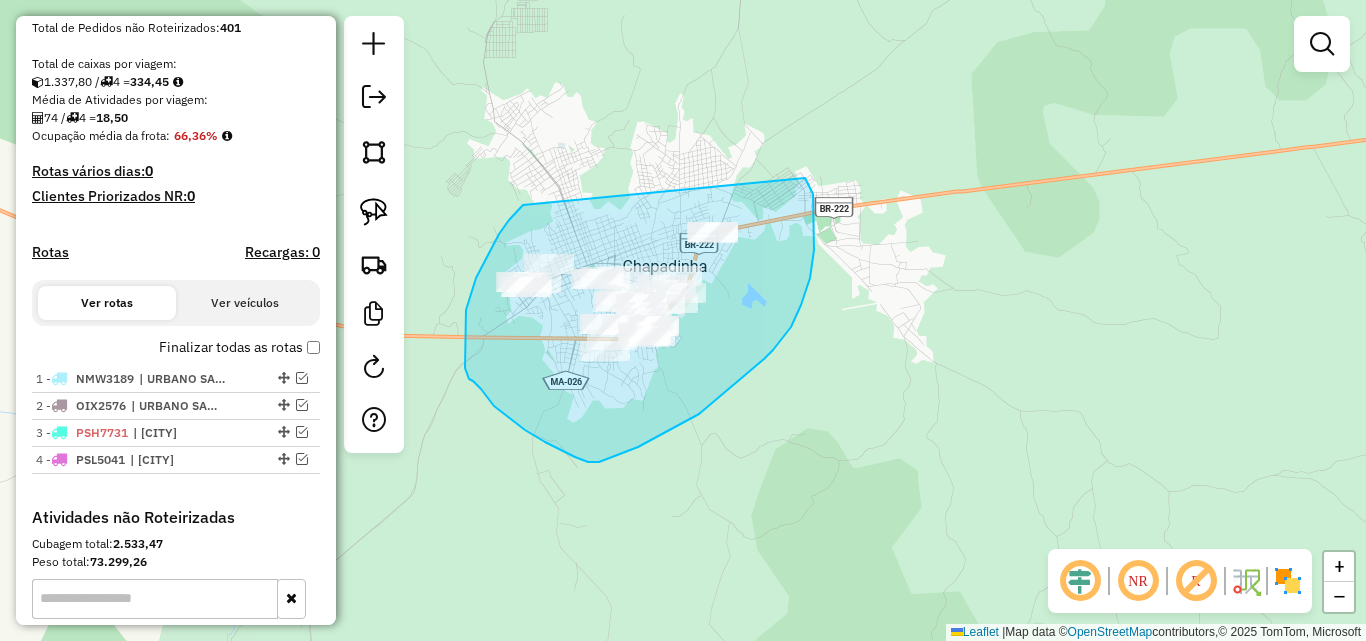 drag, startPoint x: 523, startPoint y: 205, endPoint x: 805, endPoint y: 178, distance: 283.2896 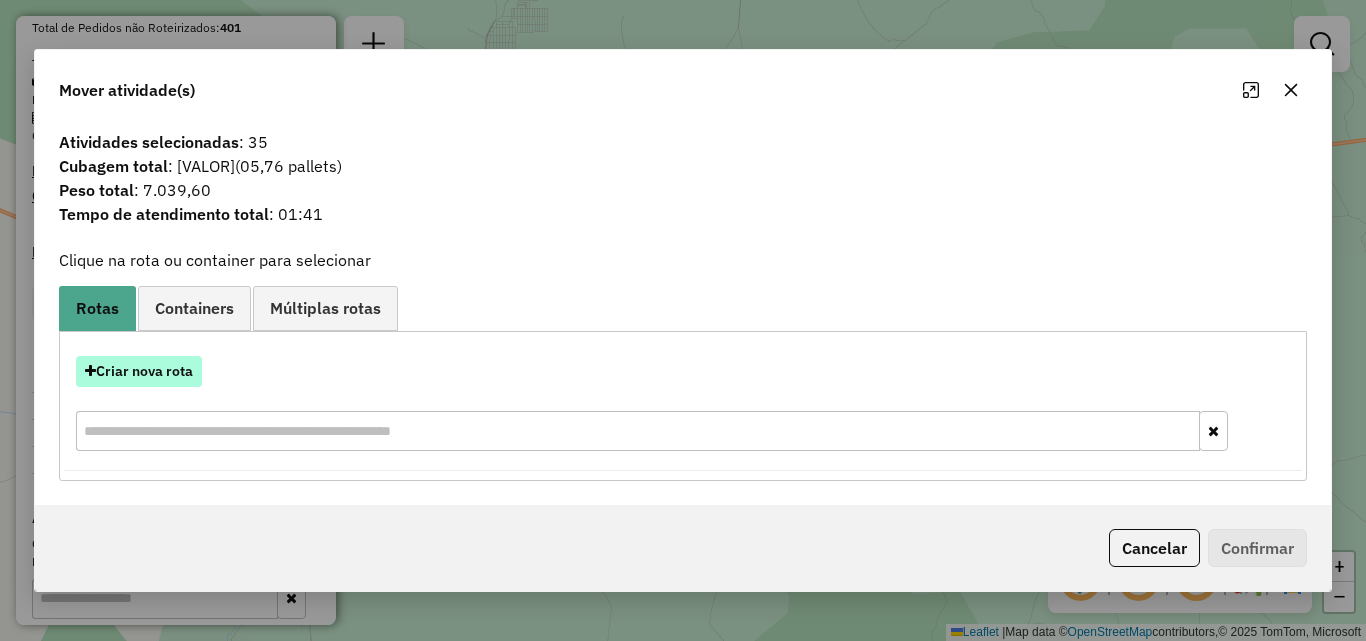 click on "Criar nova rota" at bounding box center [139, 371] 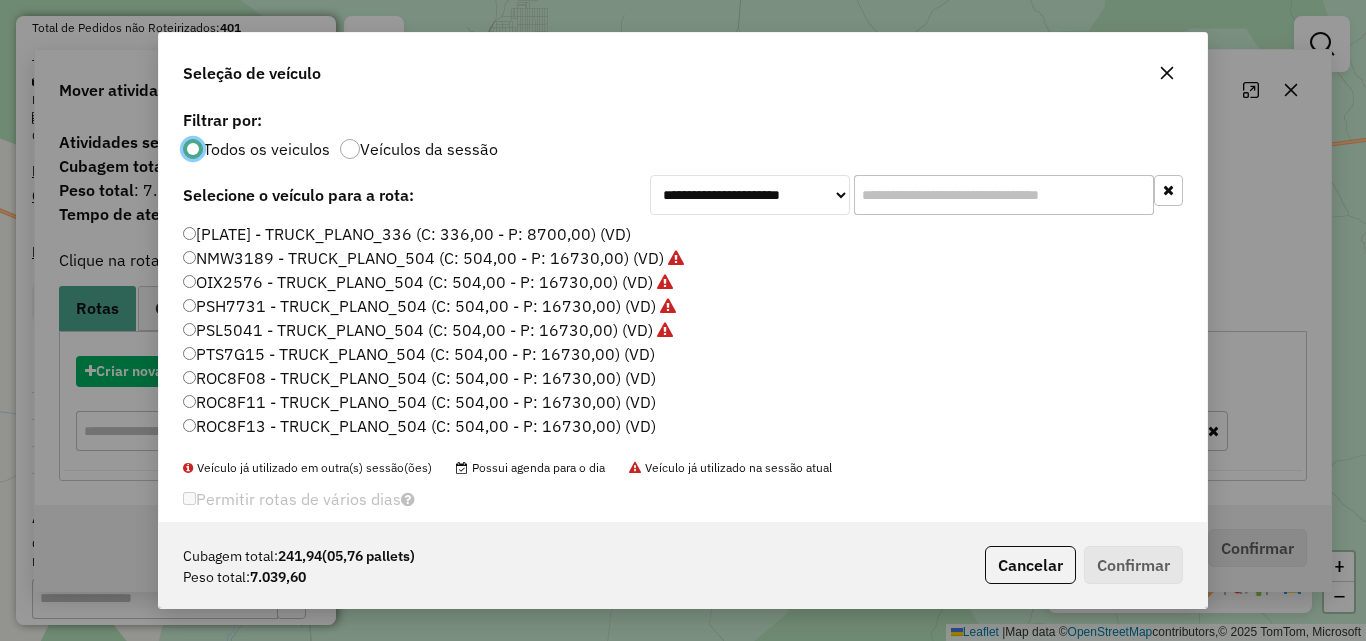 scroll, scrollTop: 11, scrollLeft: 6, axis: both 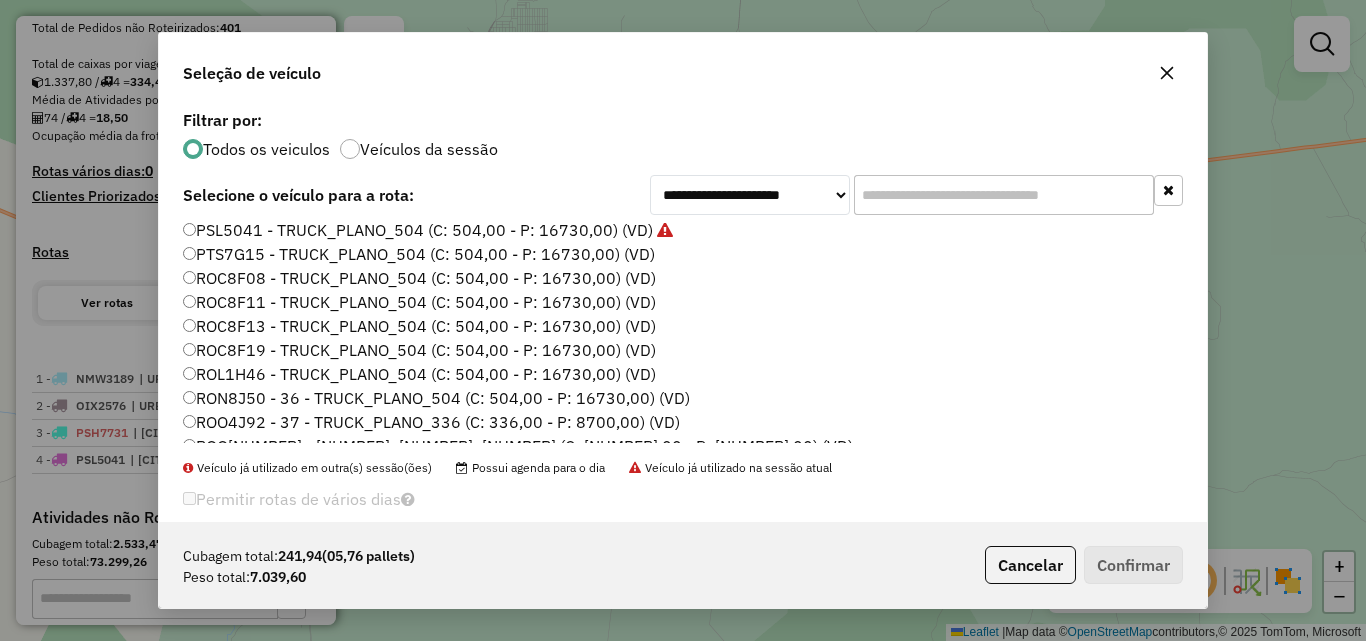 click on "PTS7G15 - TRUCK_PLANO_504 (C: 504,00 - P: 16730,00) (VD)" 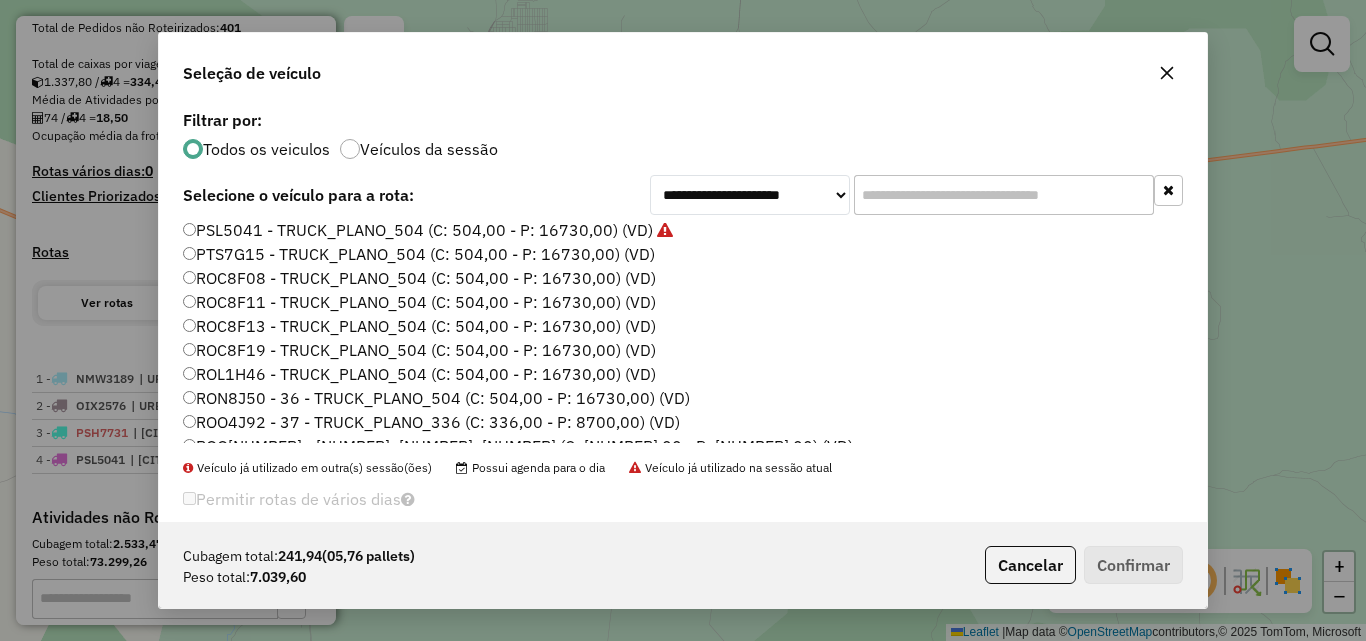 click on "PTS7G15 - TRUCK_PLANO_504 (C: 504,00 - P: 16730,00) (VD)" 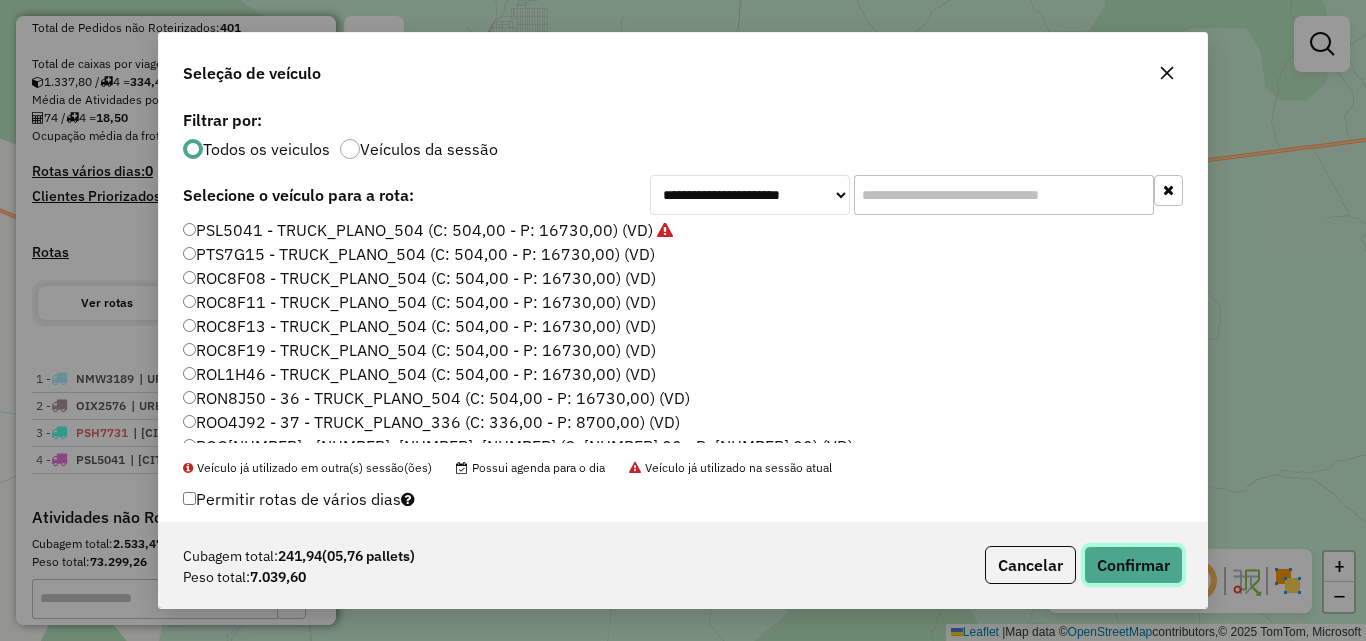 click on "Confirmar" 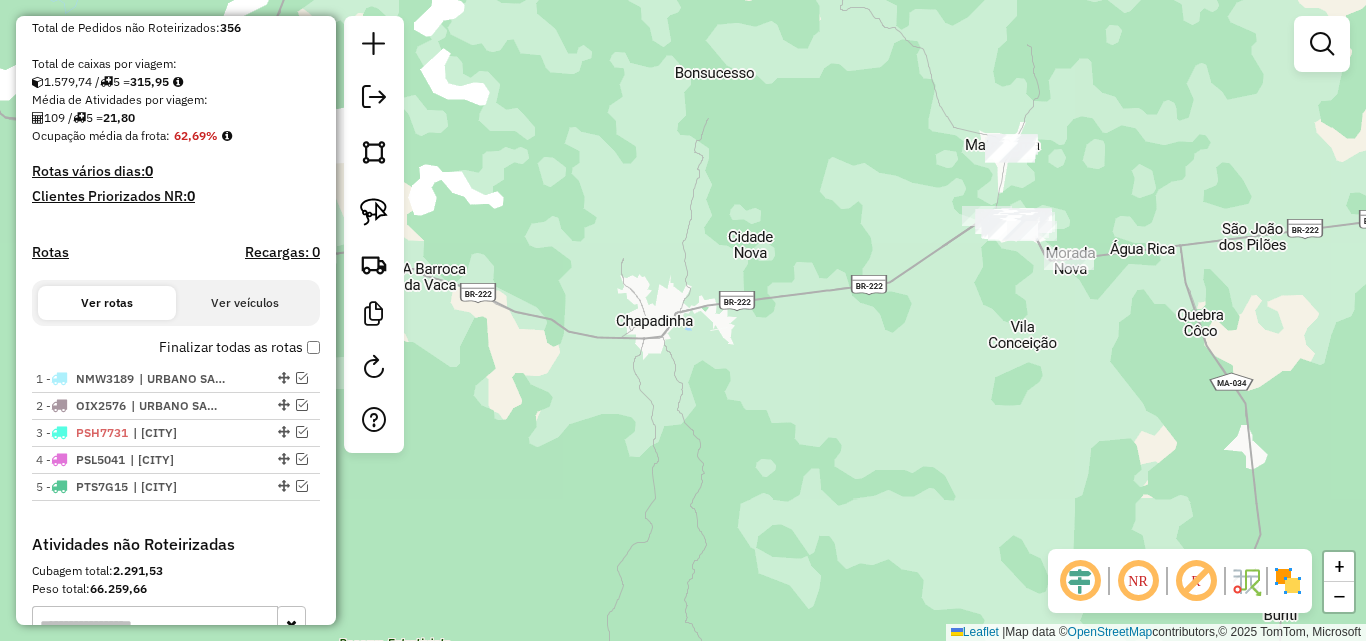 drag, startPoint x: 836, startPoint y: 354, endPoint x: 679, endPoint y: 376, distance: 158.5339 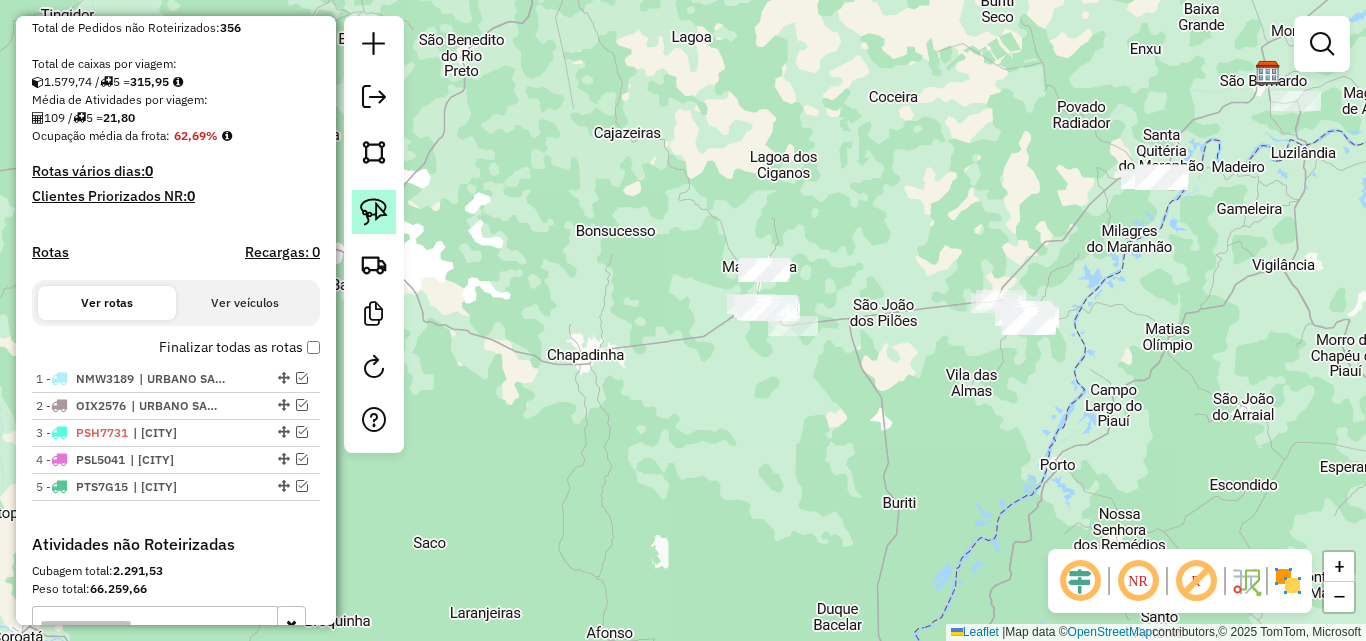 click 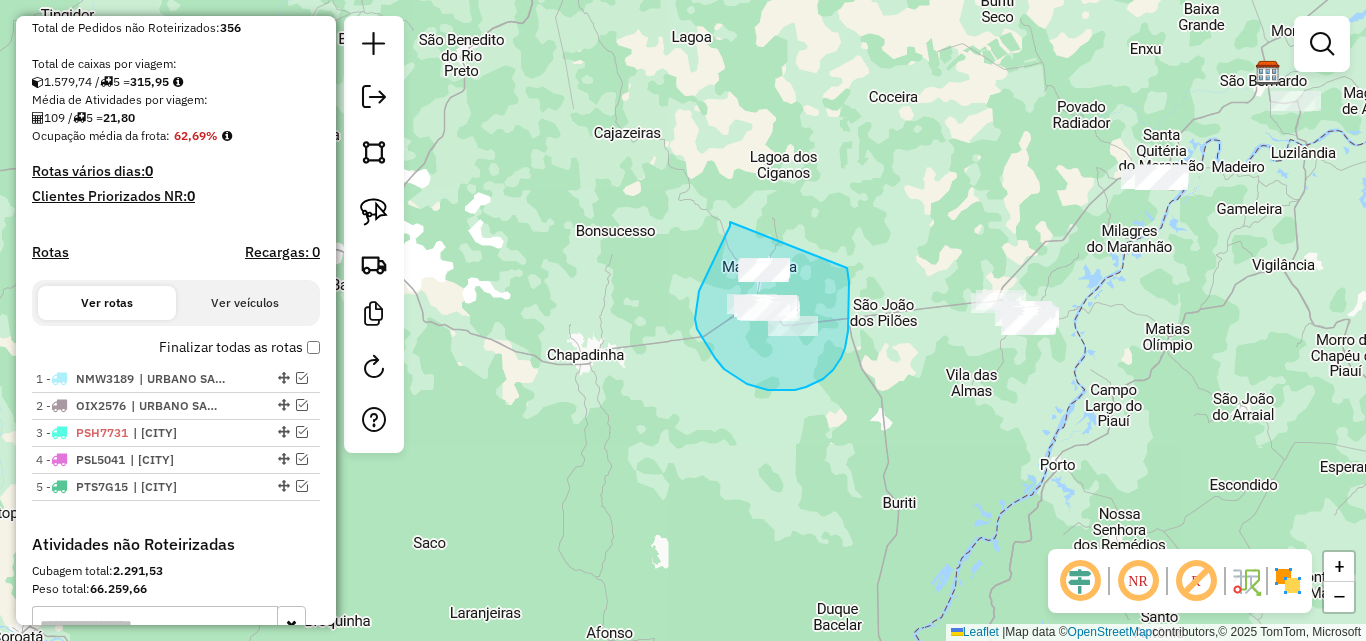 drag, startPoint x: 730, startPoint y: 222, endPoint x: 847, endPoint y: 265, distance: 124.65151 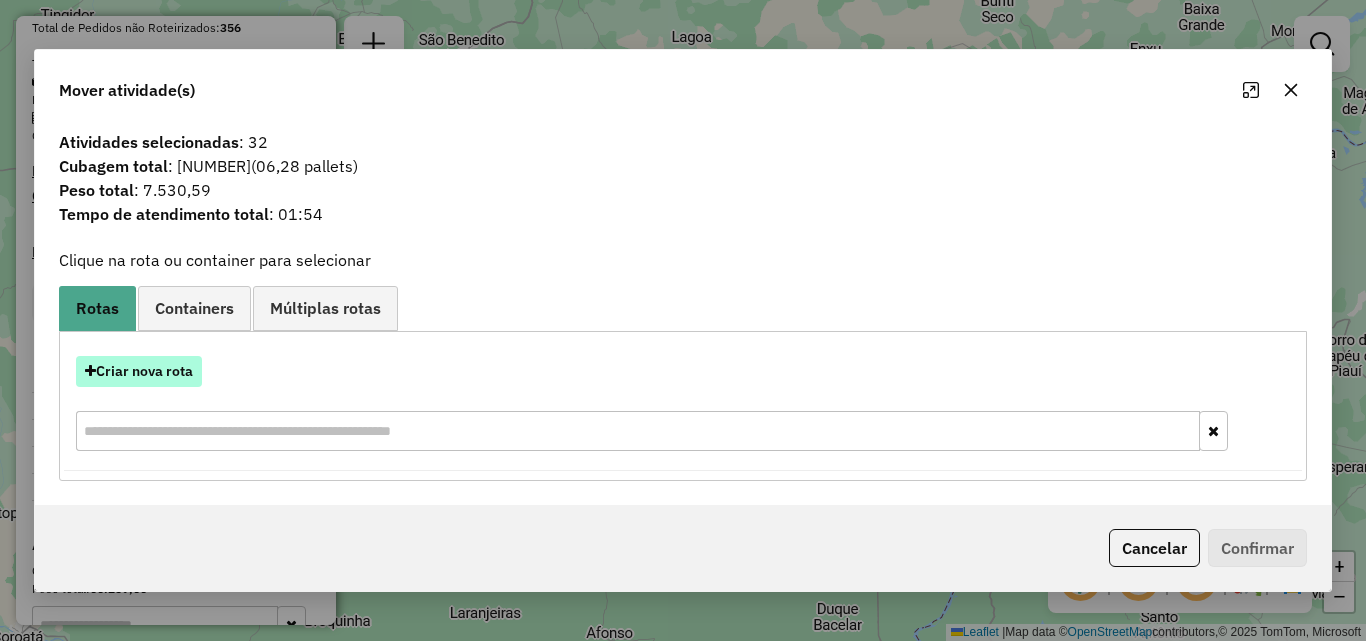 click on "Criar nova rota" at bounding box center [139, 371] 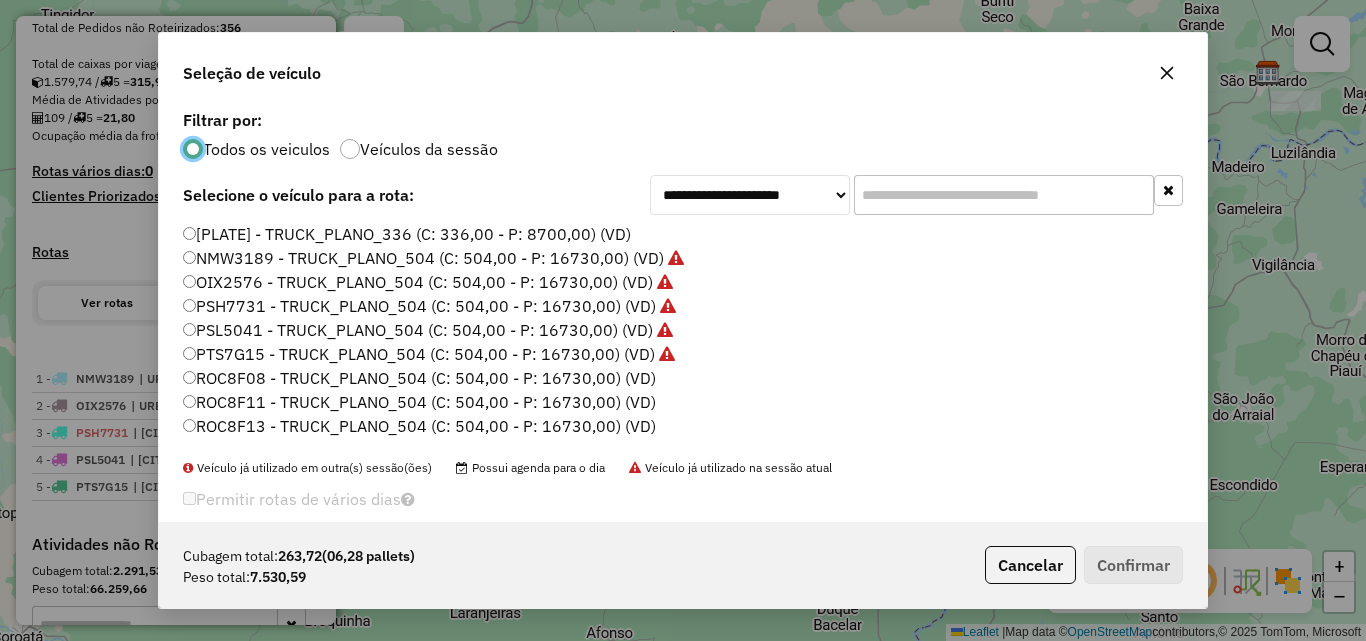 scroll, scrollTop: 11, scrollLeft: 6, axis: both 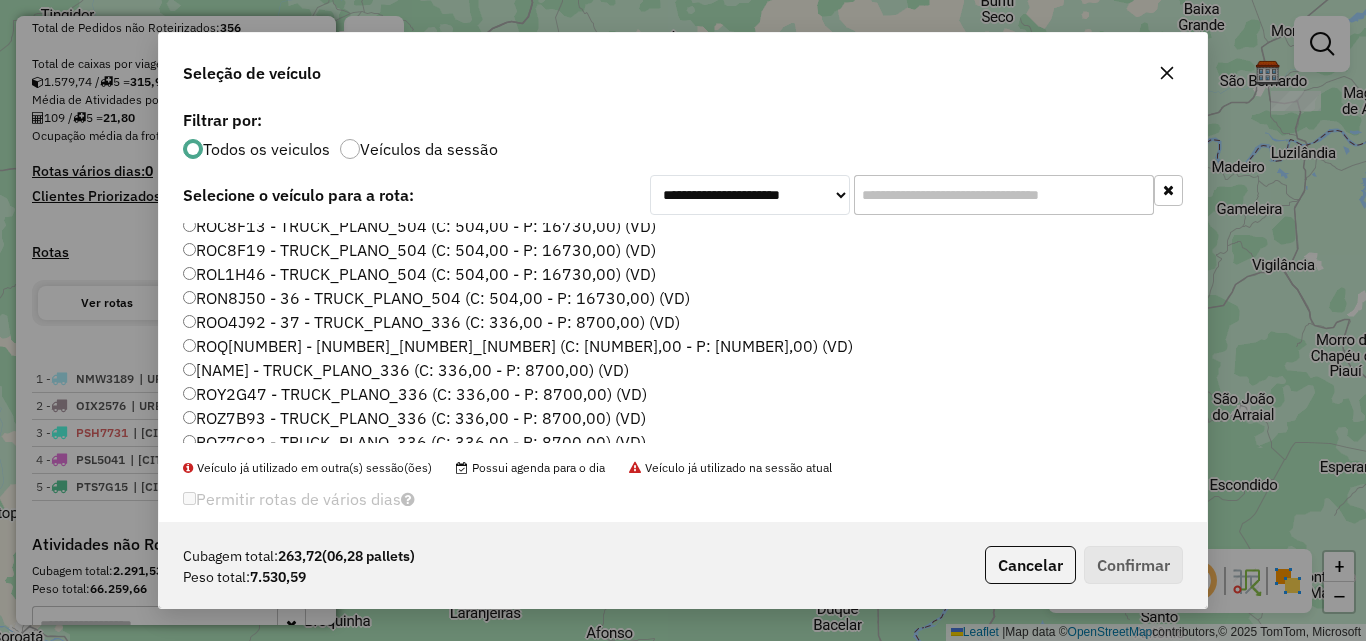 click on "RON8J50 - 36 - TRUCK_PLANO_504 (C: 504,00 - P: 16730,00) (VD)" 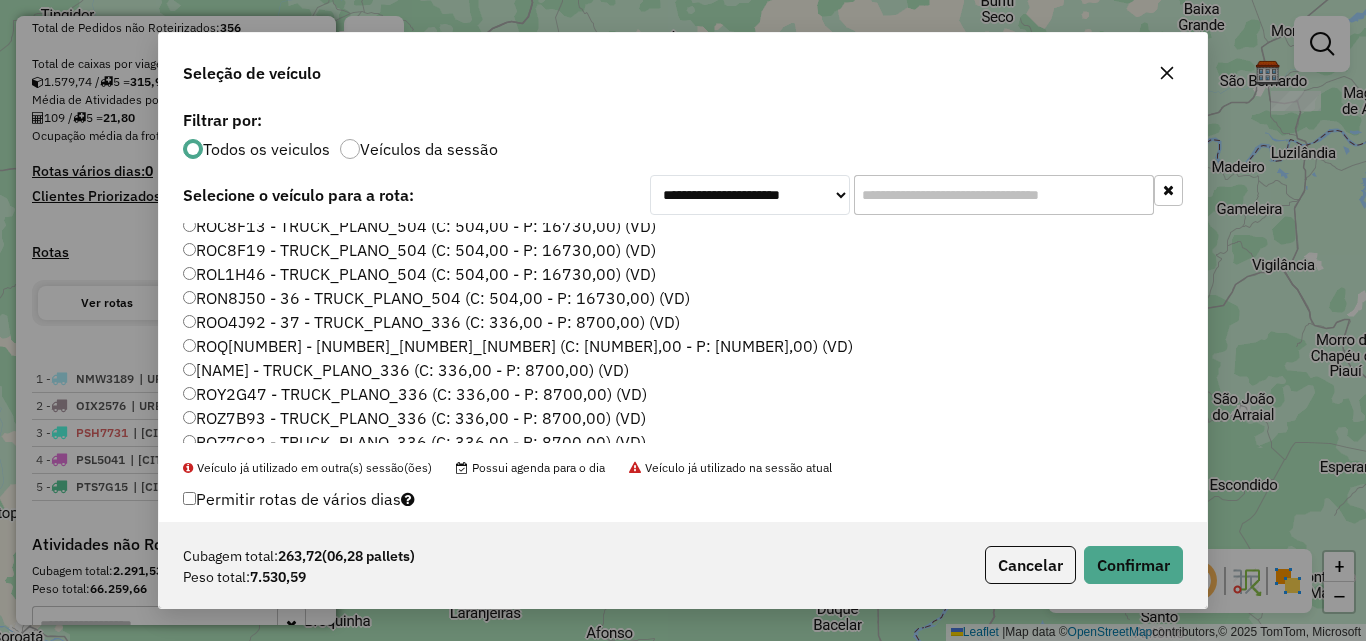 click on "ROO4J92 - 37 - TRUCK_PLANO_336 (C: 336,00 - P: 8700,00) (VD)" 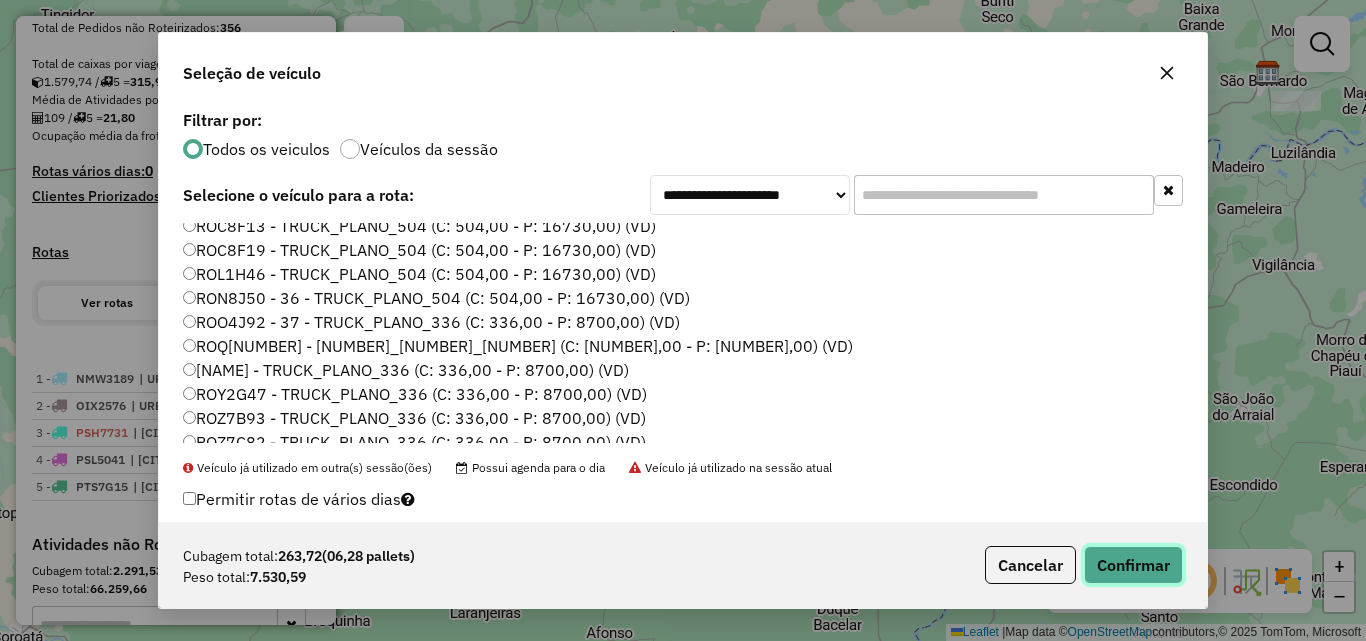 click on "Confirmar" 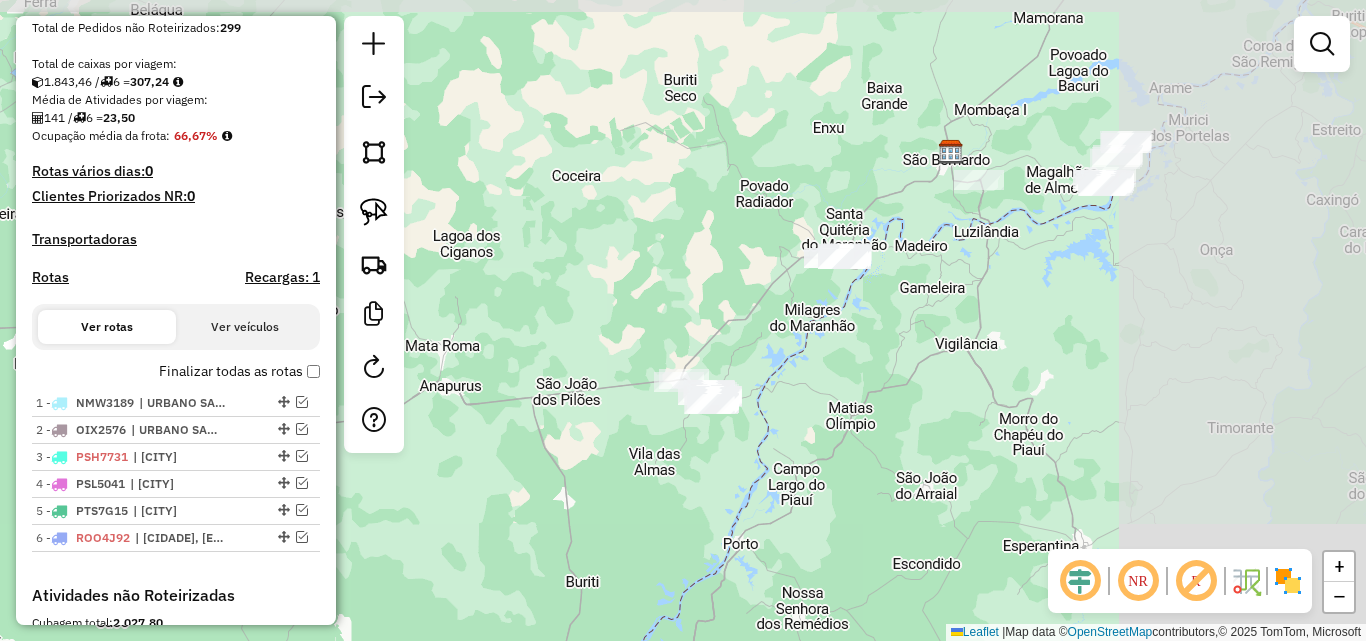 drag, startPoint x: 900, startPoint y: 332, endPoint x: 583, endPoint y: 411, distance: 326.6956 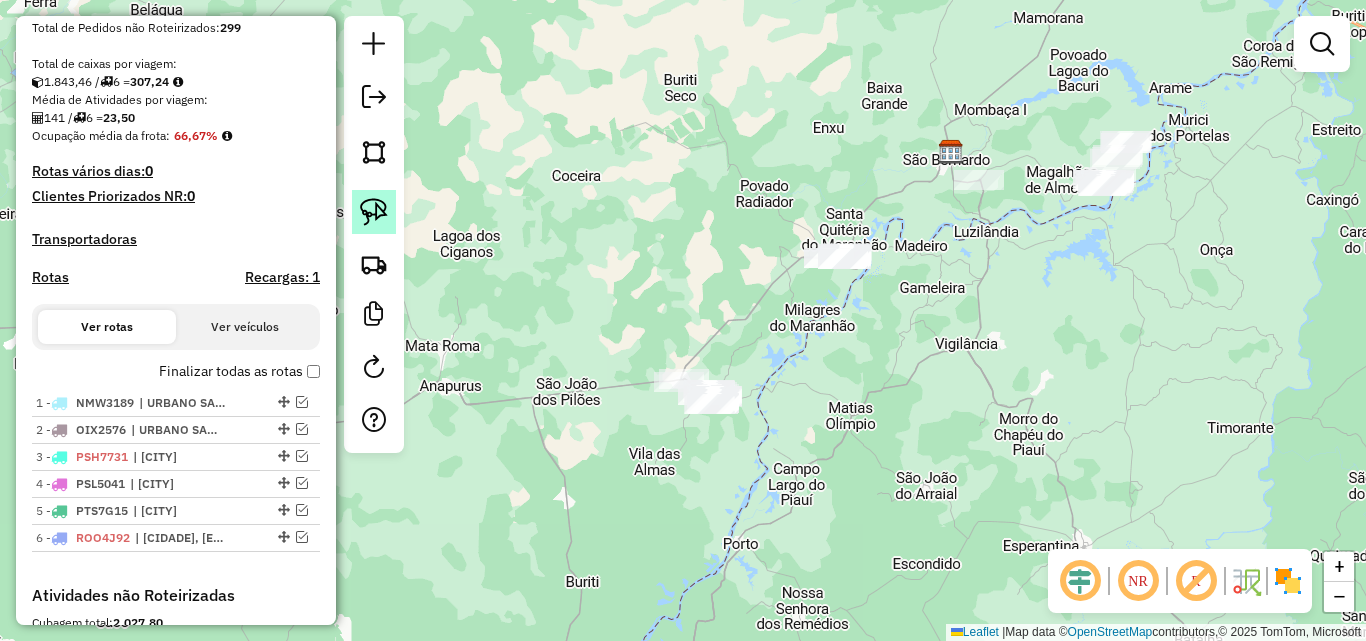 click 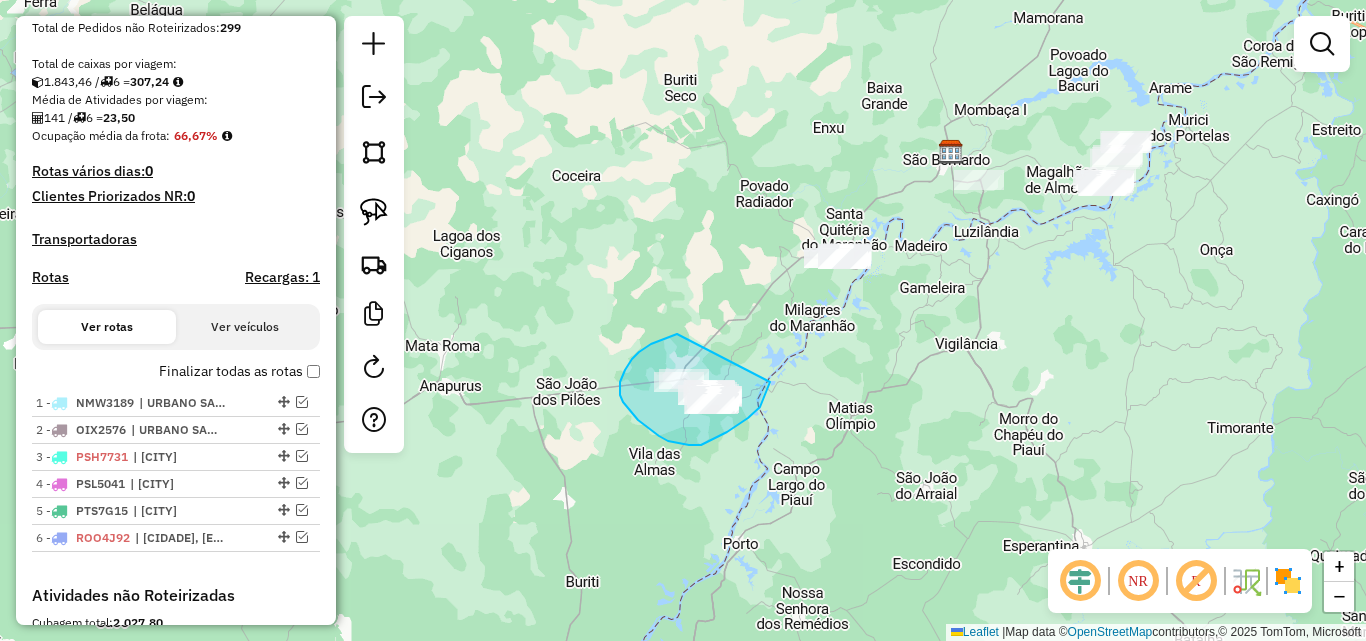 drag, startPoint x: 654, startPoint y: 343, endPoint x: 770, endPoint y: 382, distance: 122.380554 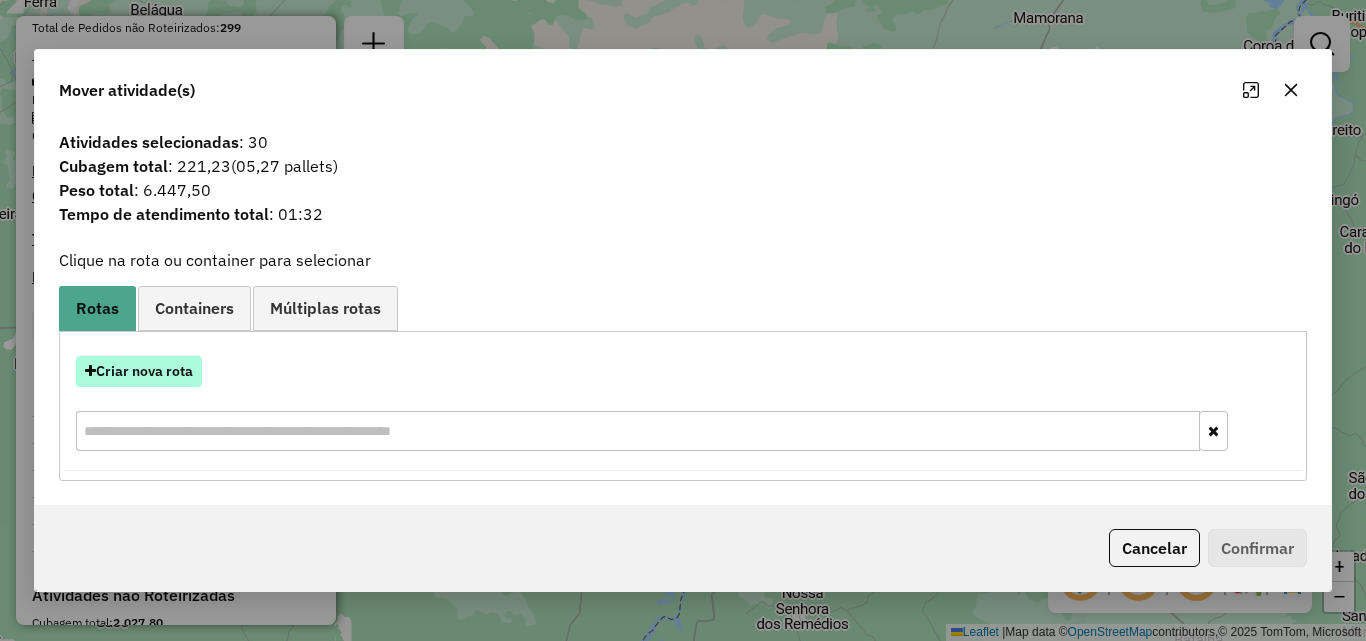 click on "Criar nova rota" at bounding box center [139, 371] 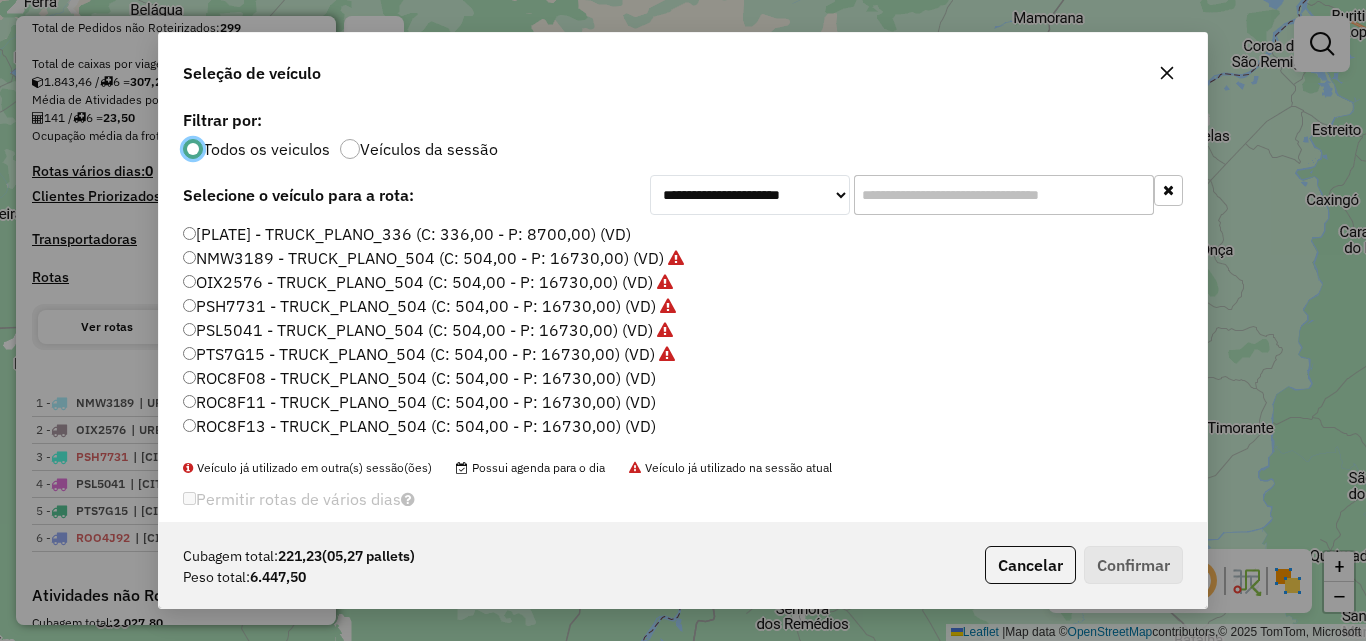 scroll, scrollTop: 11, scrollLeft: 6, axis: both 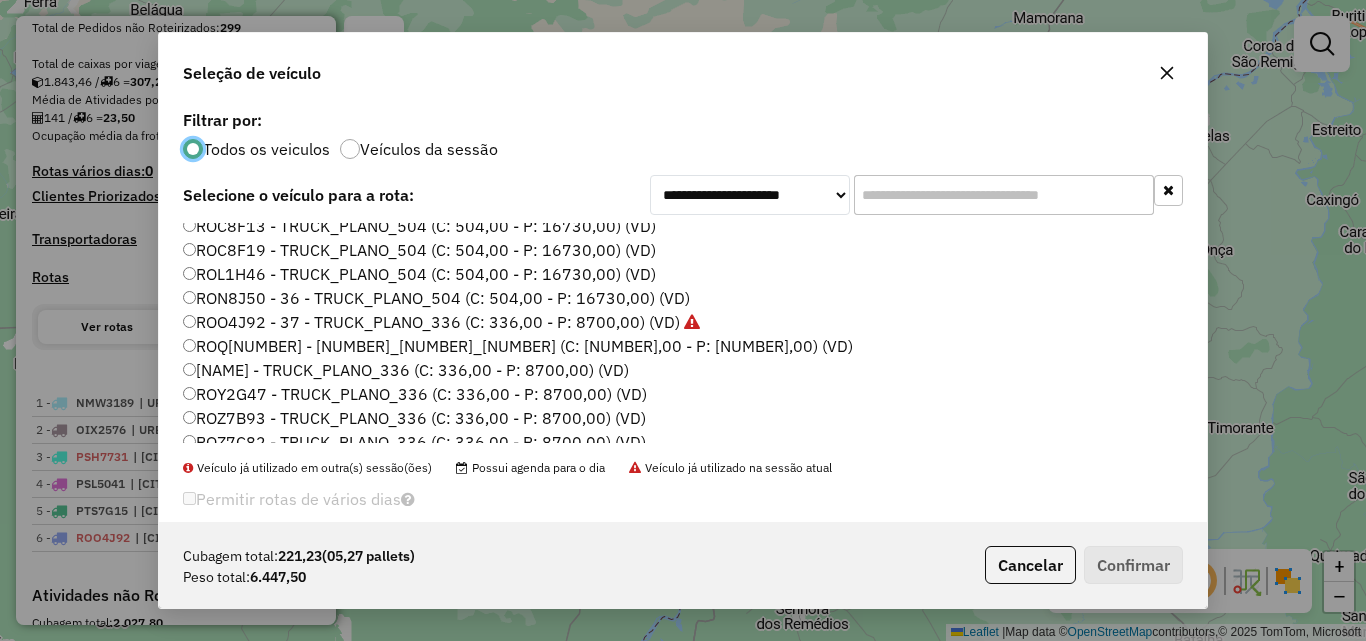 click on "ROQ[NUMBER] - [NUMBER]_[NUMBER]_[NUMBER] (C: [NUMBER],00 - P: [NUMBER],00) (VD)" 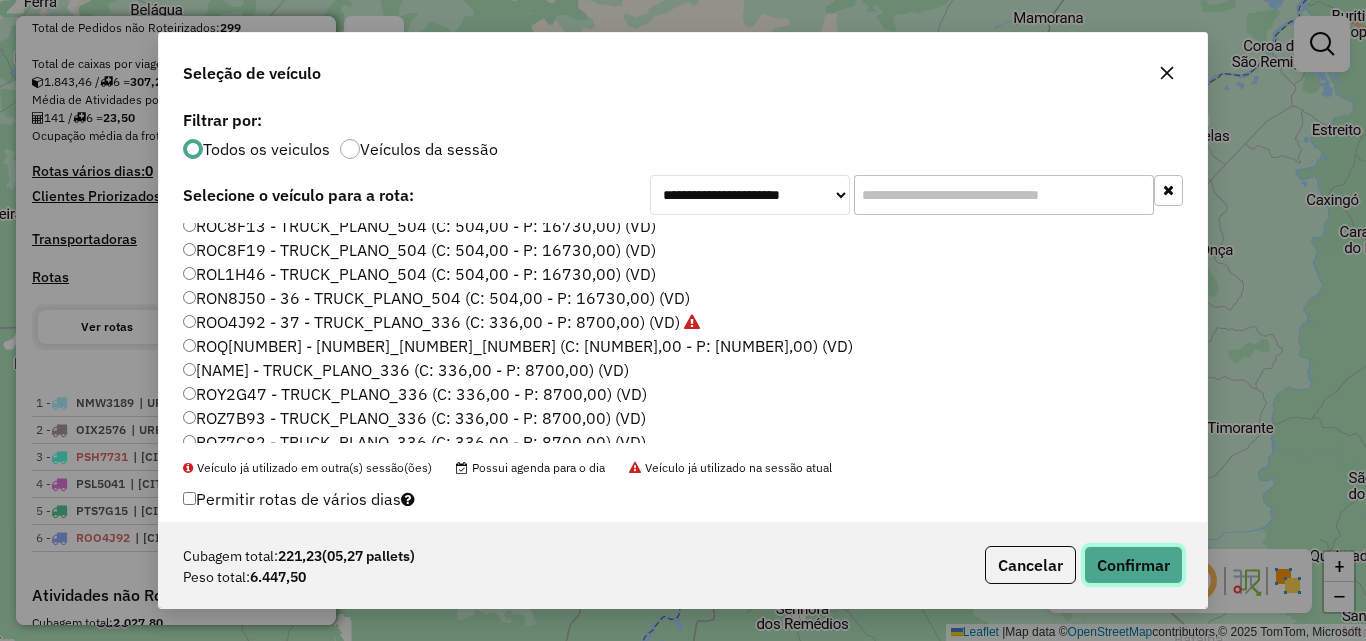 click on "Confirmar" 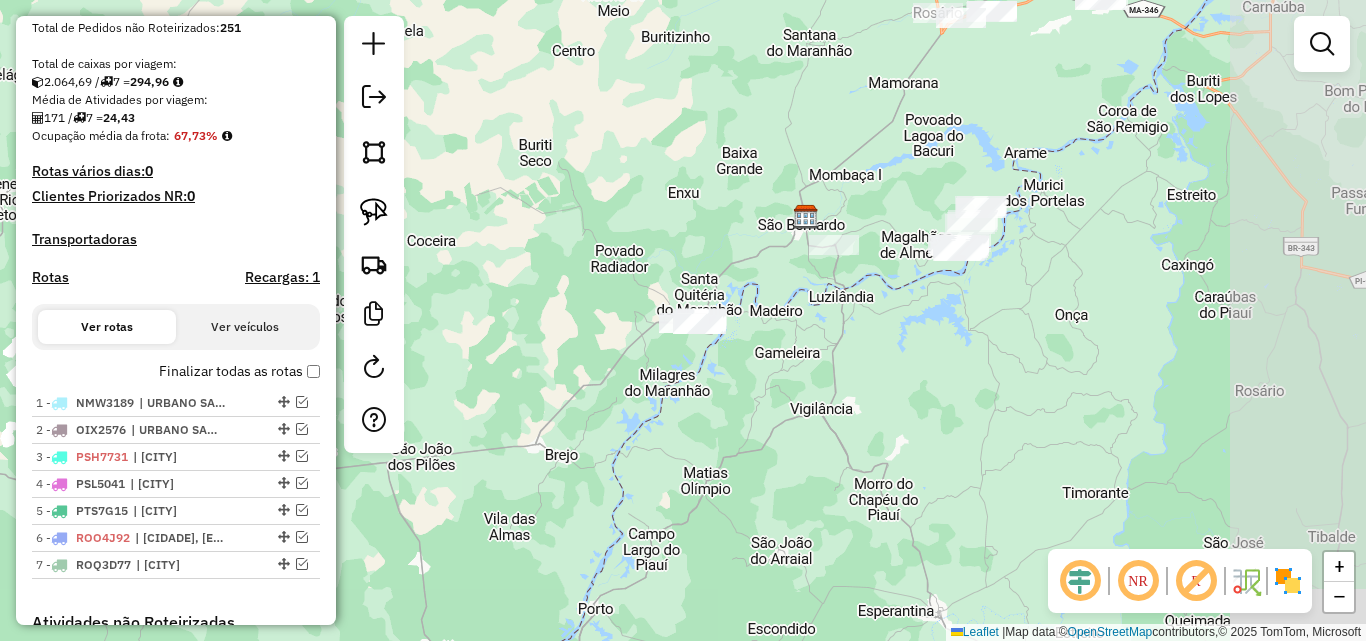 drag, startPoint x: 720, startPoint y: 290, endPoint x: 631, endPoint y: 332, distance: 98.4124 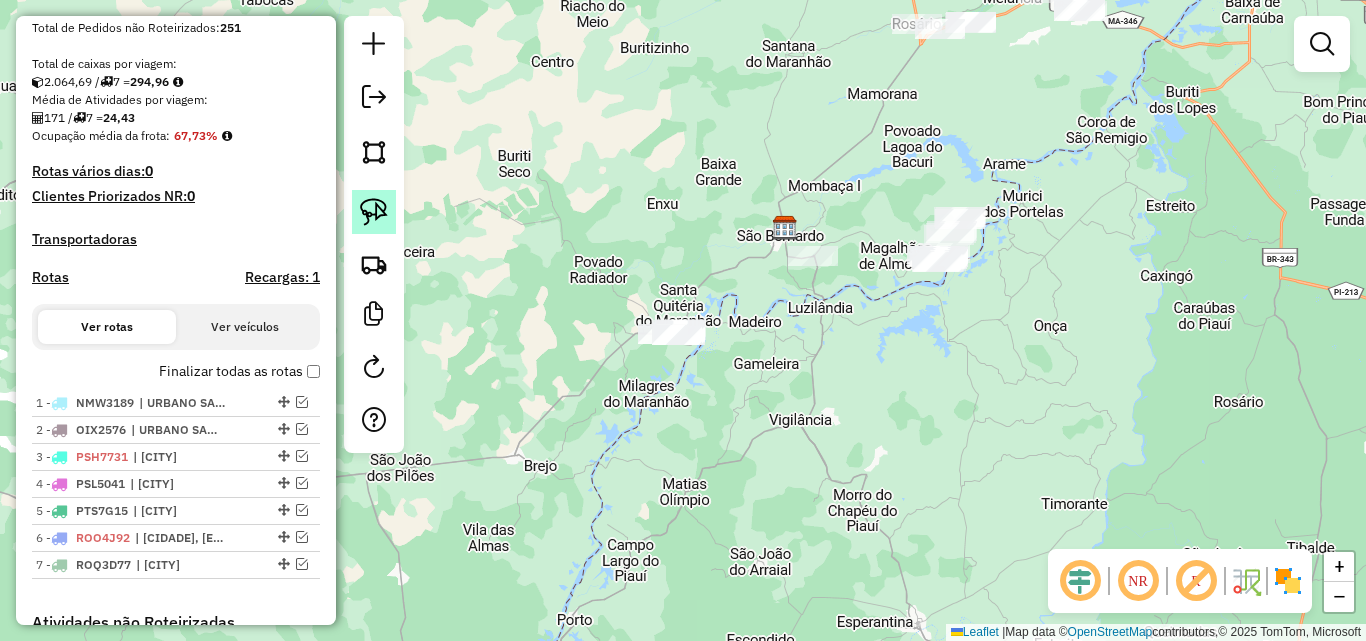click 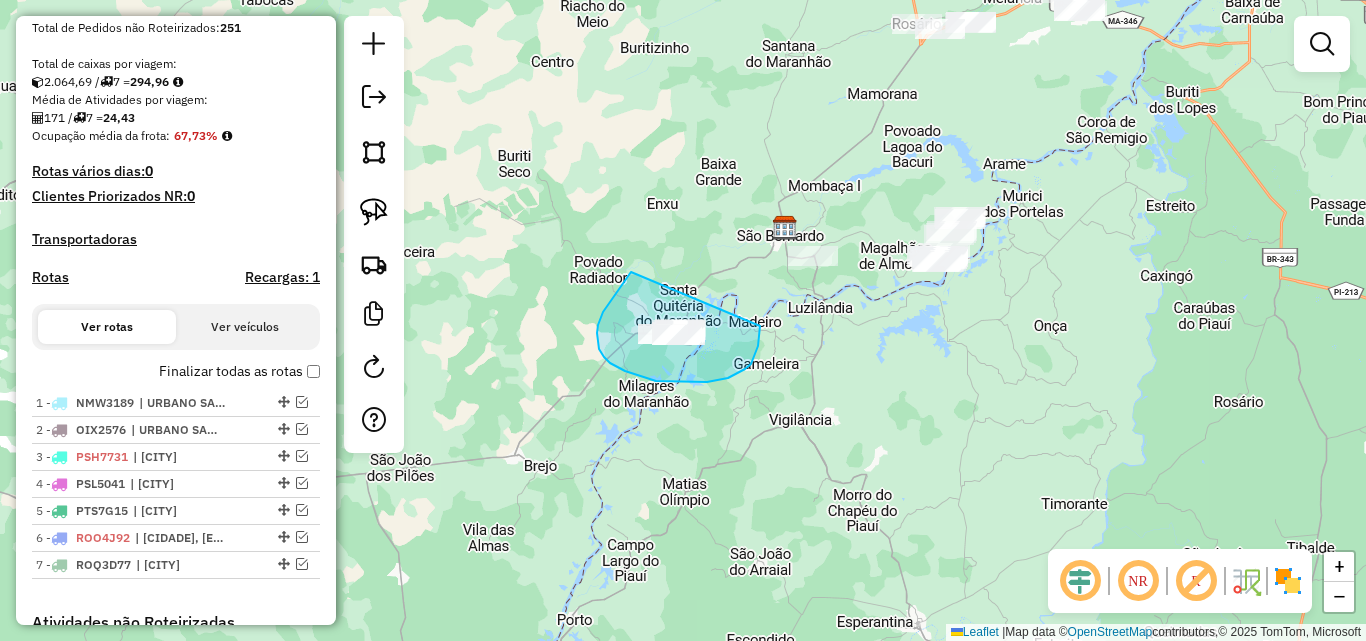 drag, startPoint x: 631, startPoint y: 272, endPoint x: 760, endPoint y: 323, distance: 138.71553 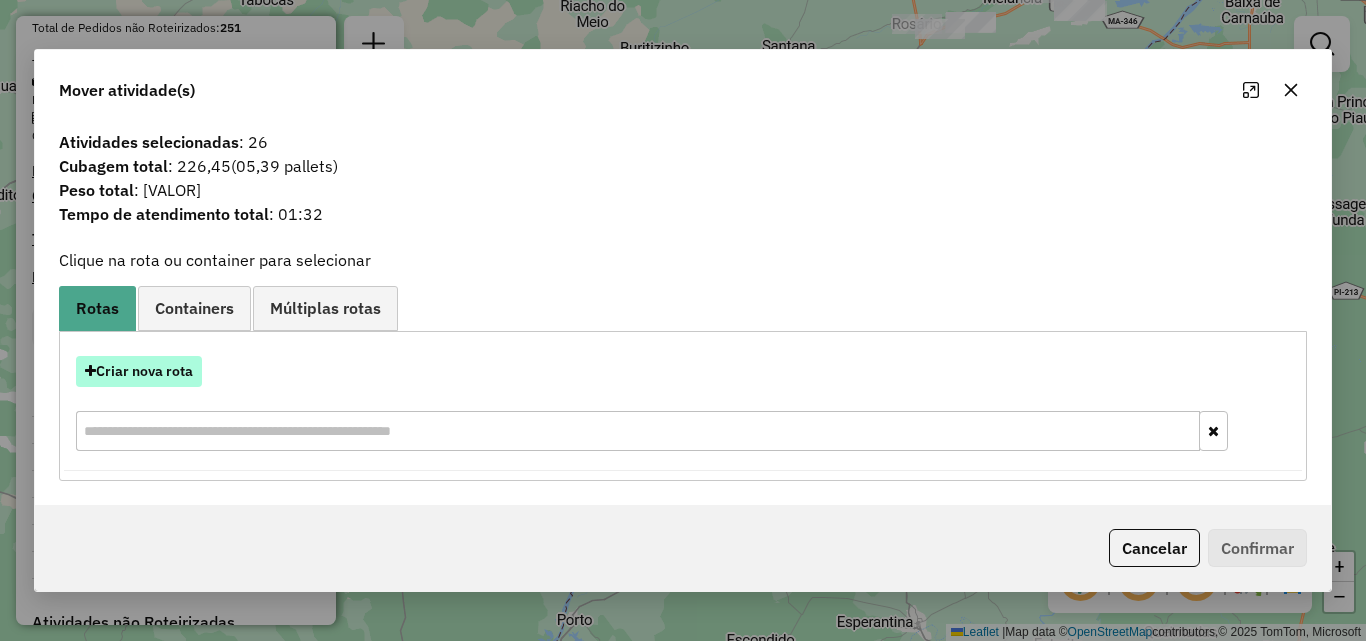 click on "Criar nova rota" at bounding box center (139, 371) 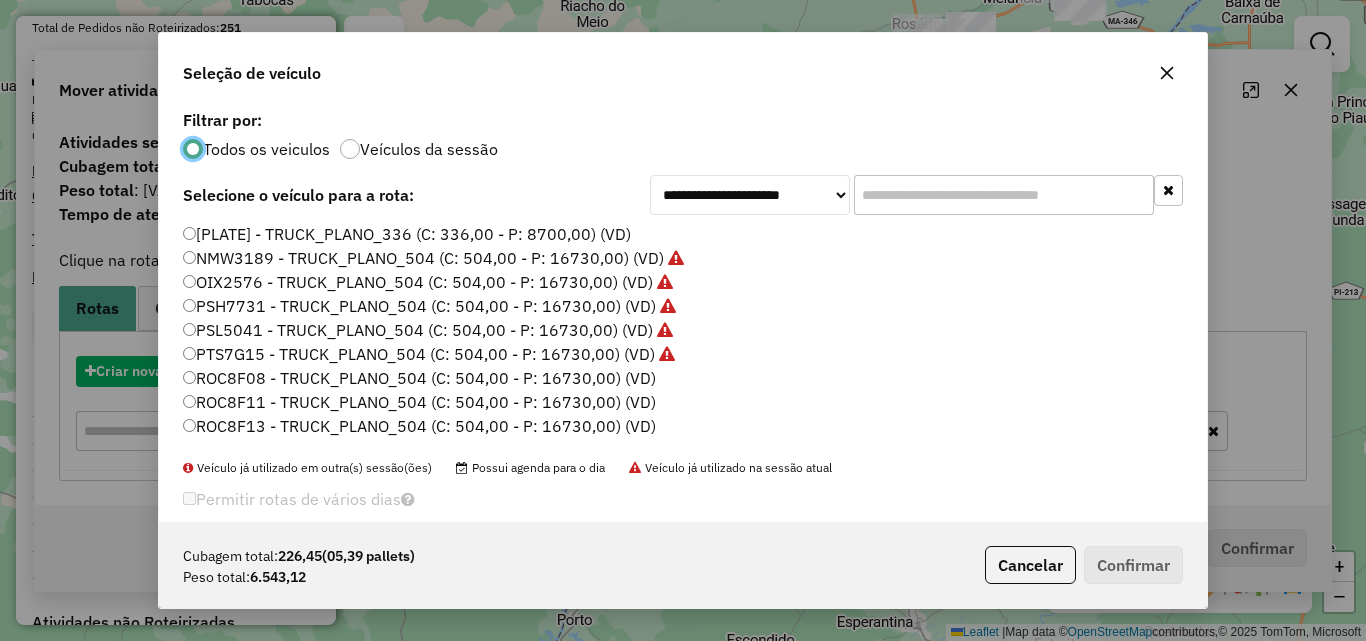 scroll, scrollTop: 11, scrollLeft: 6, axis: both 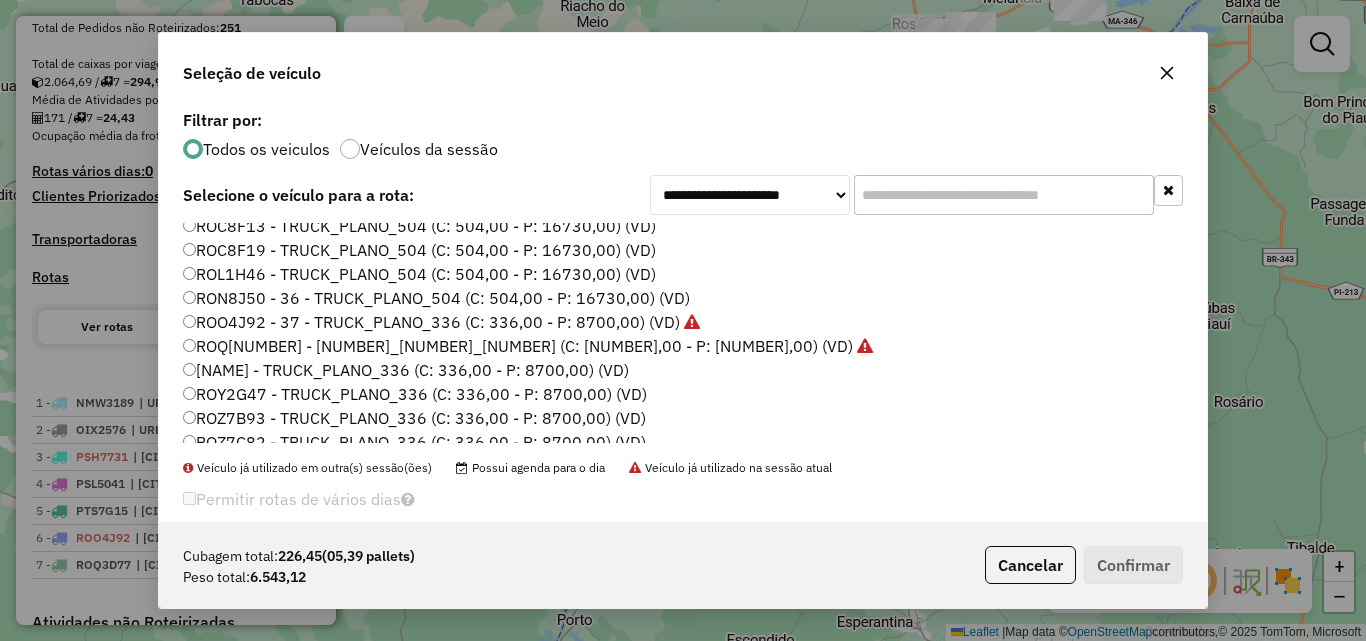 click on "[NAME] - TRUCK_PLANO_336 (C: 336,00 - P: 8700,00) (VD)" 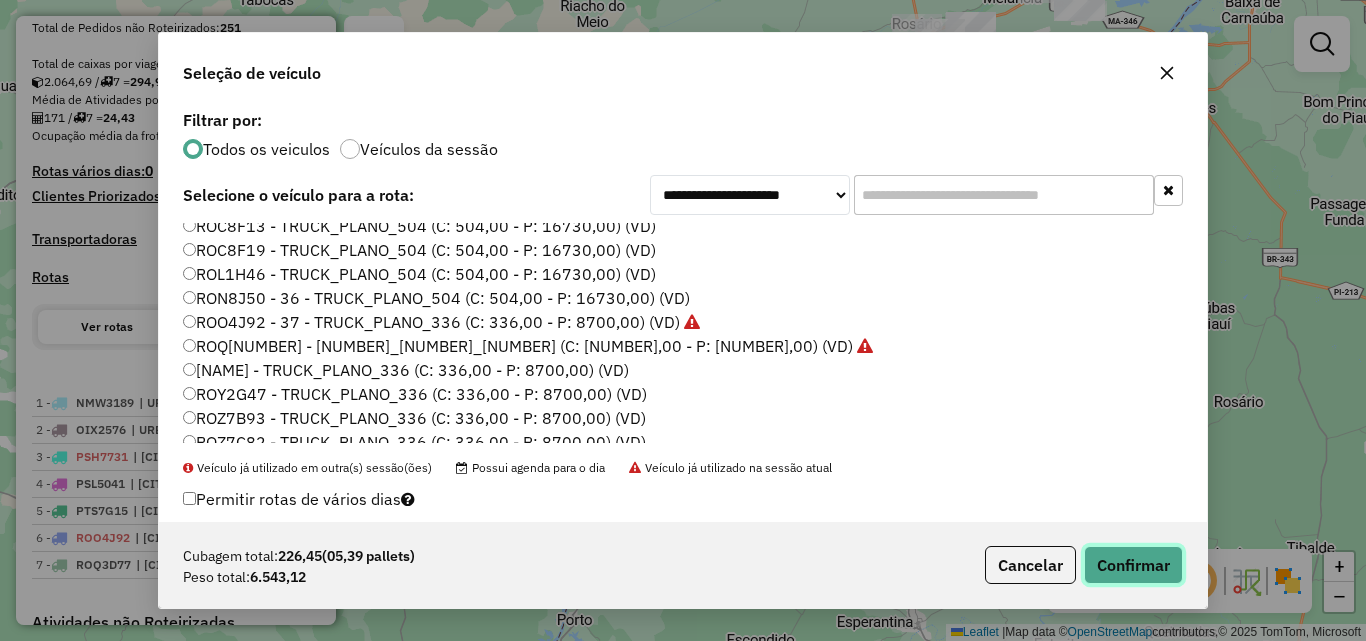 click on "Confirmar" 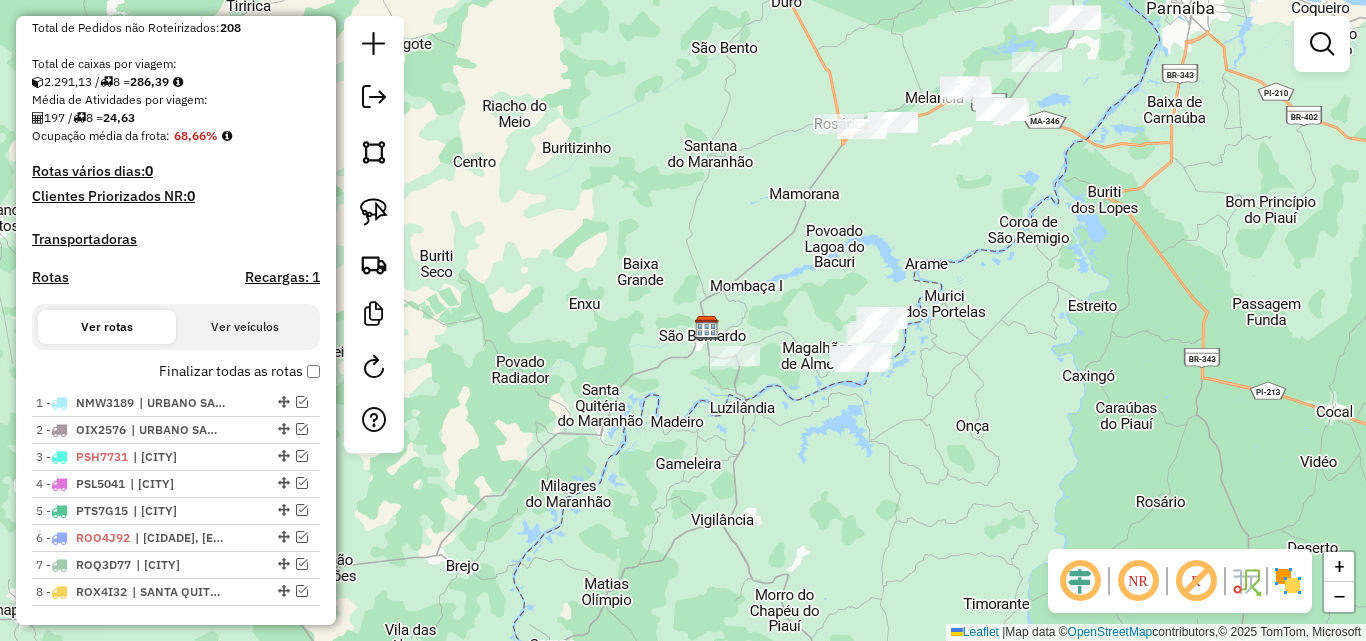 drag, startPoint x: 779, startPoint y: 318, endPoint x: 701, endPoint y: 418, distance: 126.82271 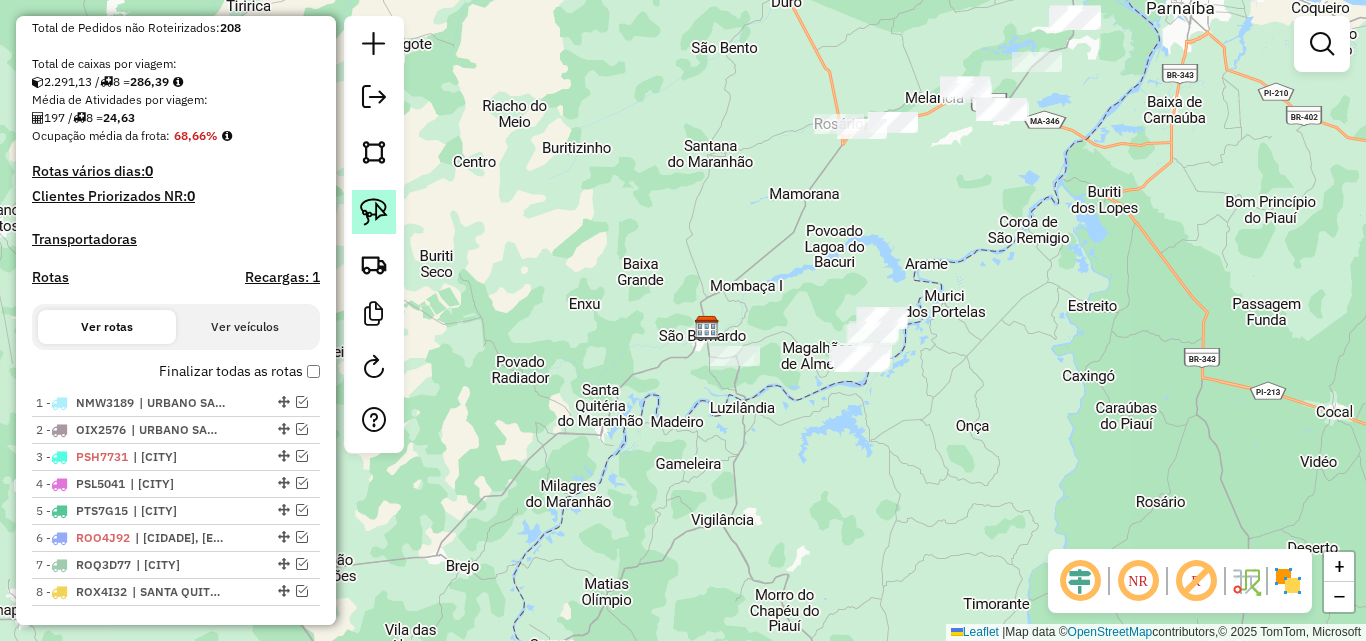 click 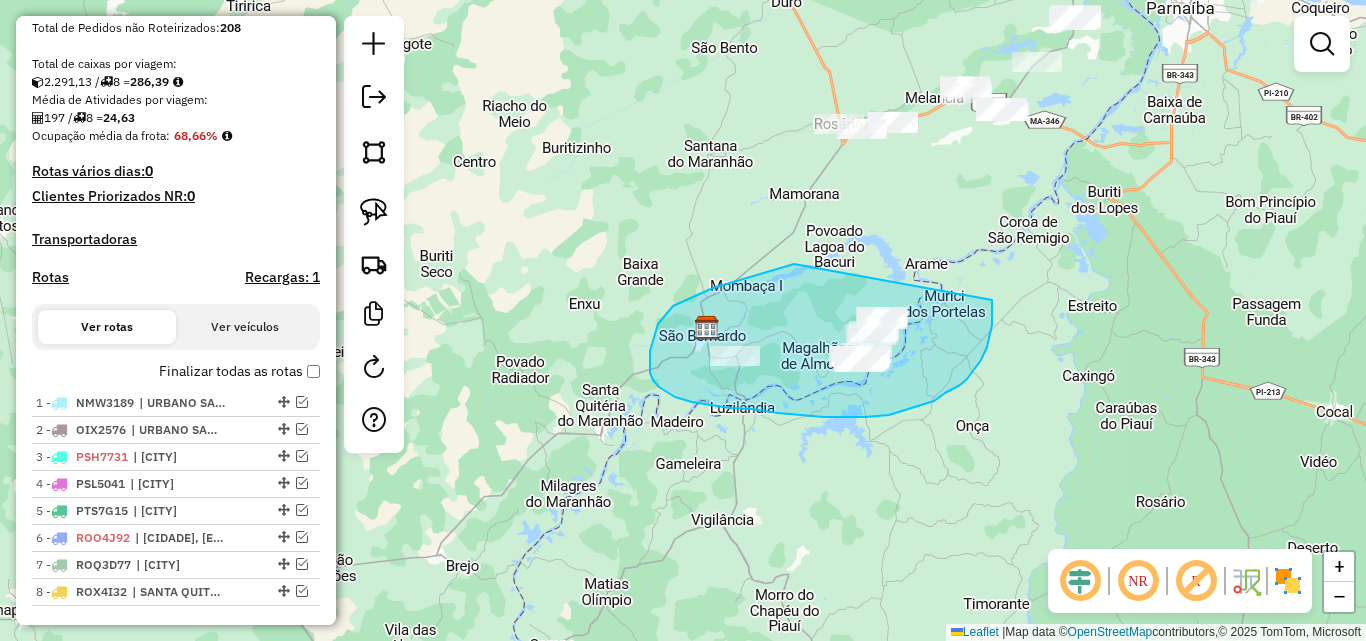 drag, startPoint x: 776, startPoint y: 270, endPoint x: 992, endPoint y: 300, distance: 218.07338 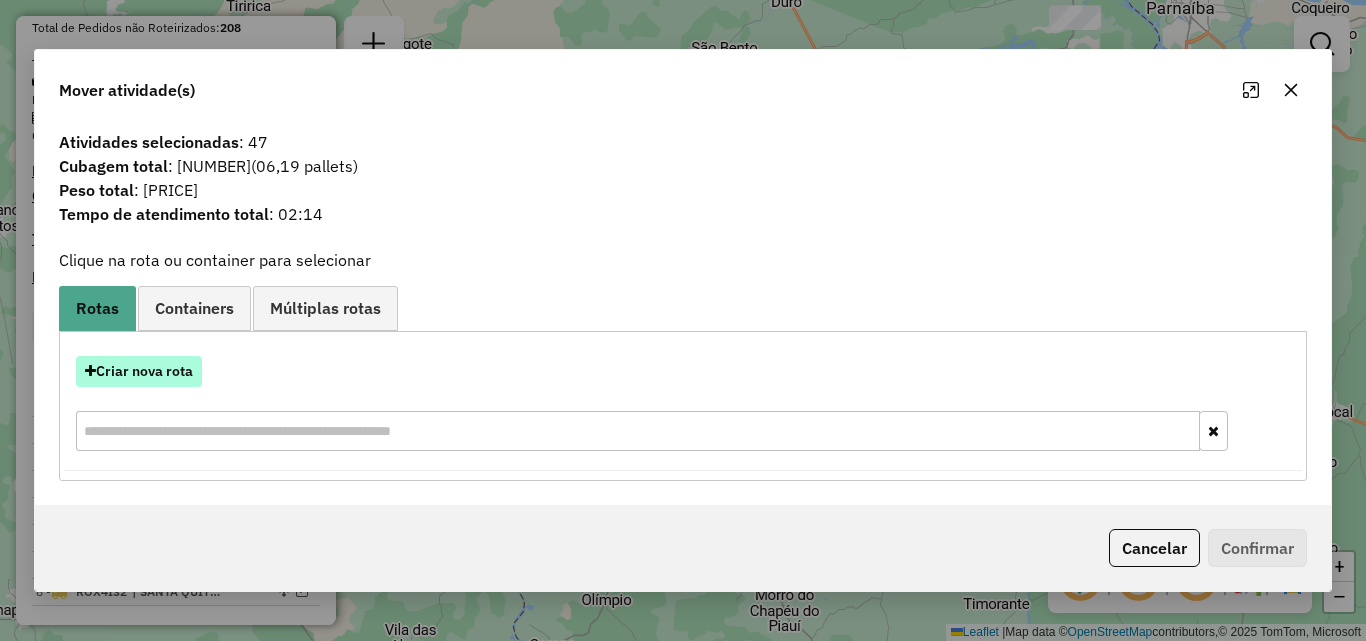 click on "Criar nova rota" at bounding box center [139, 371] 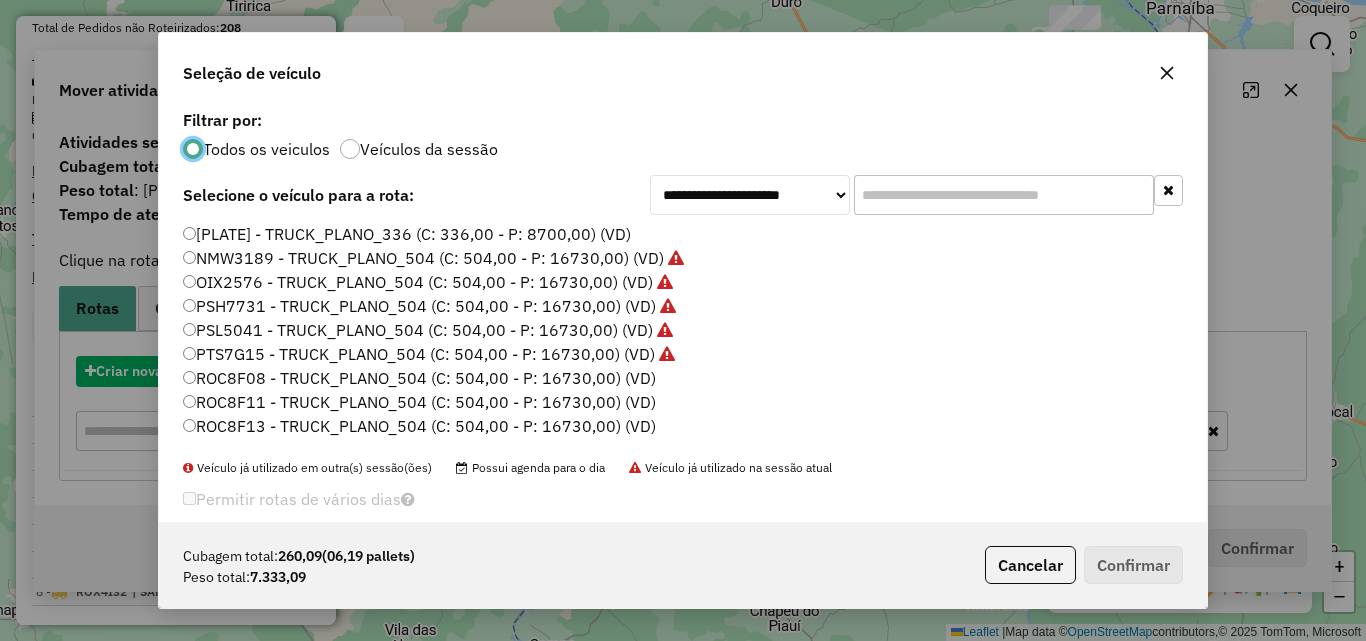 scroll, scrollTop: 11, scrollLeft: 6, axis: both 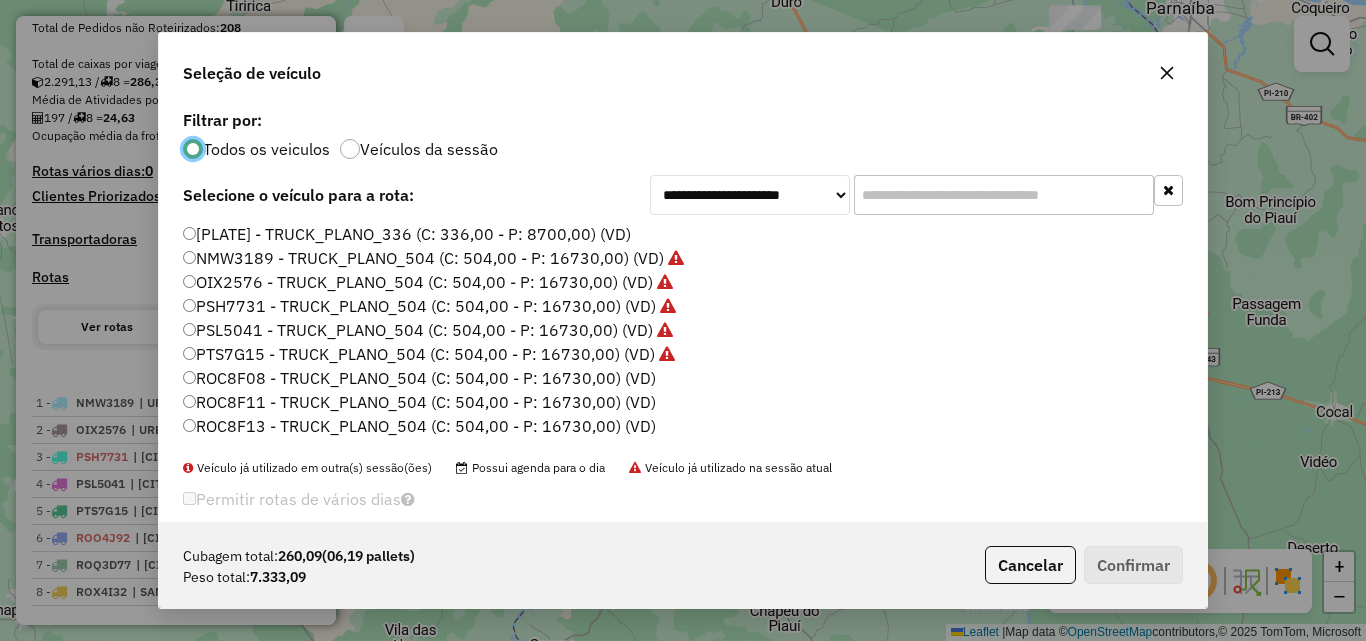 click on "ROC8F08 - TRUCK_PLANO_504 (C: 504,00 - P: 16730,00) (VD)" 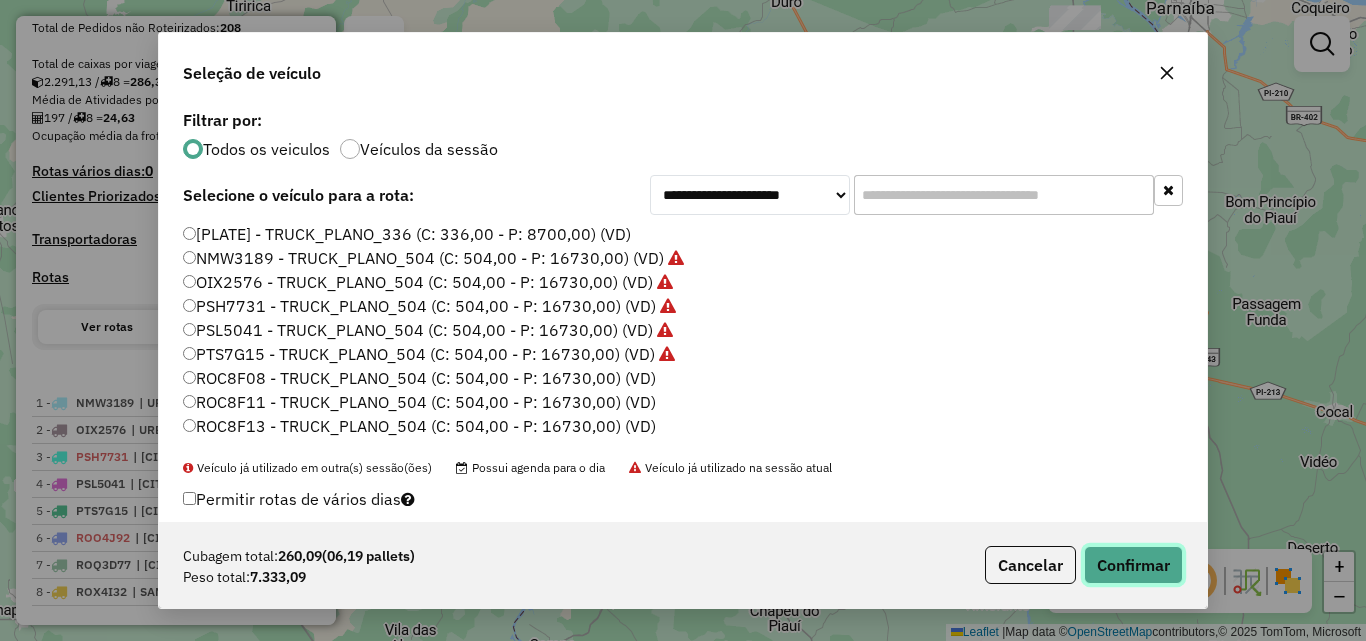 click on "Confirmar" 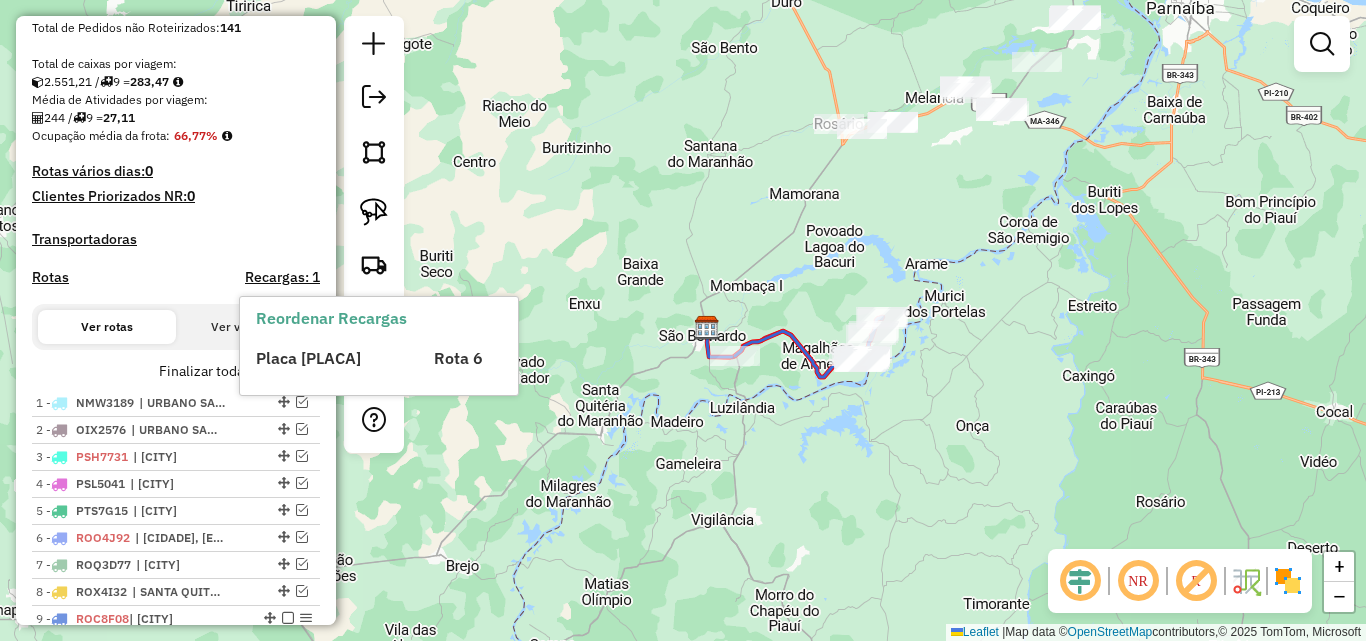 click on "Reordenar Recargas Placa [PLATE_NUMBER] Rota 6" at bounding box center (379, 346) 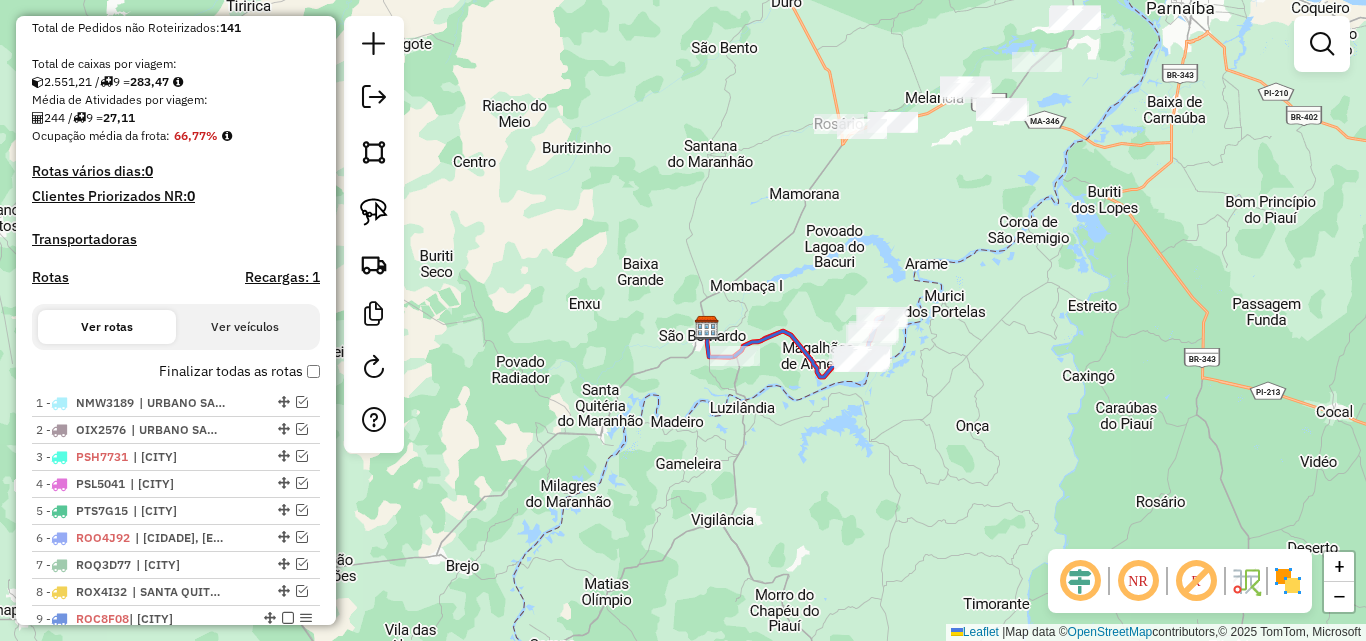click on "Depósito:  [NOME COMPLETO] Total de rotas:  [NUMERO]  Distância Total:  [NUMERO] km  Tempo total:  [TEMPO]  Valor total:  R$ [VALOR]  - Total roteirizado:  R$ [VALOR]  - Total não roteirizado:  R$ [VALOR] Total de Atividades Roteirizadas:  [NUMERO]  Total de Pedidos Roteirizados:  [NUMERO] Peso total roteirizado:  [VALOR]  Cubagem total roteirizado:  [VALOR]  Total de Atividades não Roteirizadas:  [NUMERO] Total de Pedidos não Roteirizados:  [NUMERO] Total de caixas por viagem:  [VALOR] /   [NUMERO] =  [VALOR] Média de Atividades por viagem:  [VALOR] /   [NUMERO] =  [VALOR] Ocupação média da frota:  [PORCENTAGEM]%   Rotas vários dias:  [NUMERO]  Clientes Priorizados NR:  [NUMERO]  Transportadoras  Rotas  Recargas: [NUMERO]   Ver rotas   Ver veículos  Finalizar todas as rotas   [NUMERO] -       [PLACA]   | [NOME COMPLETO]   [NUMERO] -       [PLACA]   | [NOME COMPLETO]   [NUMERO] -       [PLACA]   | [NOME COMPLETO]   [NUMERO] -       [PLACA]   | [NOME COMPLETO]   [NUMERO] -       [PLACA]   | [CIDADE], [ESTADO]   [NUMERO] -       [PLACA]   | [CIDADE]   [NUMERO] -       [PLACA]   [NUMERO] -      /" at bounding box center (176, 268) 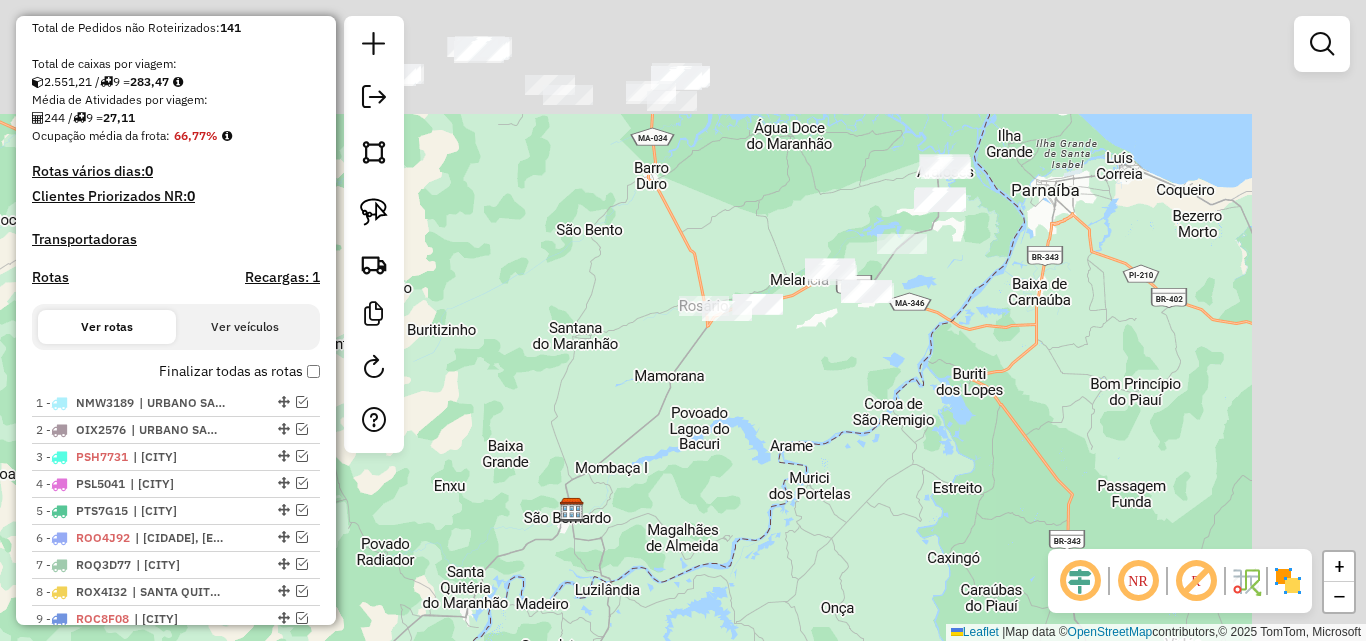 drag, startPoint x: 761, startPoint y: 246, endPoint x: 620, endPoint y: 428, distance: 230.22815 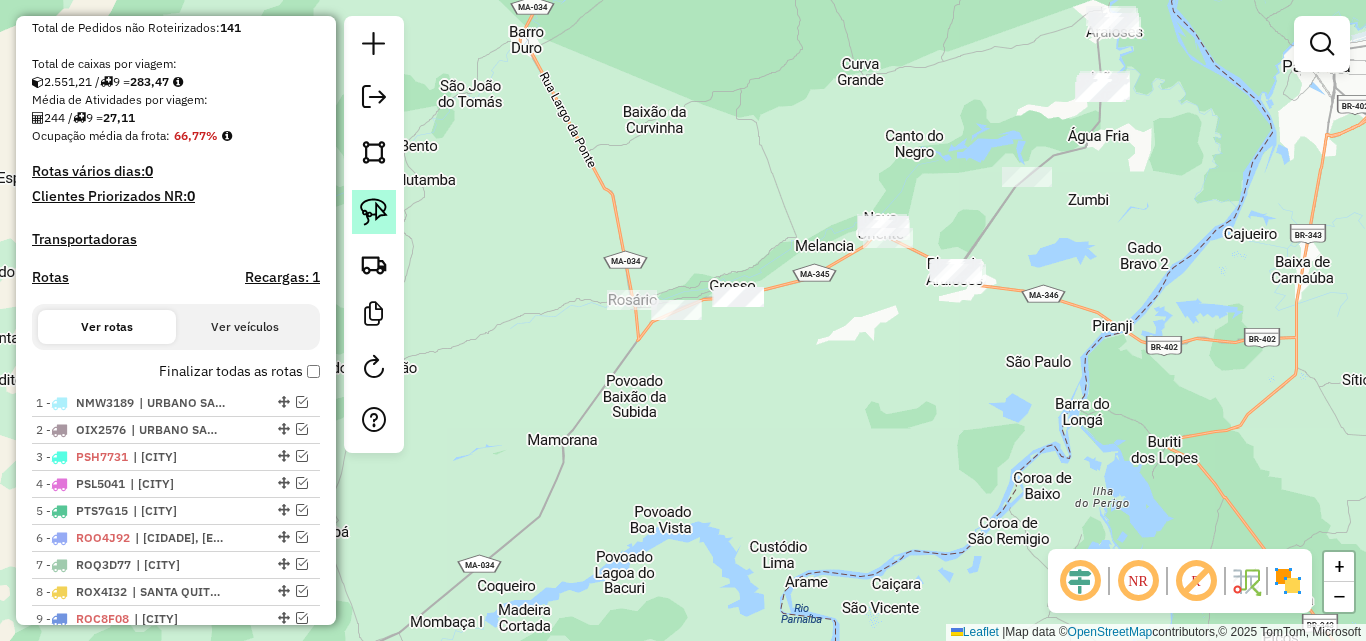 click 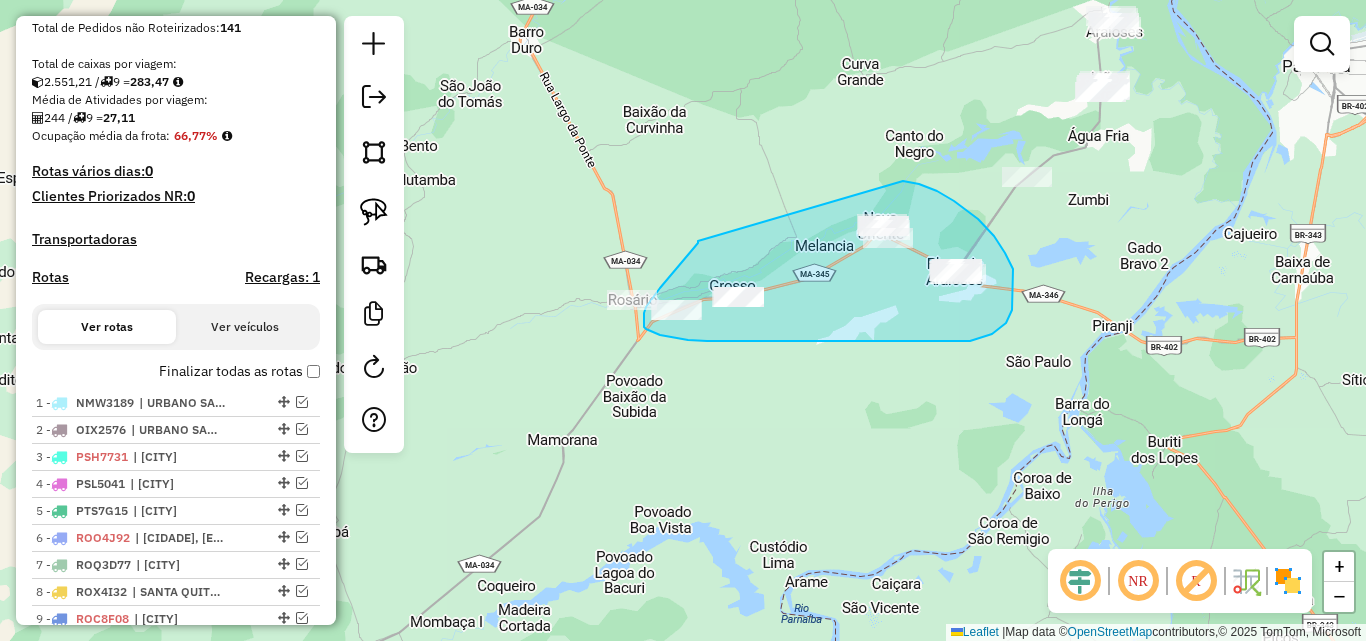drag, startPoint x: 698, startPoint y: 241, endPoint x: 903, endPoint y: 181, distance: 213.6001 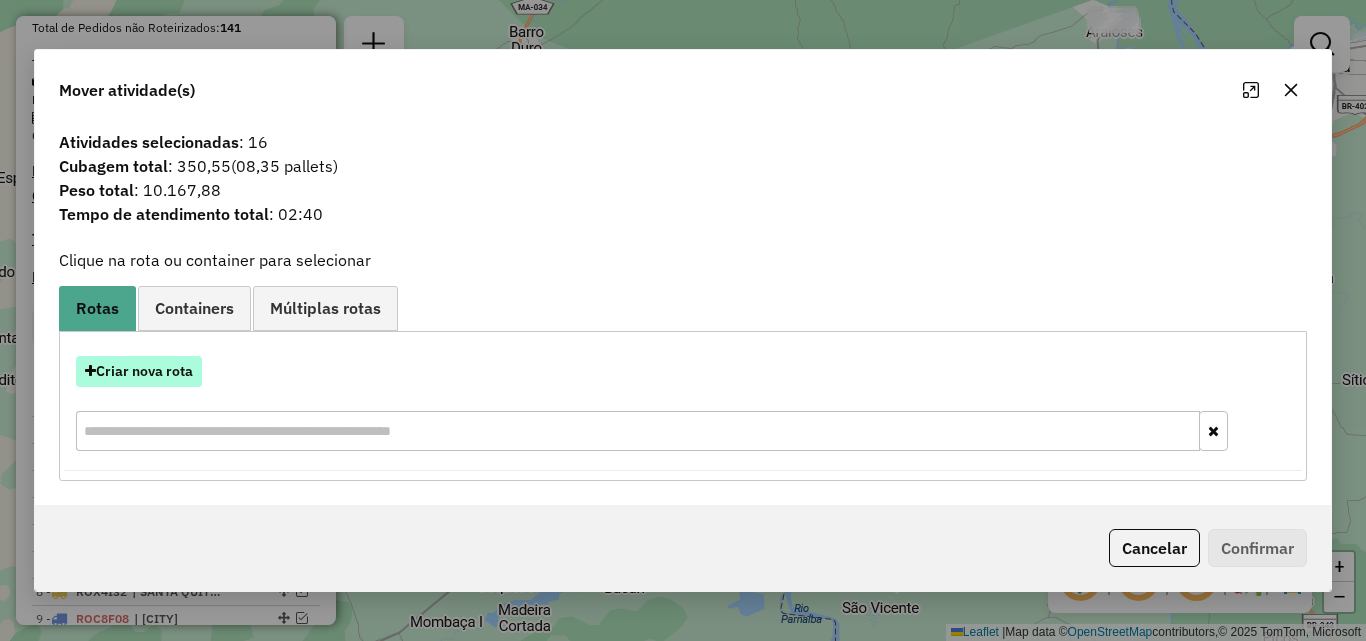 click on "Criar nova rota" at bounding box center (139, 371) 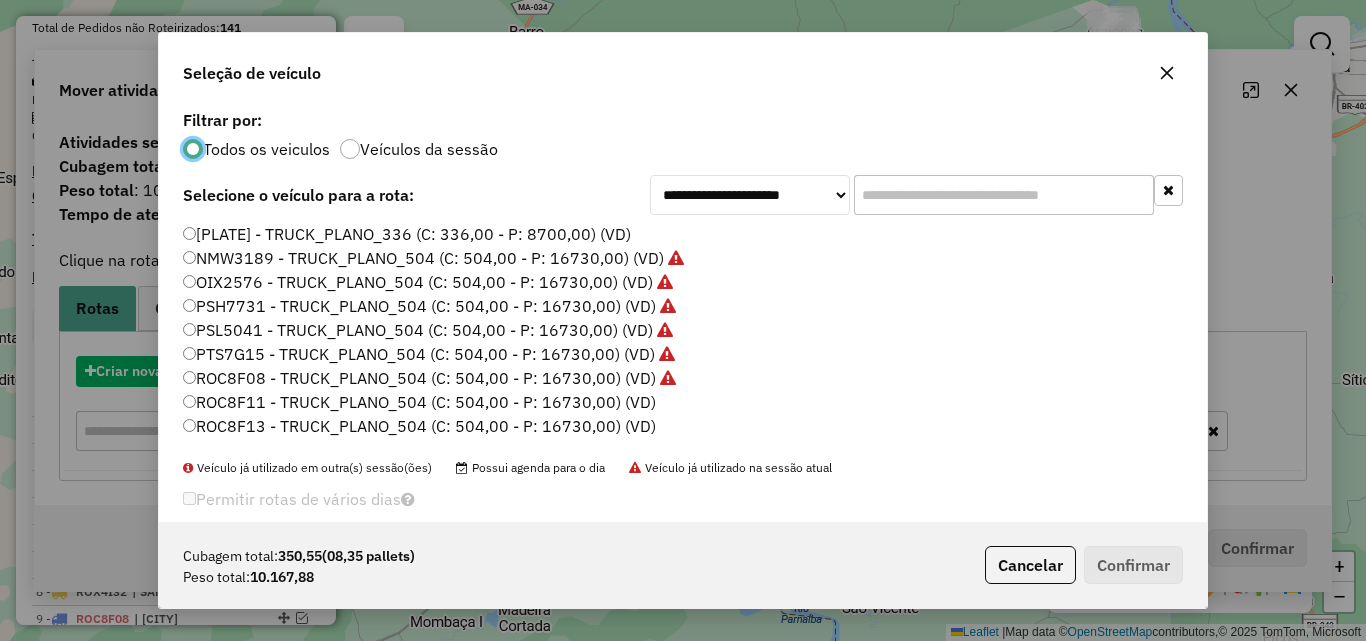 scroll, scrollTop: 11, scrollLeft: 6, axis: both 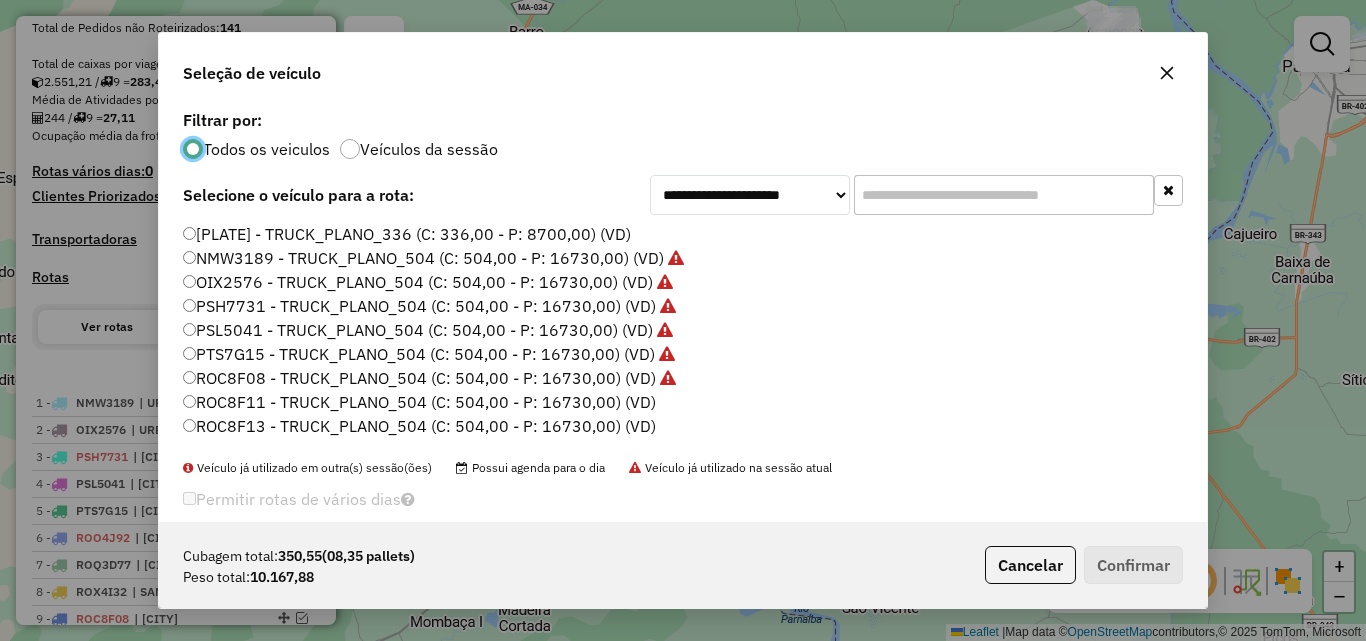 click on "ROC8F11 - TRUCK_PLANO_504 (C: 504,00 - P: 16730,00) (VD)" 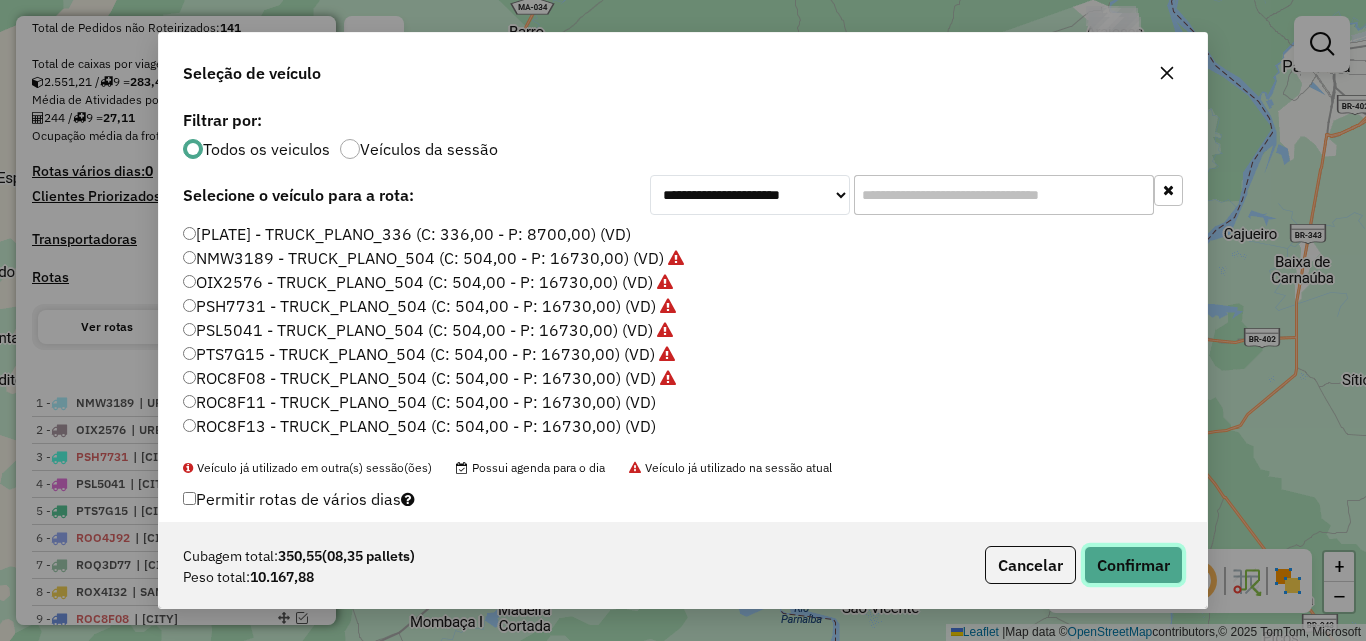 click on "Confirmar" 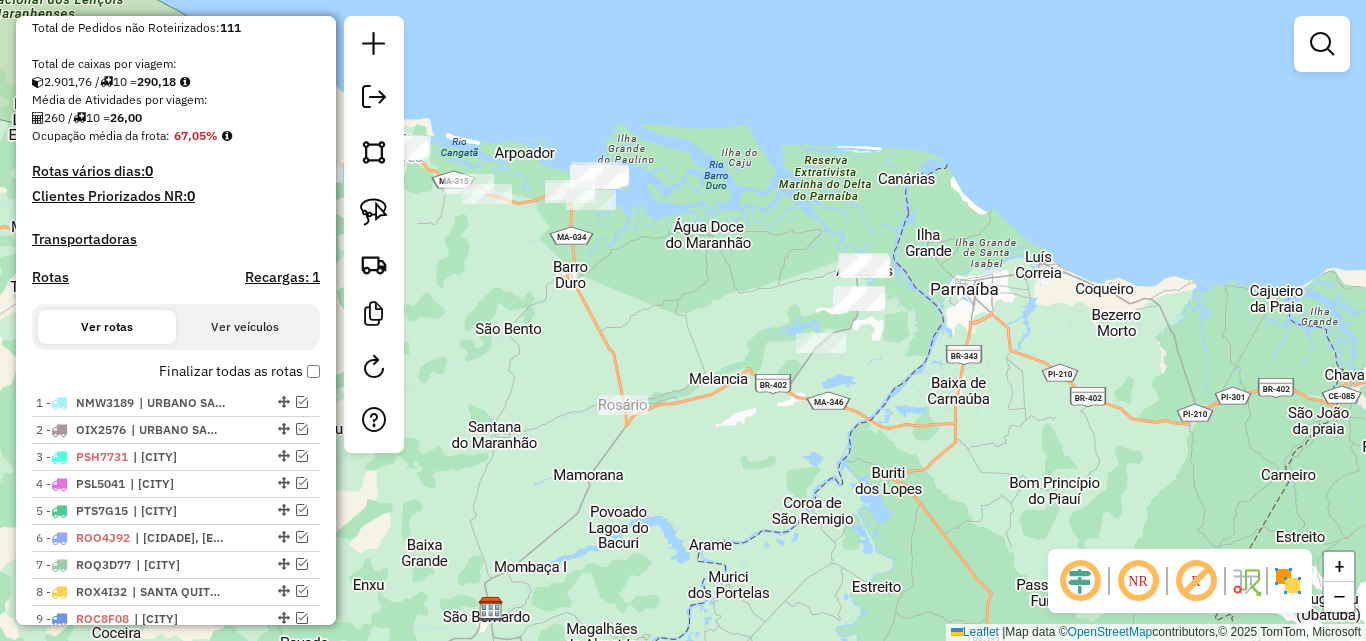 drag, startPoint x: 875, startPoint y: 400, endPoint x: 776, endPoint y: 483, distance: 129.18979 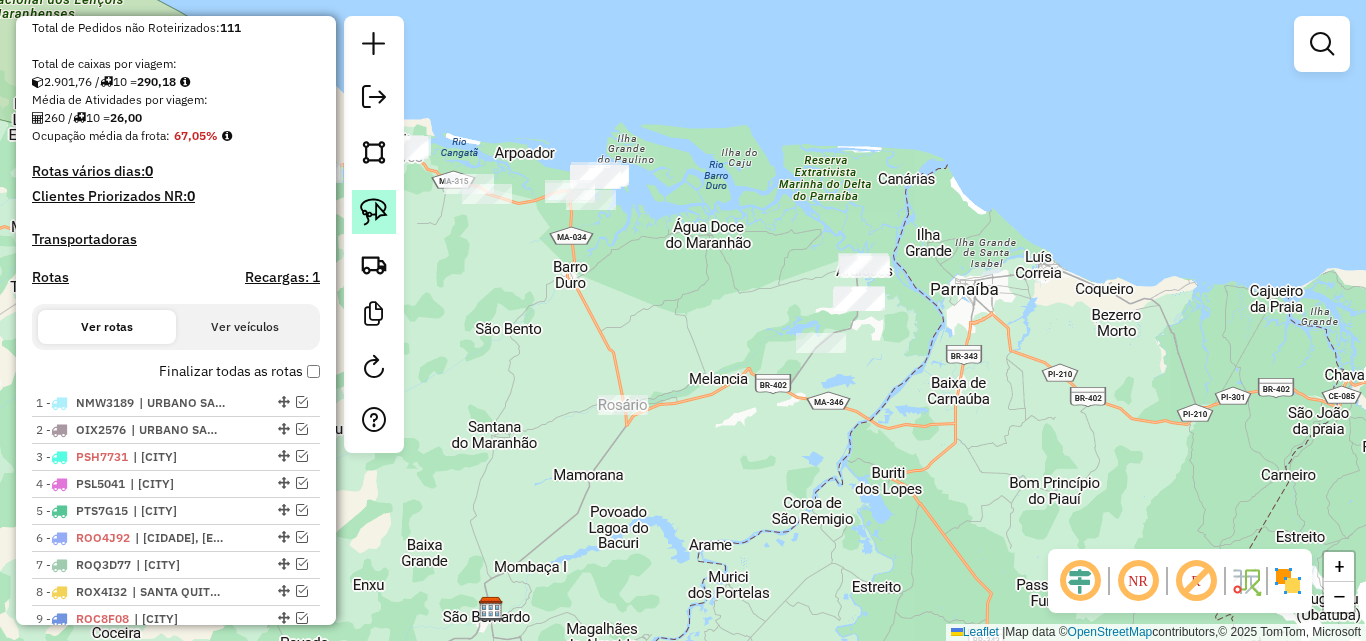 click 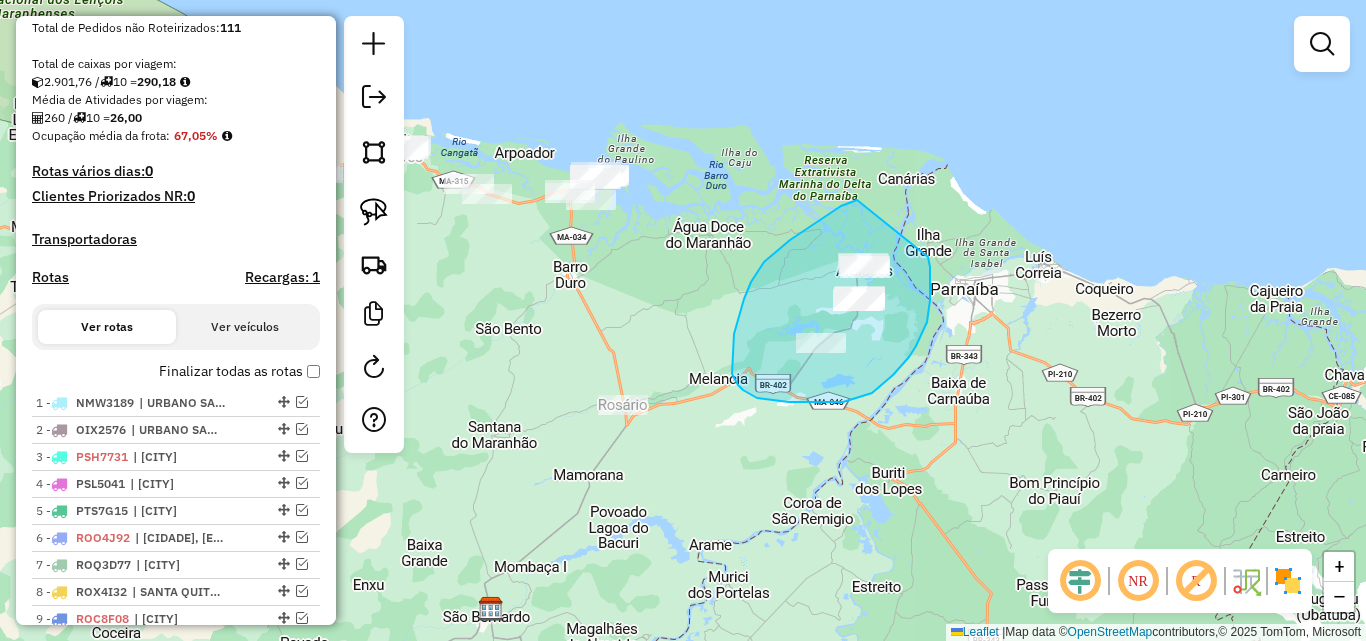 drag, startPoint x: 857, startPoint y: 200, endPoint x: 928, endPoint y: 257, distance: 91.04944 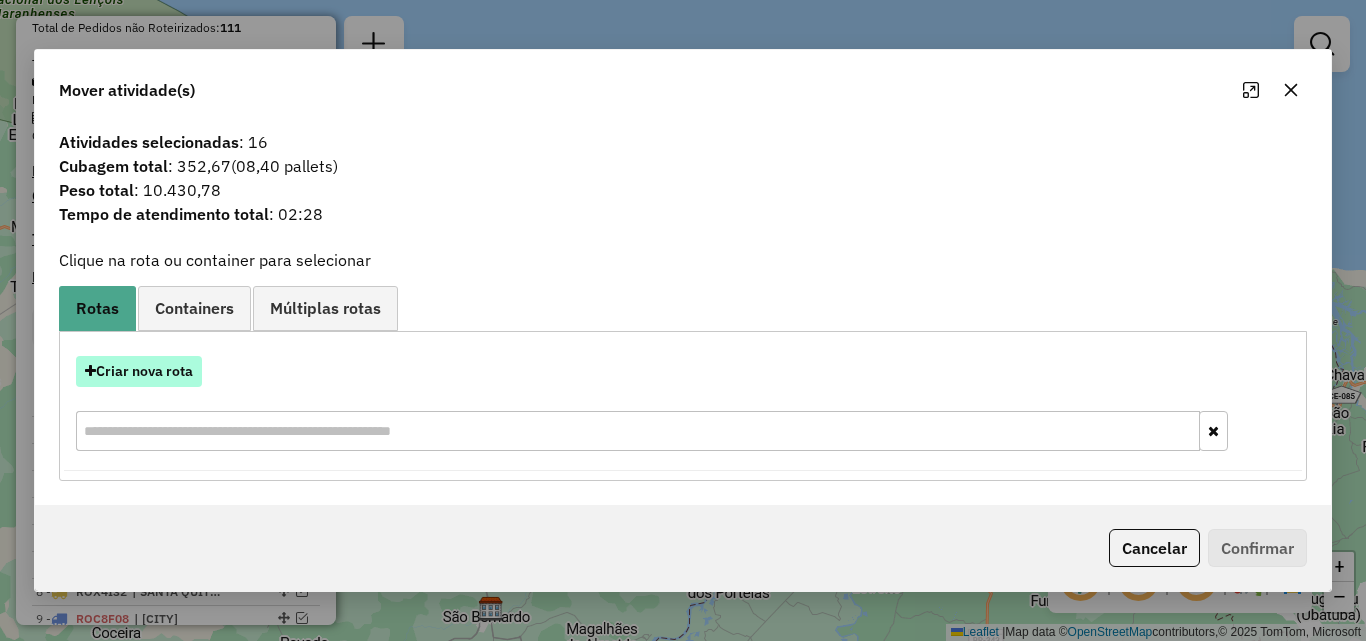 click on "Criar nova rota" at bounding box center (139, 371) 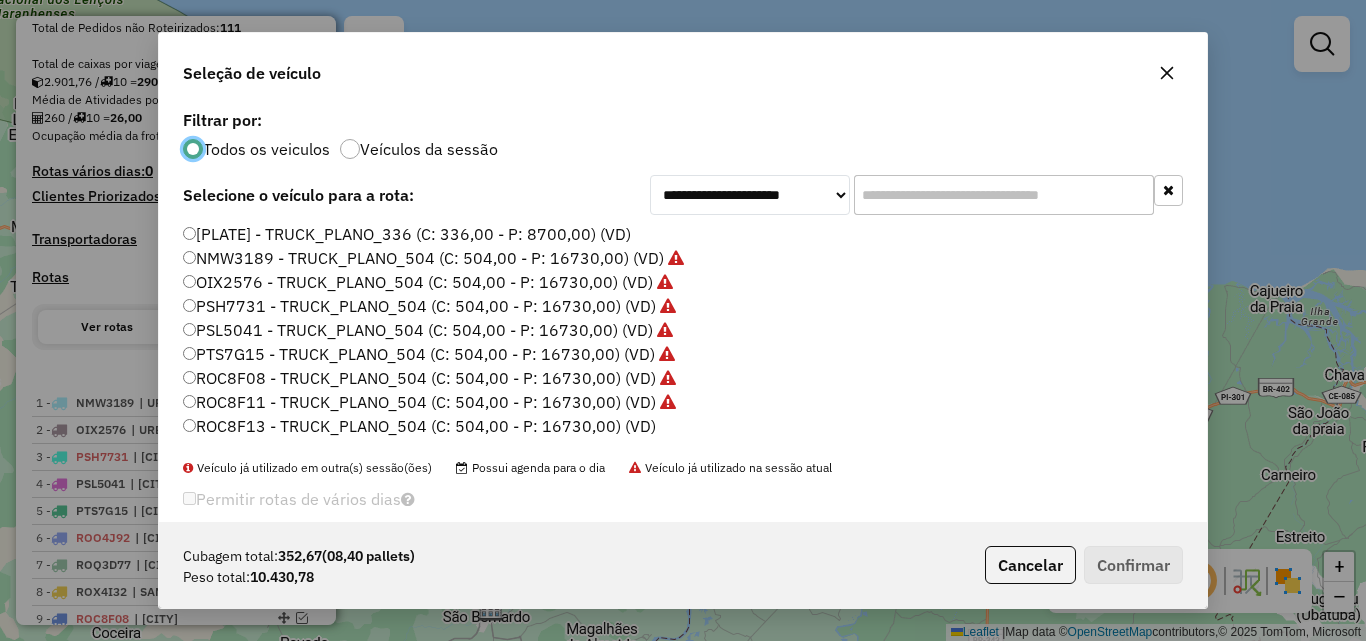 scroll, scrollTop: 11, scrollLeft: 6, axis: both 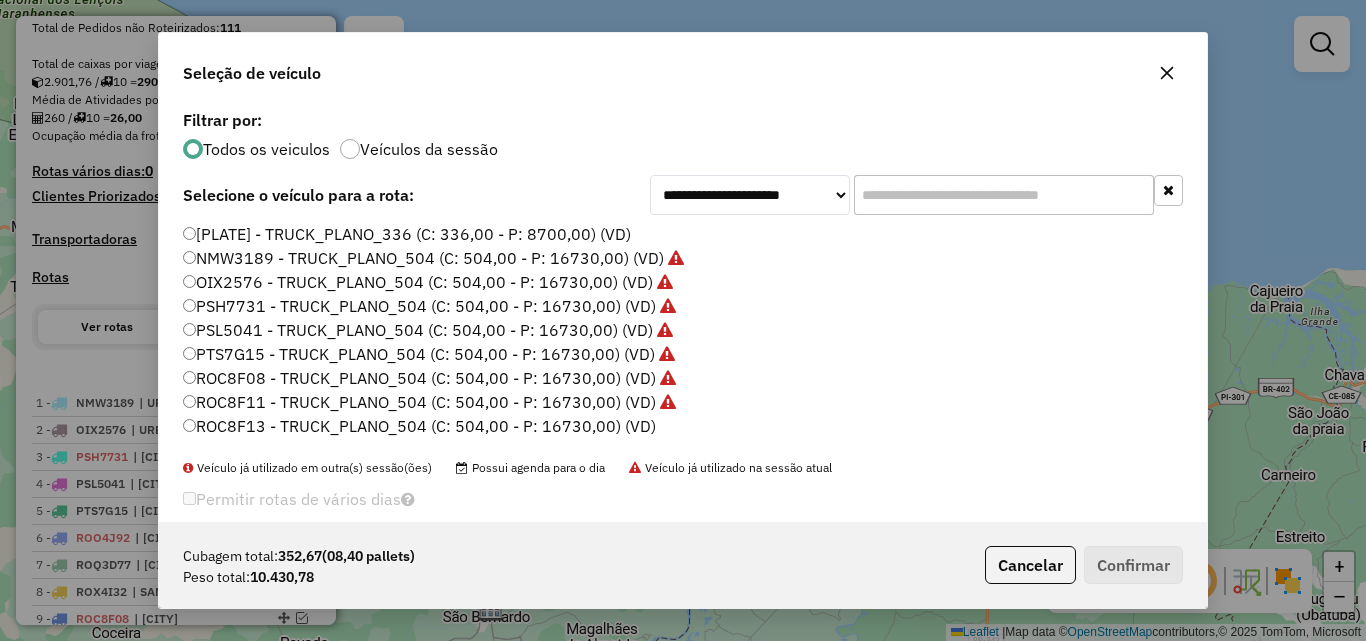 click on "ROC8F13 - TRUCK_PLANO_504 (C: 504,00 - P: 16730,00) (VD)" 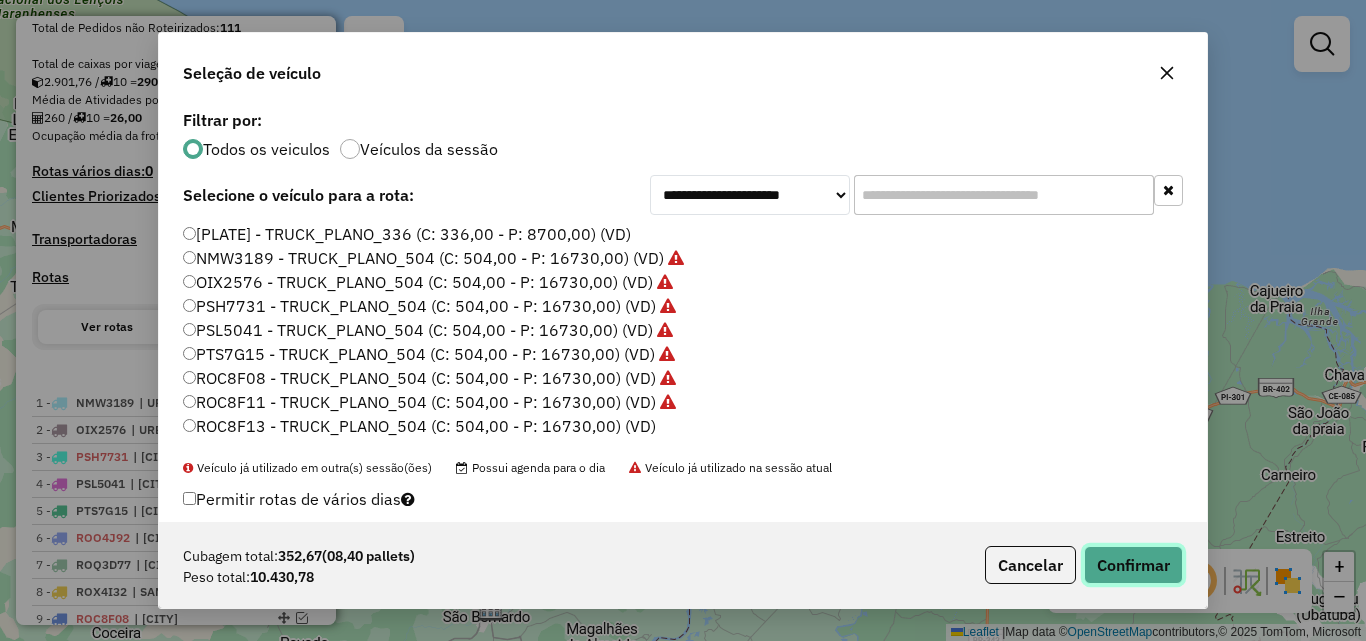 click on "Confirmar" 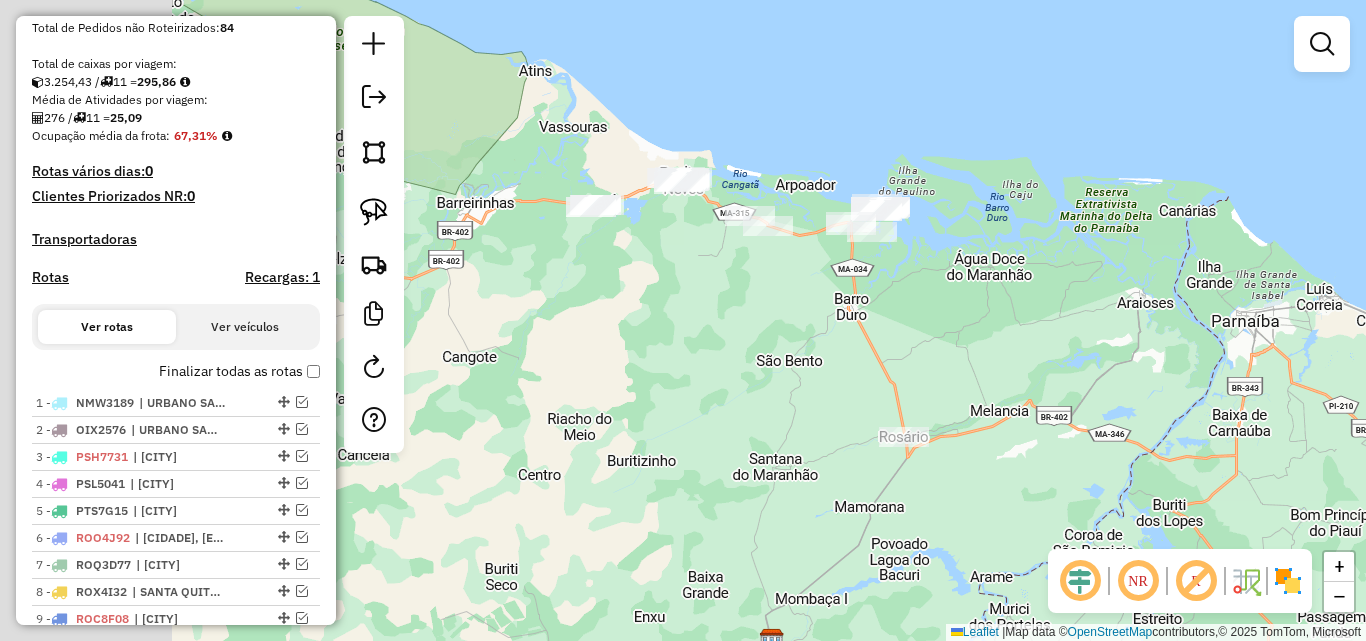 drag, startPoint x: 634, startPoint y: 375, endPoint x: 915, endPoint y: 407, distance: 282.8162 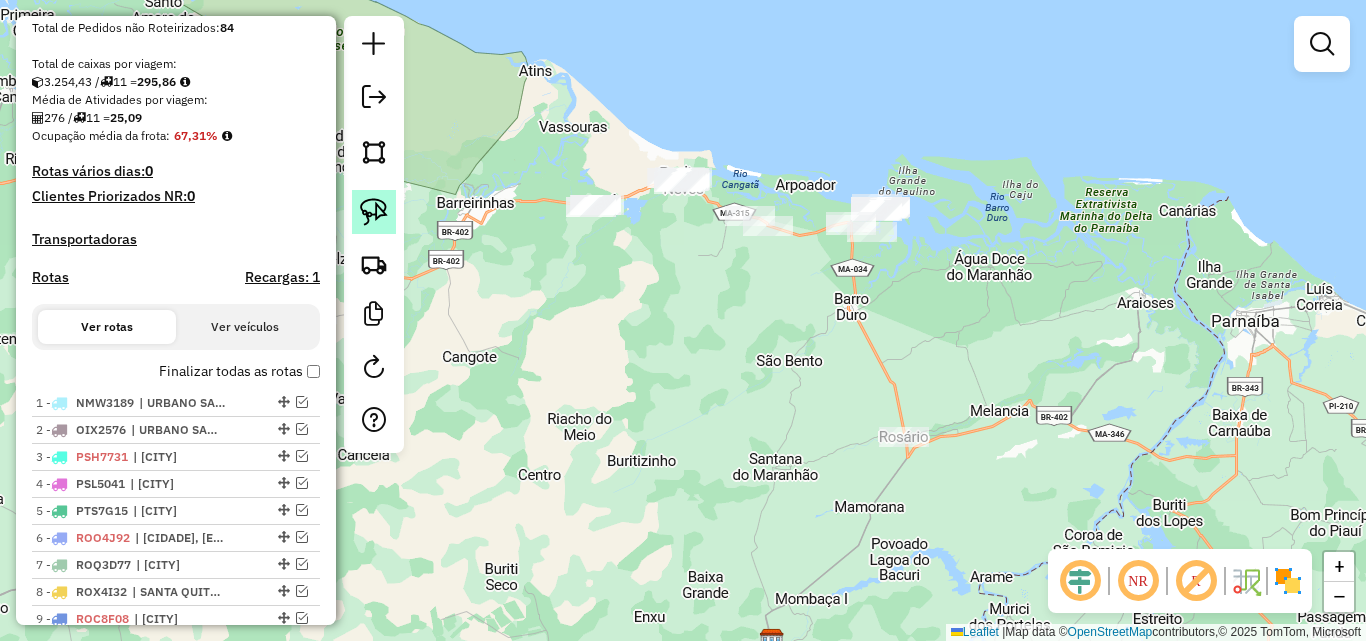 click 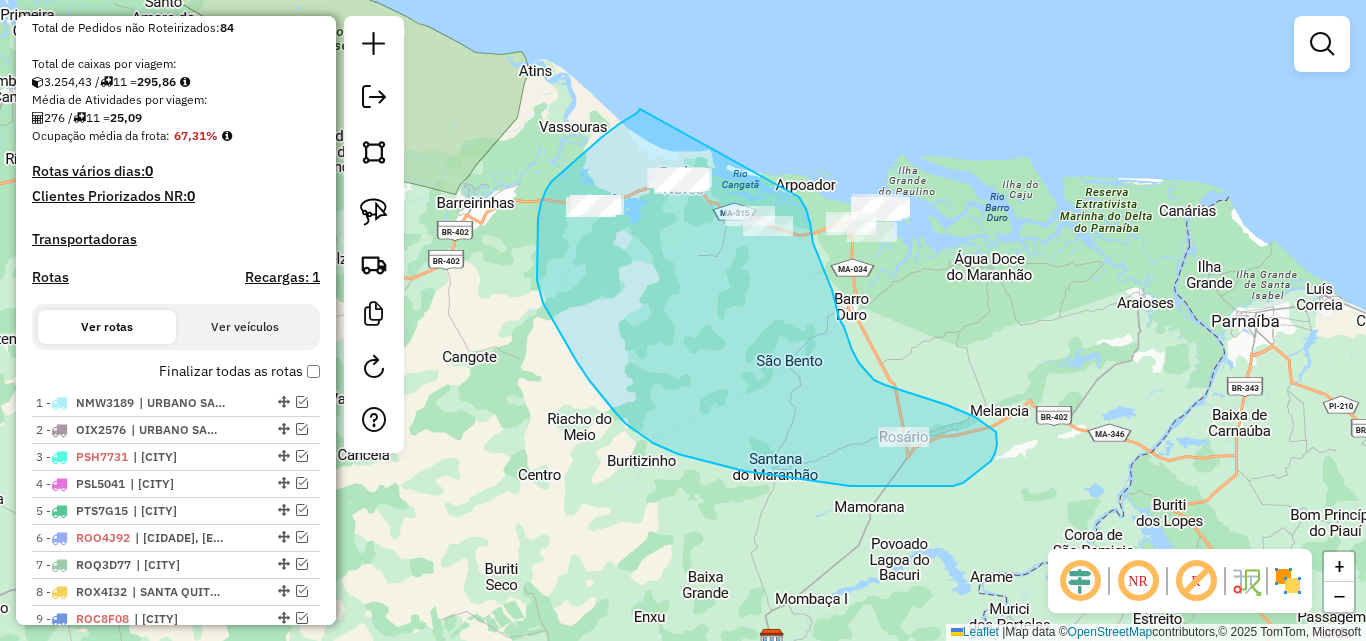drag, startPoint x: 640, startPoint y: 109, endPoint x: 799, endPoint y: 197, distance: 181.72781 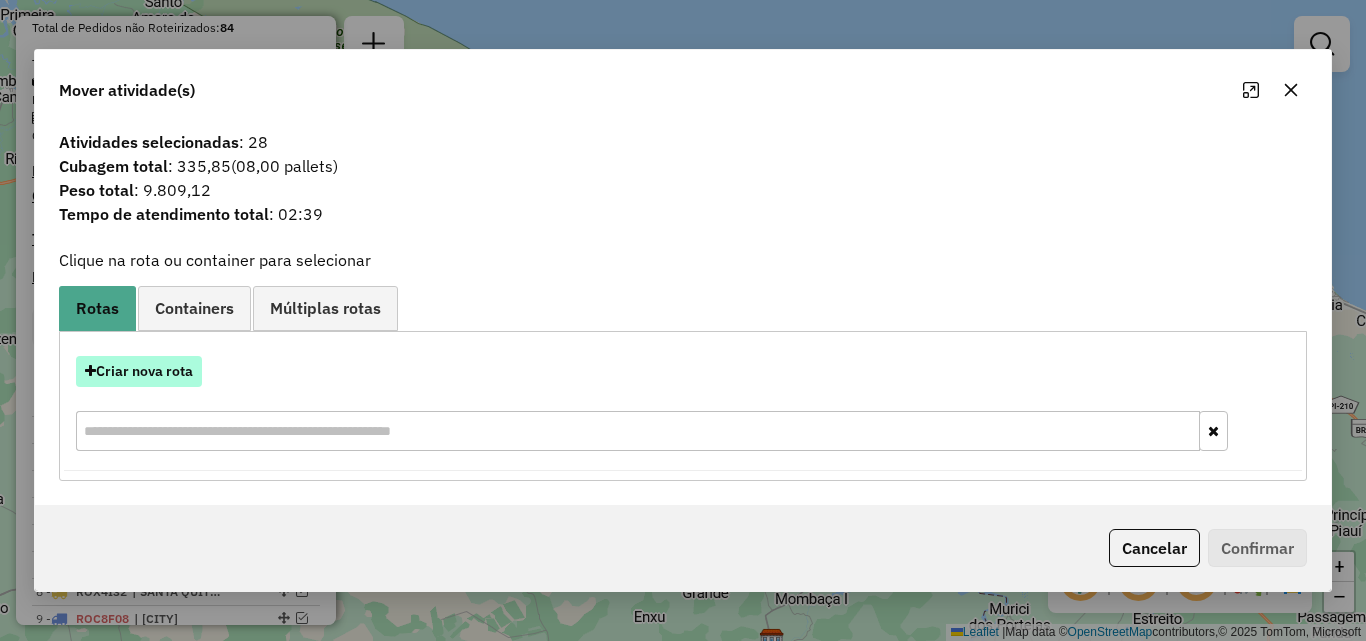 click on "Criar nova rota" at bounding box center (139, 371) 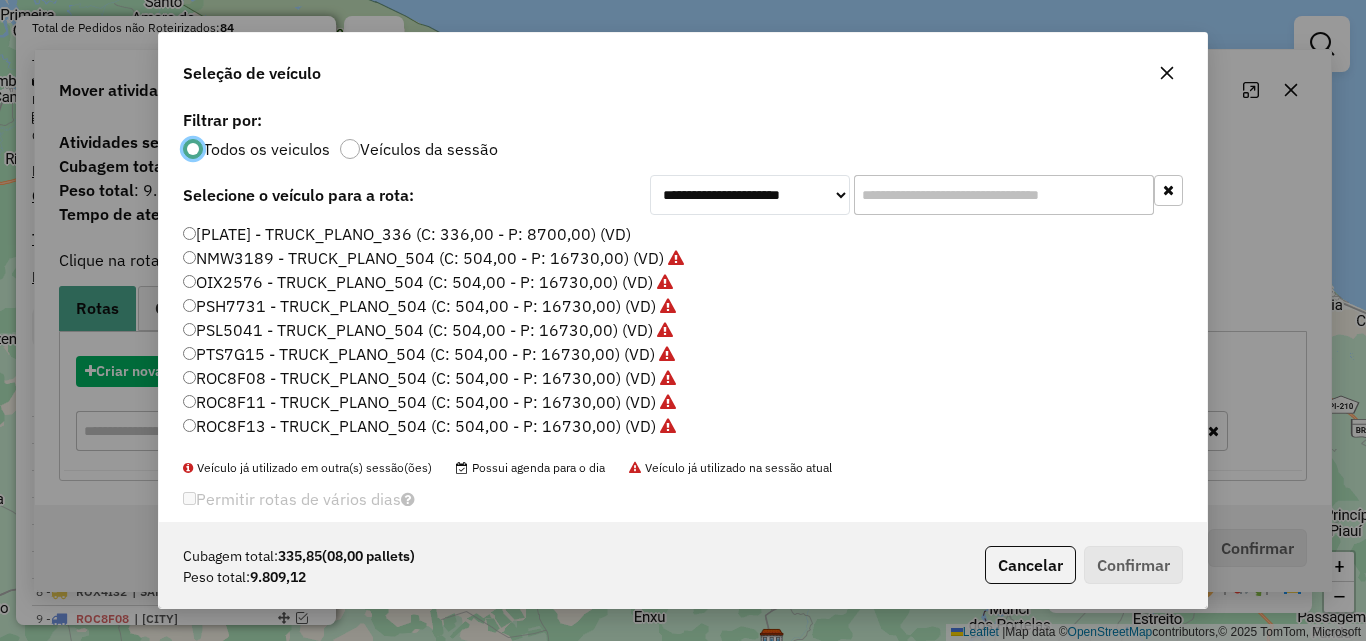 scroll, scrollTop: 11, scrollLeft: 6, axis: both 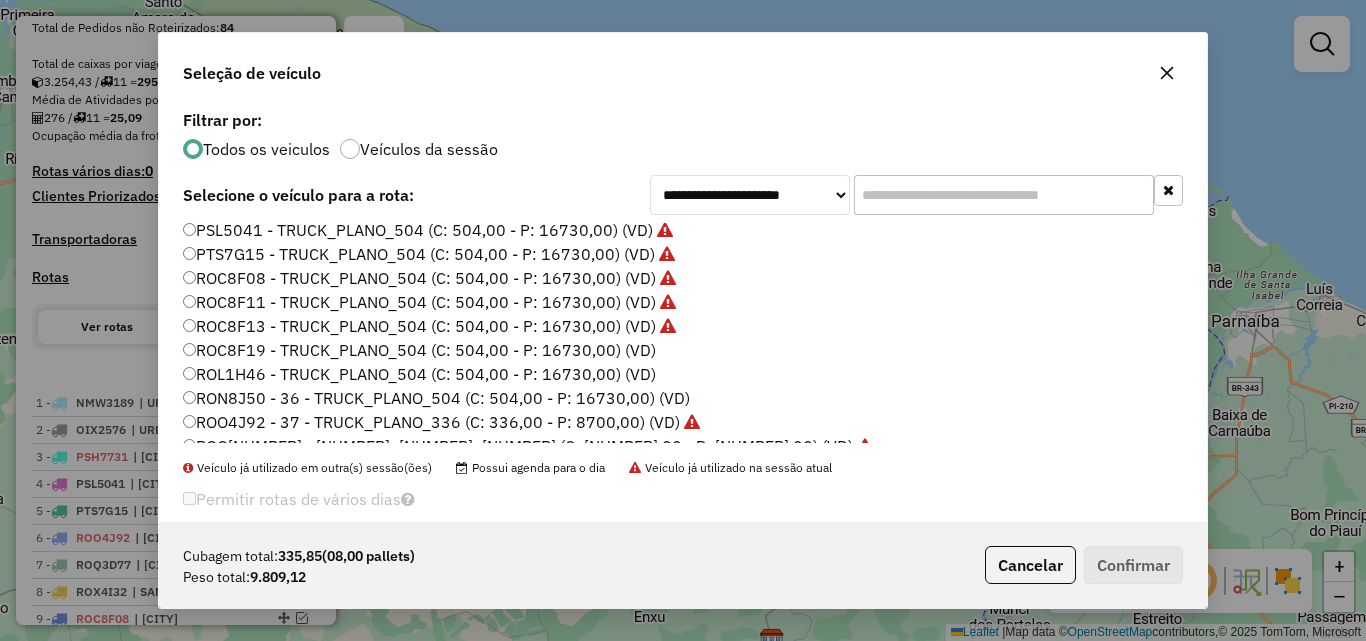 click on "ROC8F19 - TRUCK_PLANO_504 (C: 504,00 - P: 16730,00) (VD)" 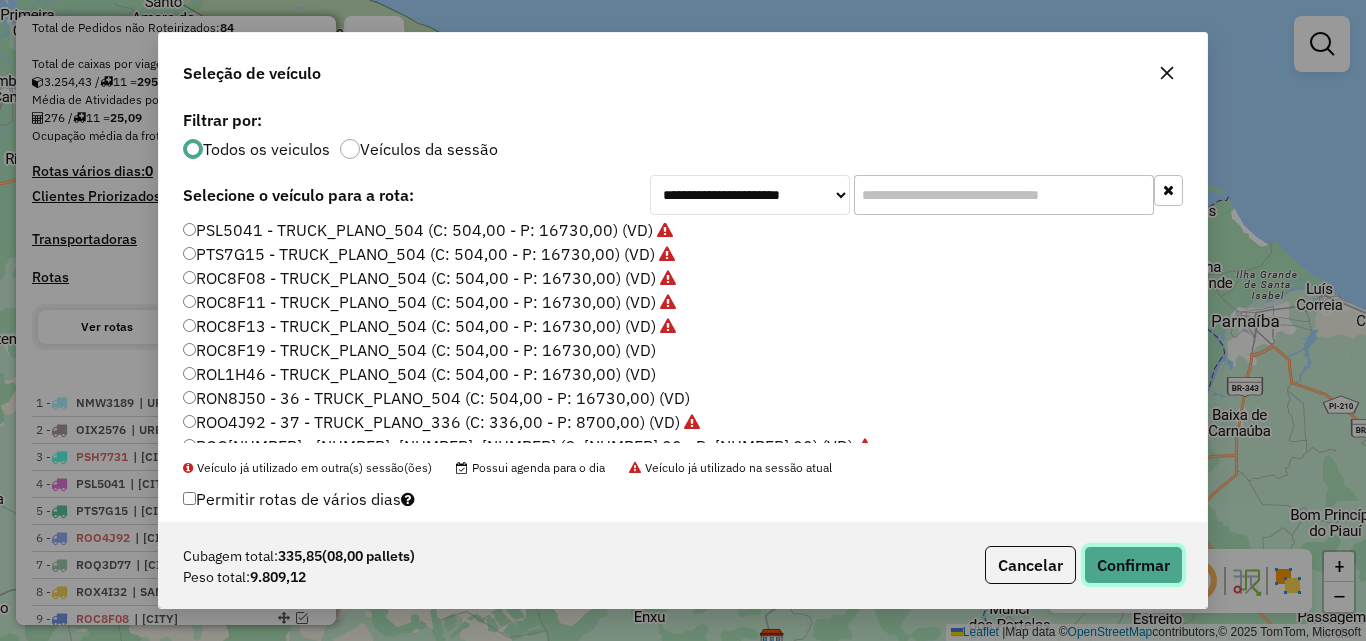 click on "Confirmar" 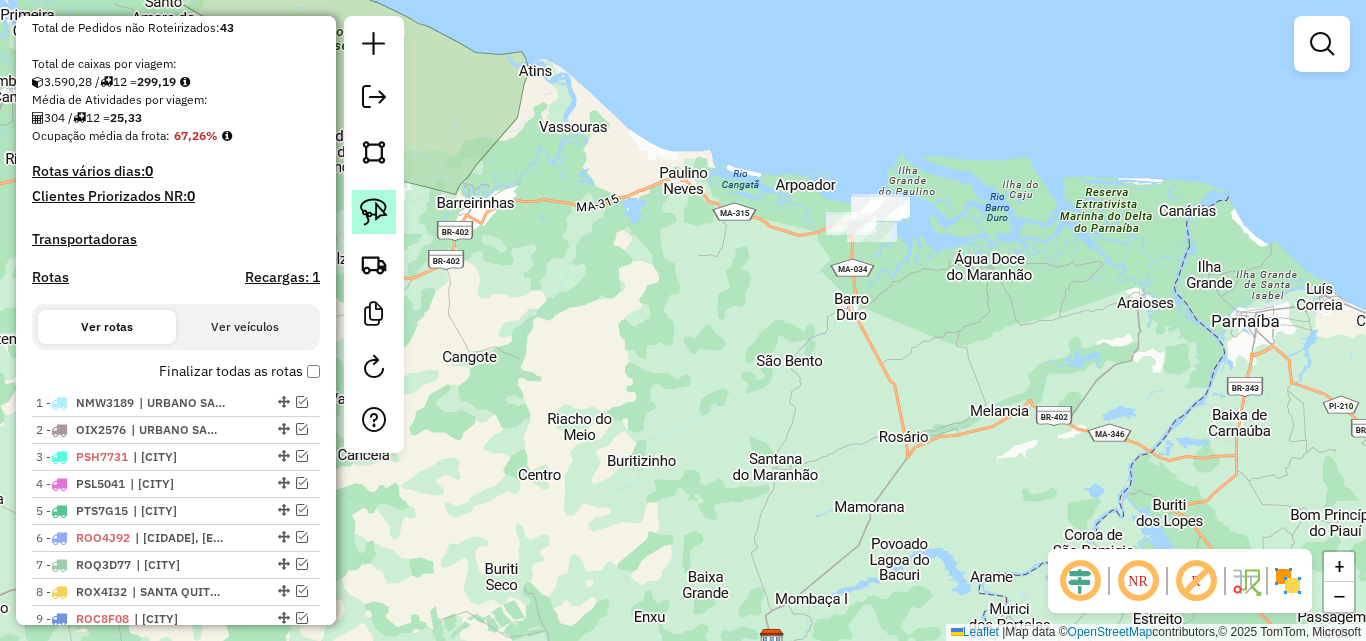 click 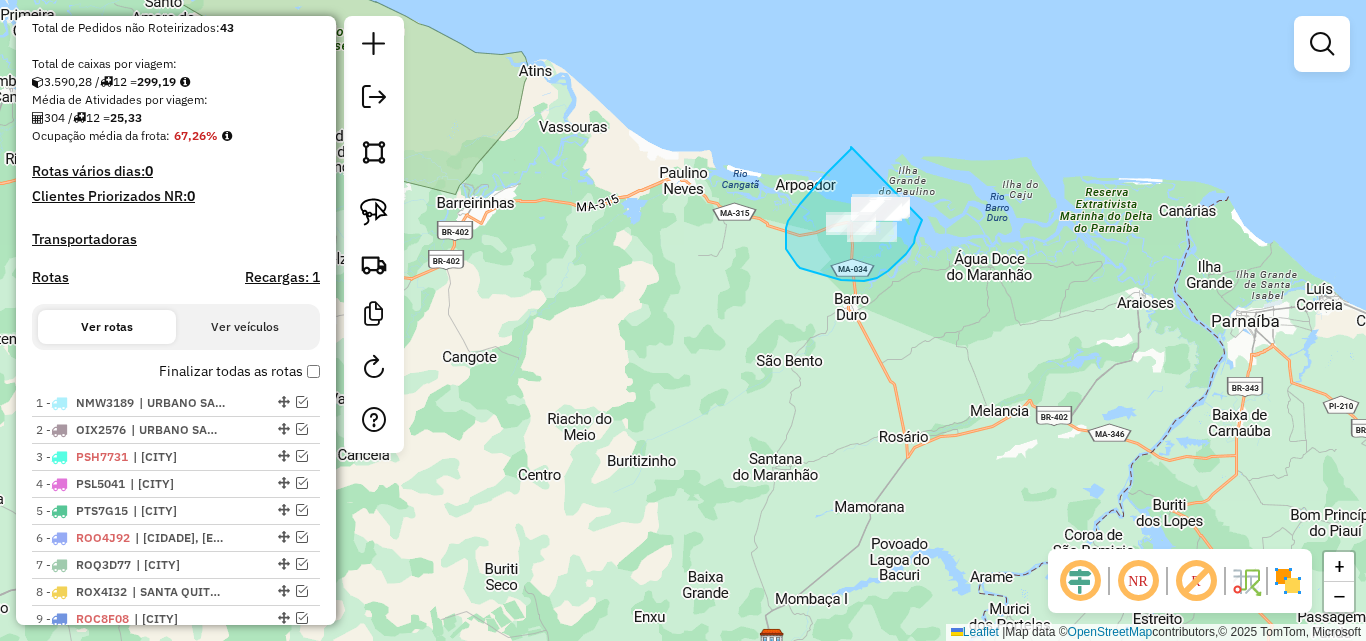 drag, startPoint x: 851, startPoint y: 147, endPoint x: 922, endPoint y: 185, distance: 80.529495 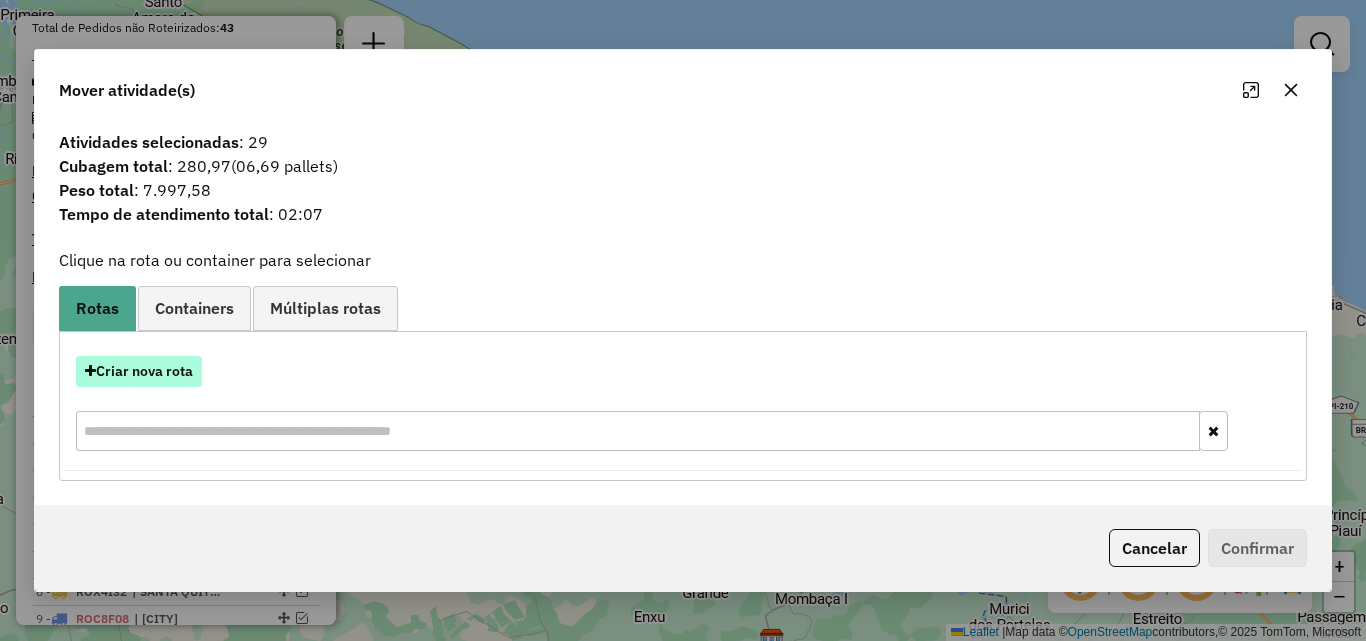 click on "Criar nova rota" at bounding box center (139, 371) 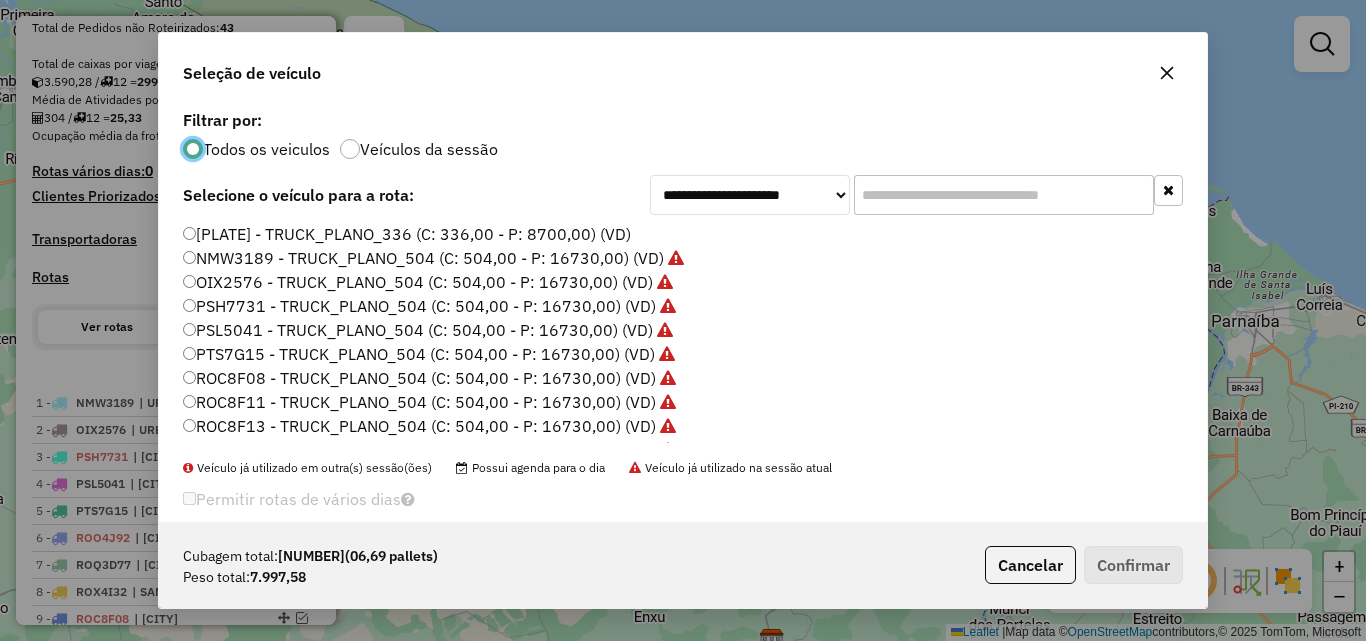 scroll, scrollTop: 11, scrollLeft: 6, axis: both 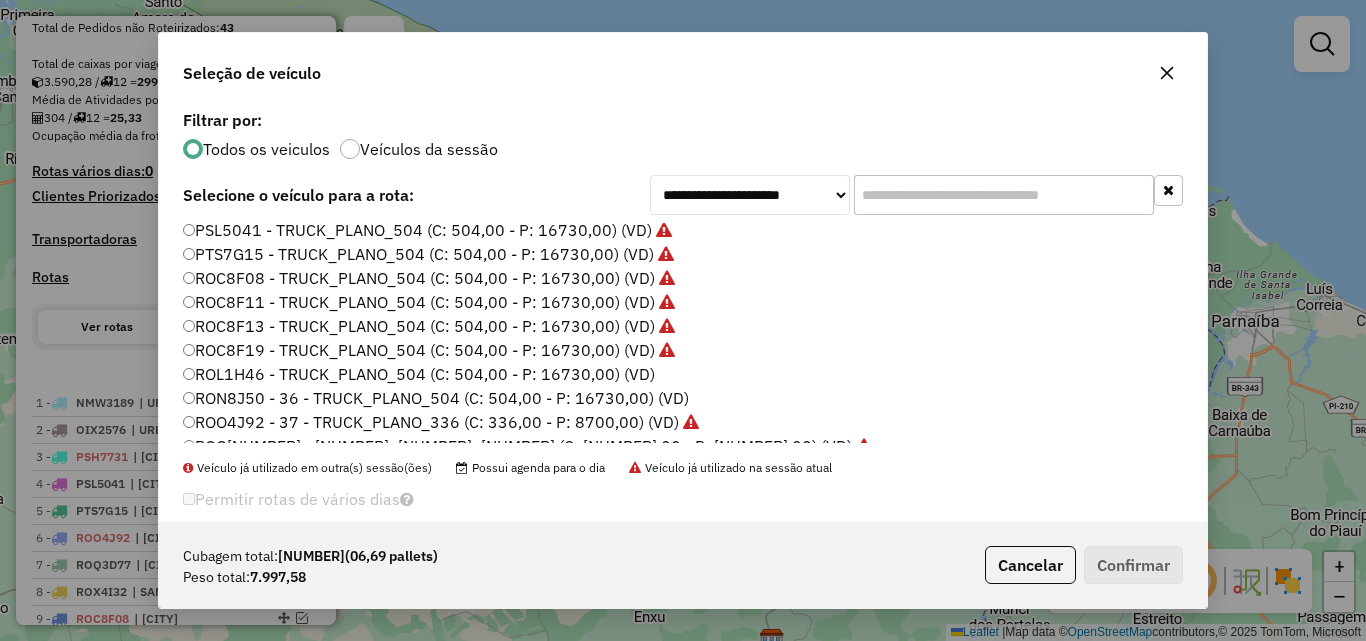 click on "ROL1H46 - TRUCK_PLANO_504 (C: 504,00 - P: 16730,00) (VD)" 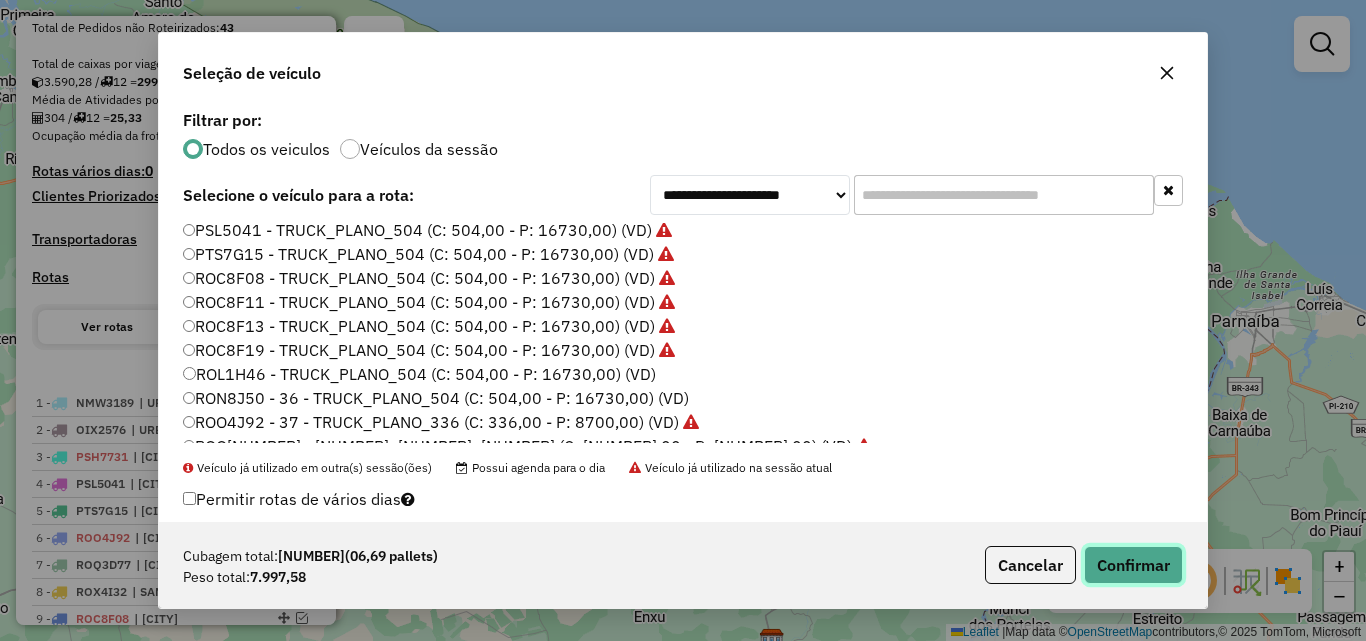 click on "Confirmar" 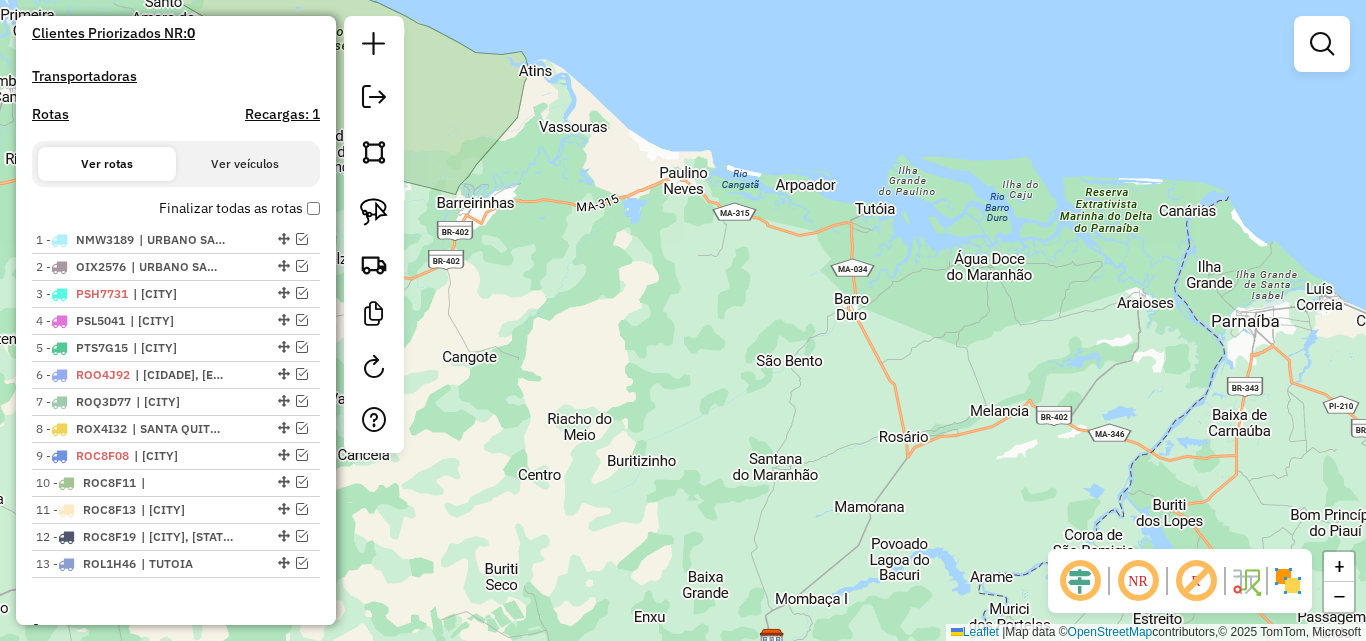 scroll, scrollTop: 595, scrollLeft: 0, axis: vertical 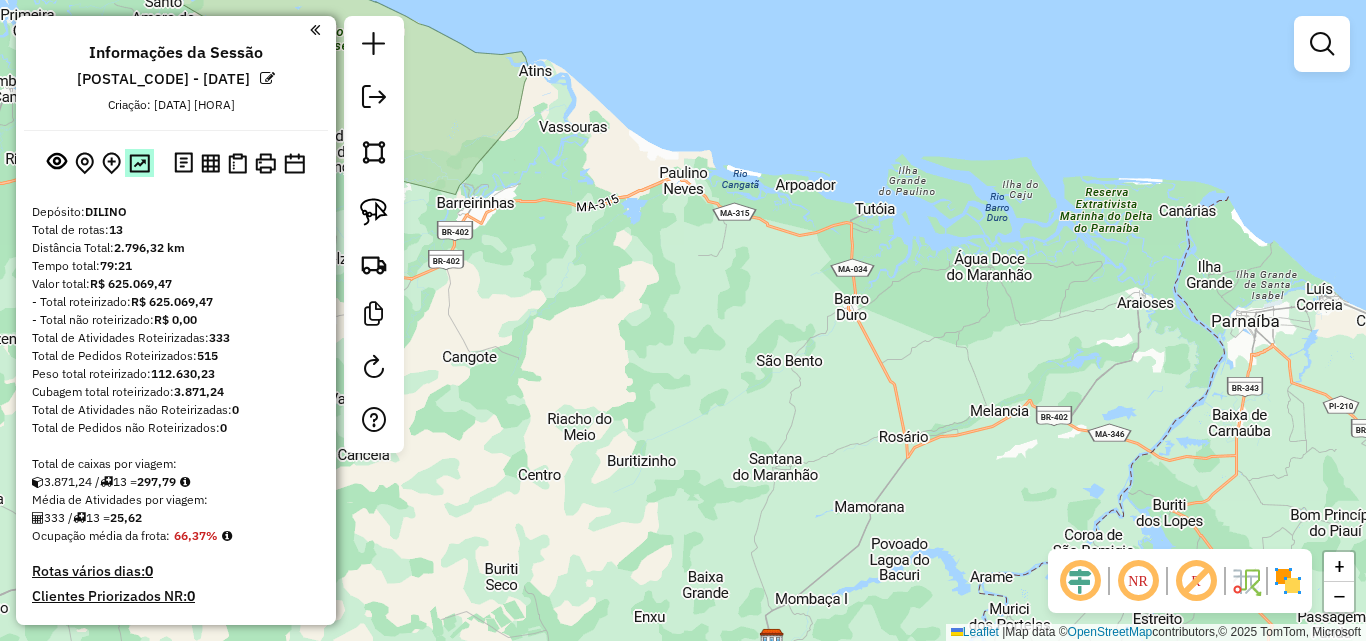click at bounding box center (139, 163) 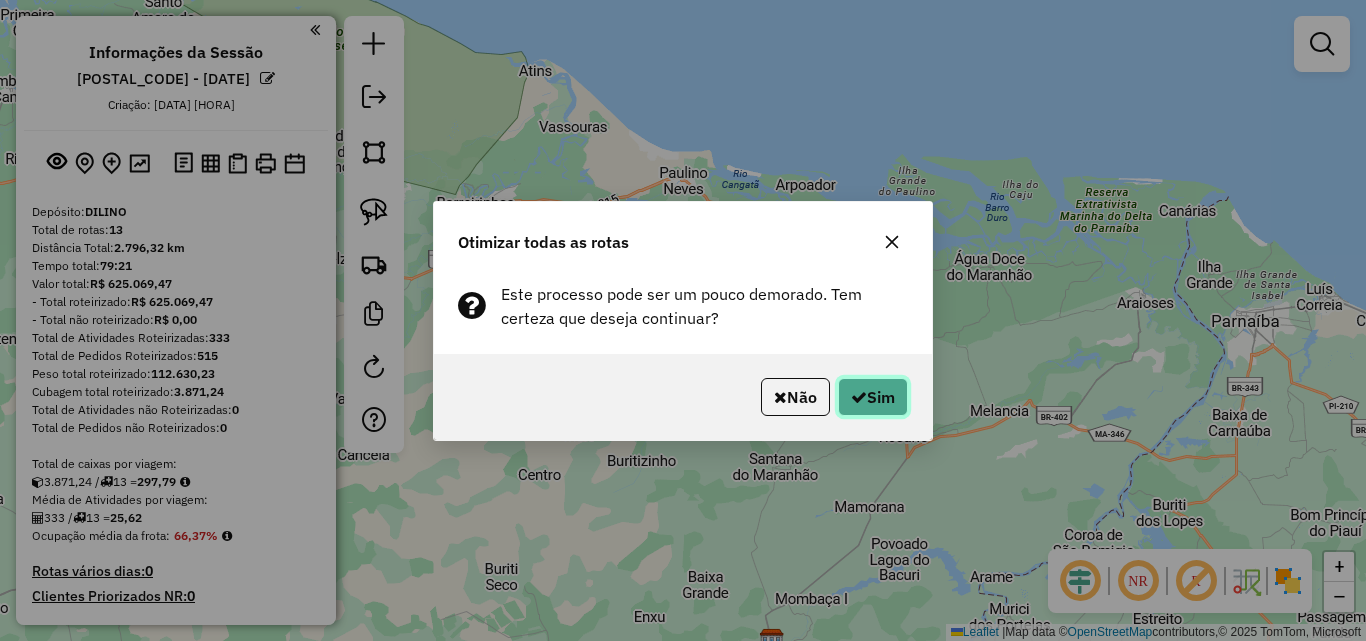 click on "Sim" 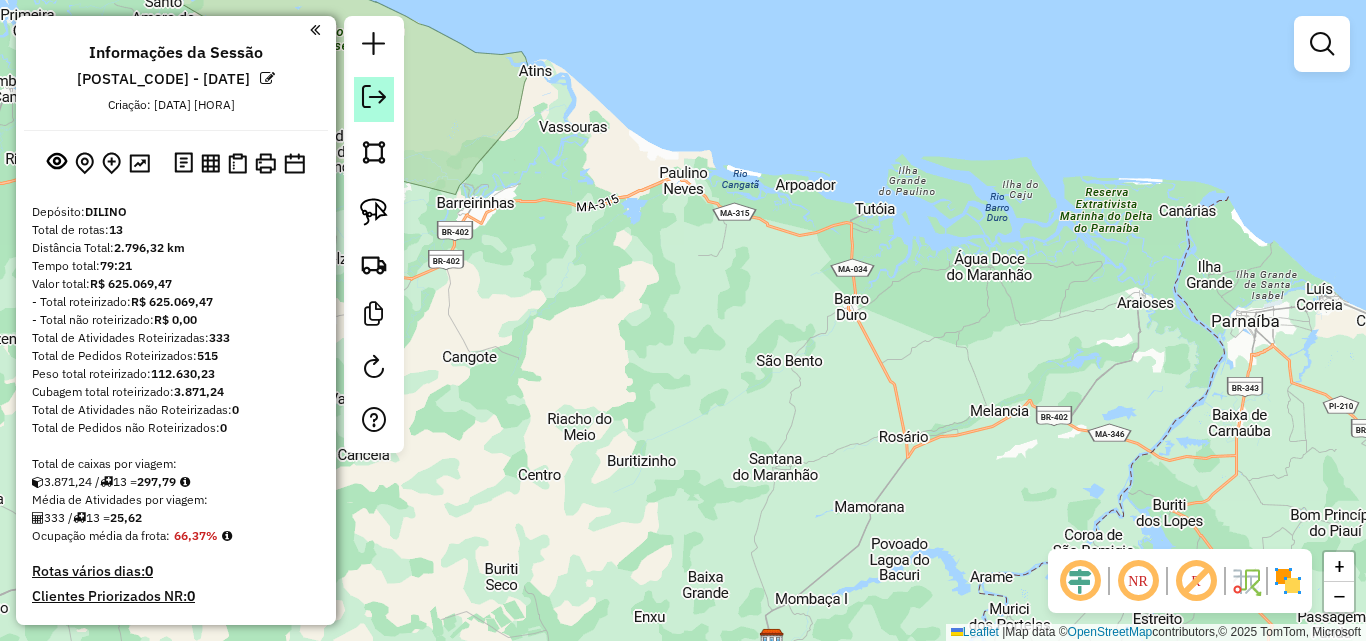 click 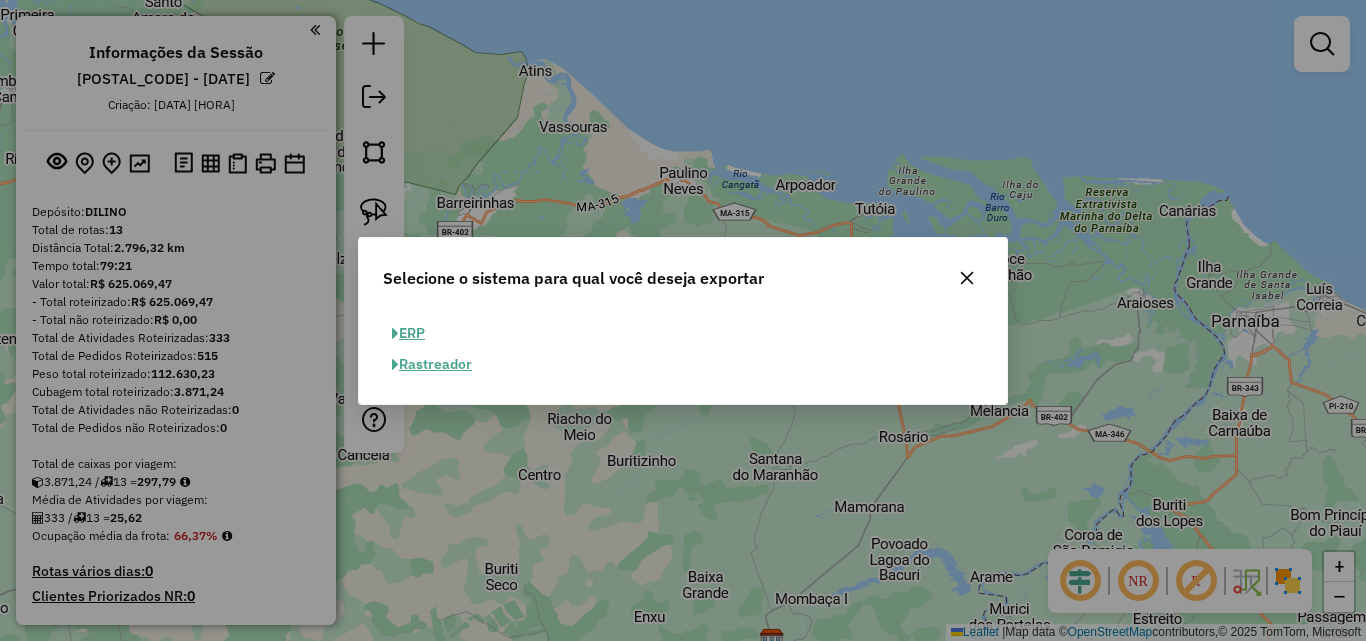 click on "ERP" 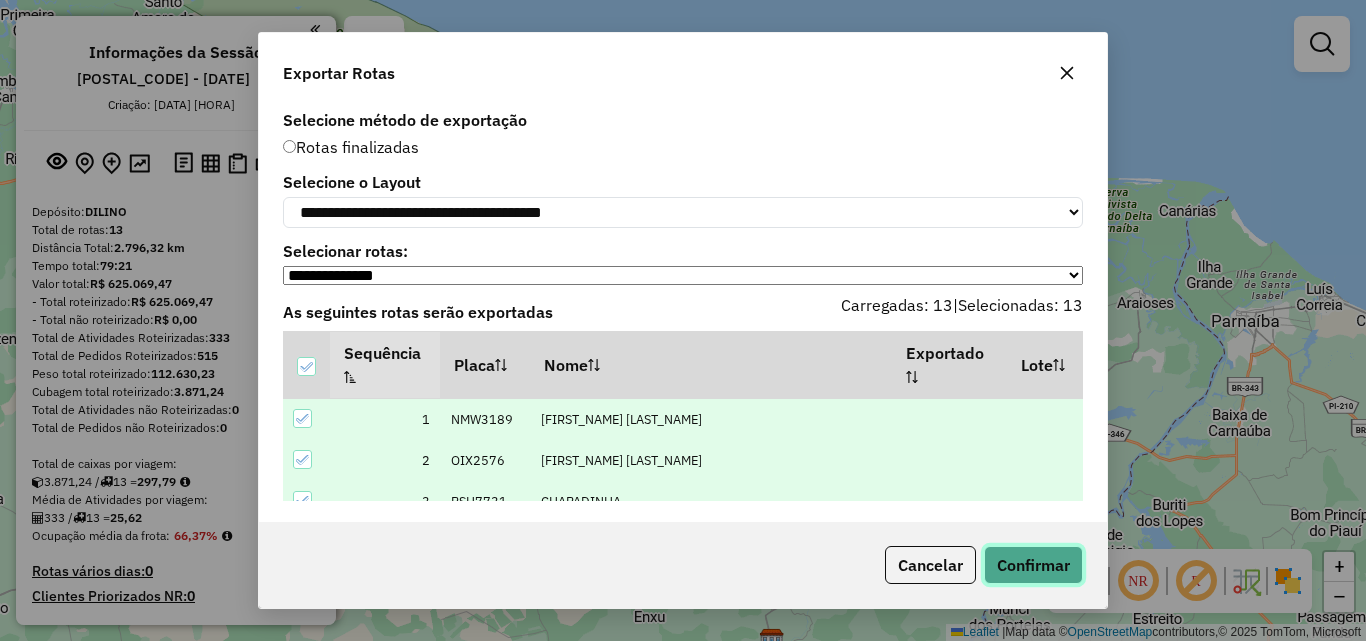 click on "Confirmar" 